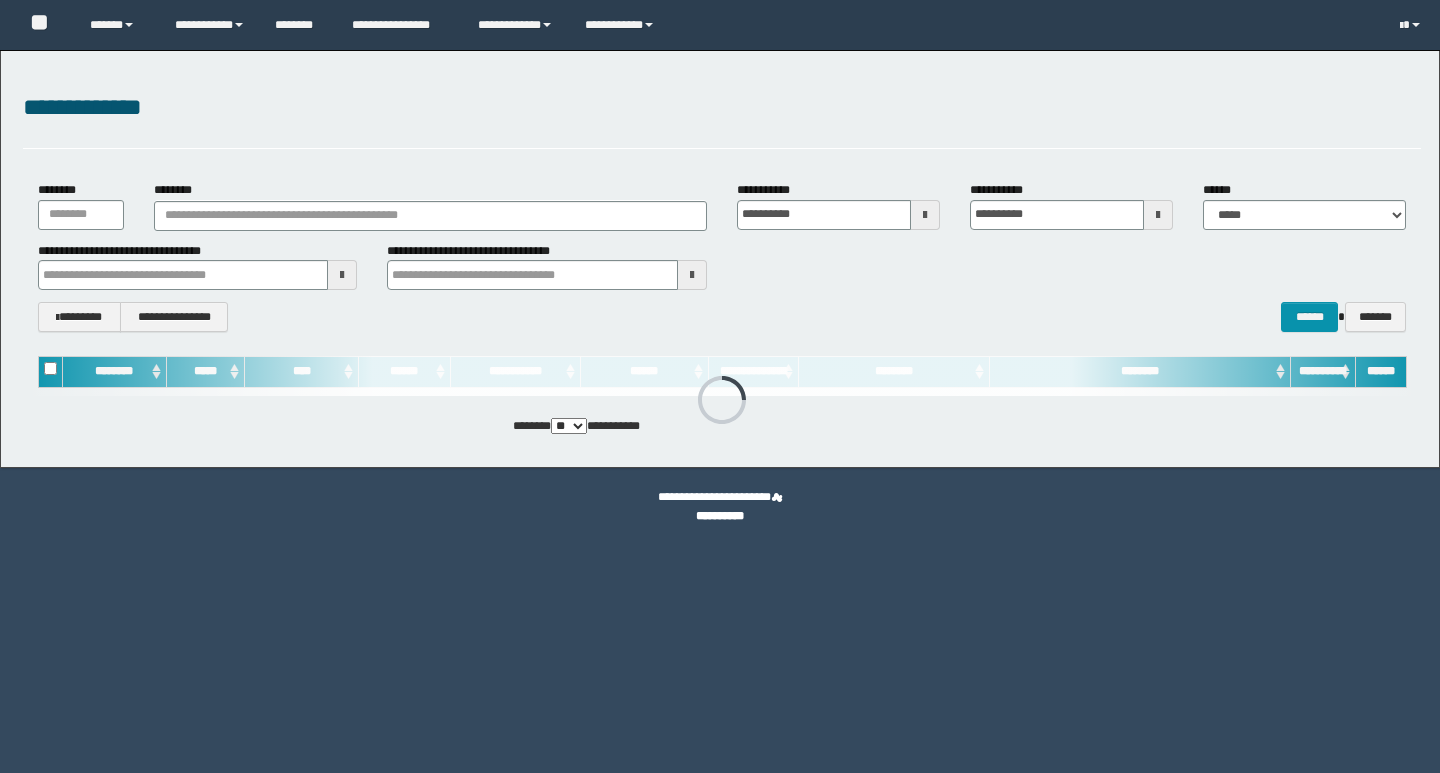 scroll, scrollTop: 0, scrollLeft: 0, axis: both 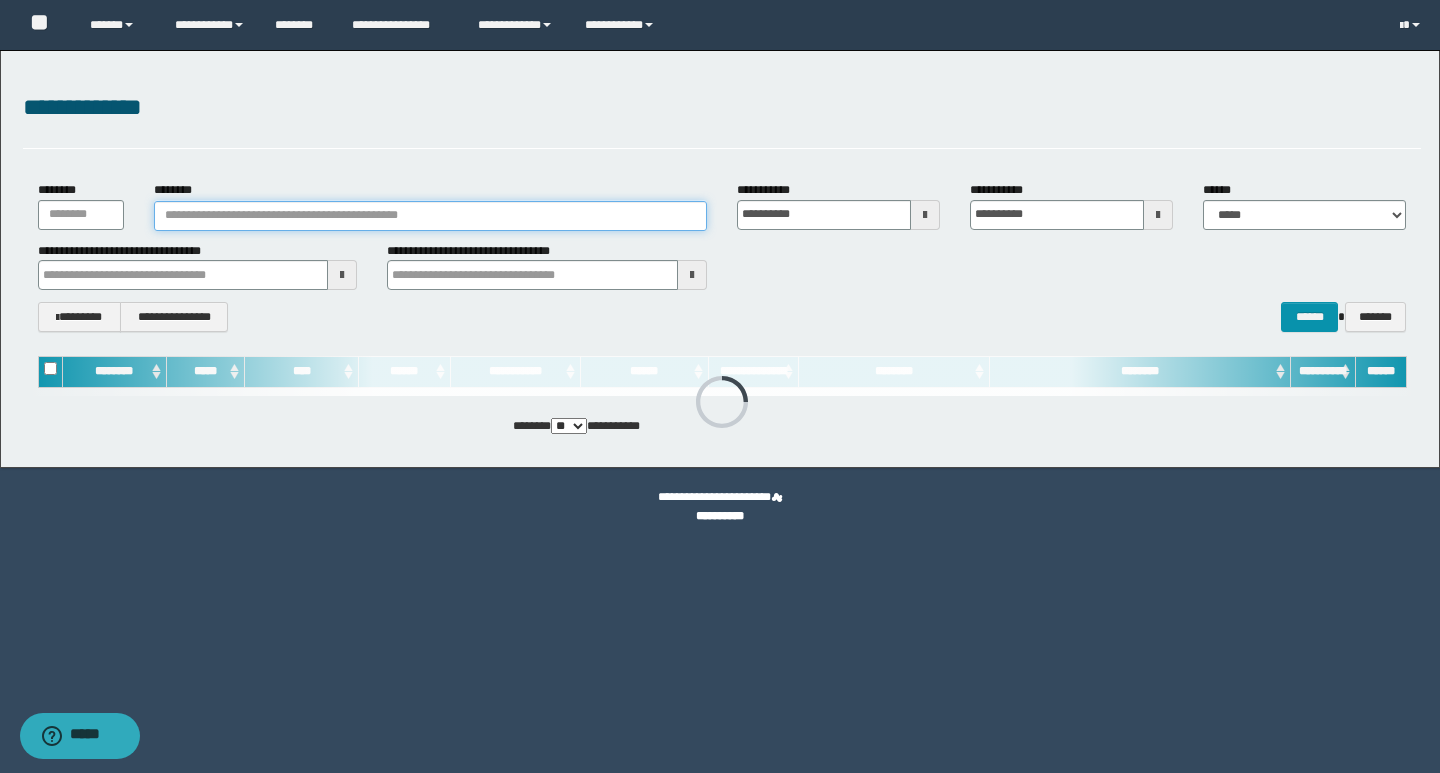 click on "********" at bounding box center (430, 216) 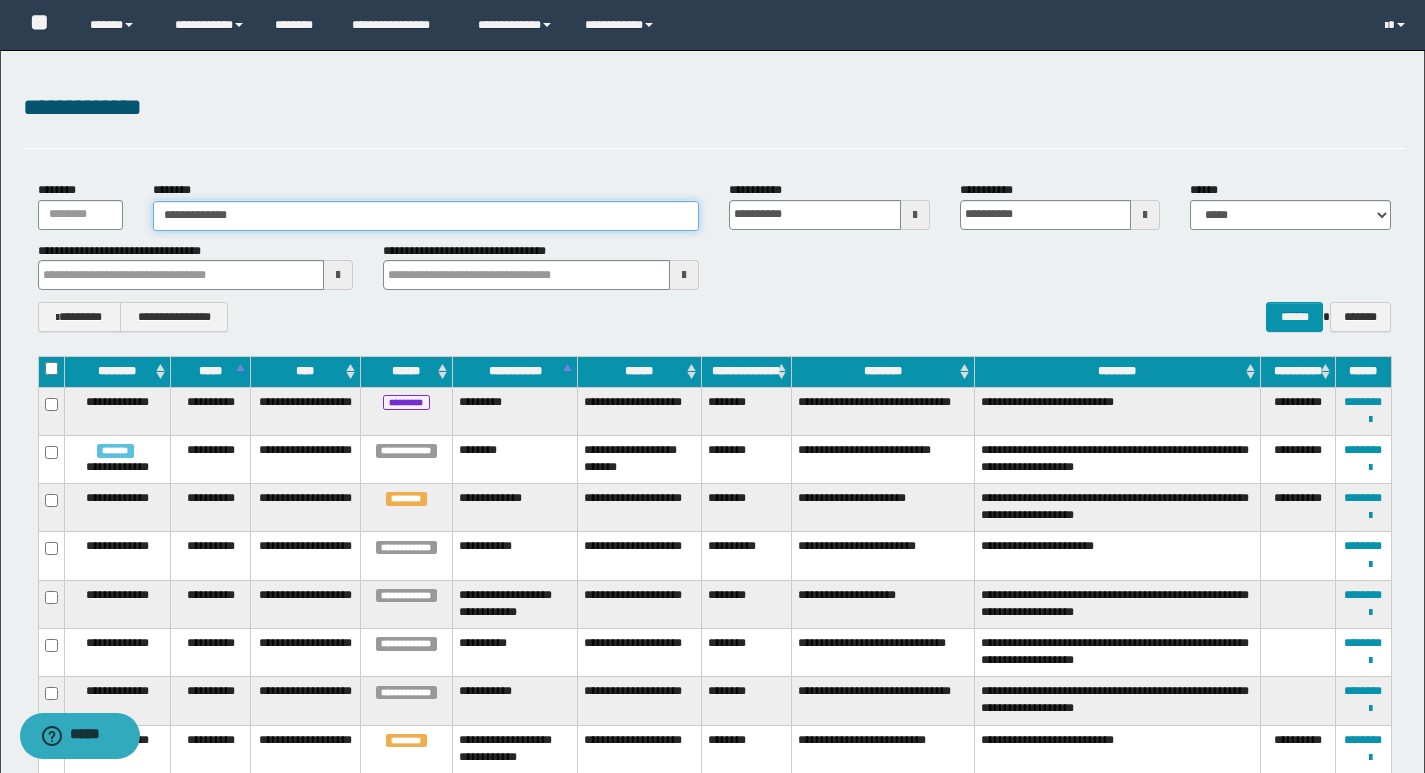 drag, startPoint x: 262, startPoint y: 216, endPoint x: 131, endPoint y: 223, distance: 131.18689 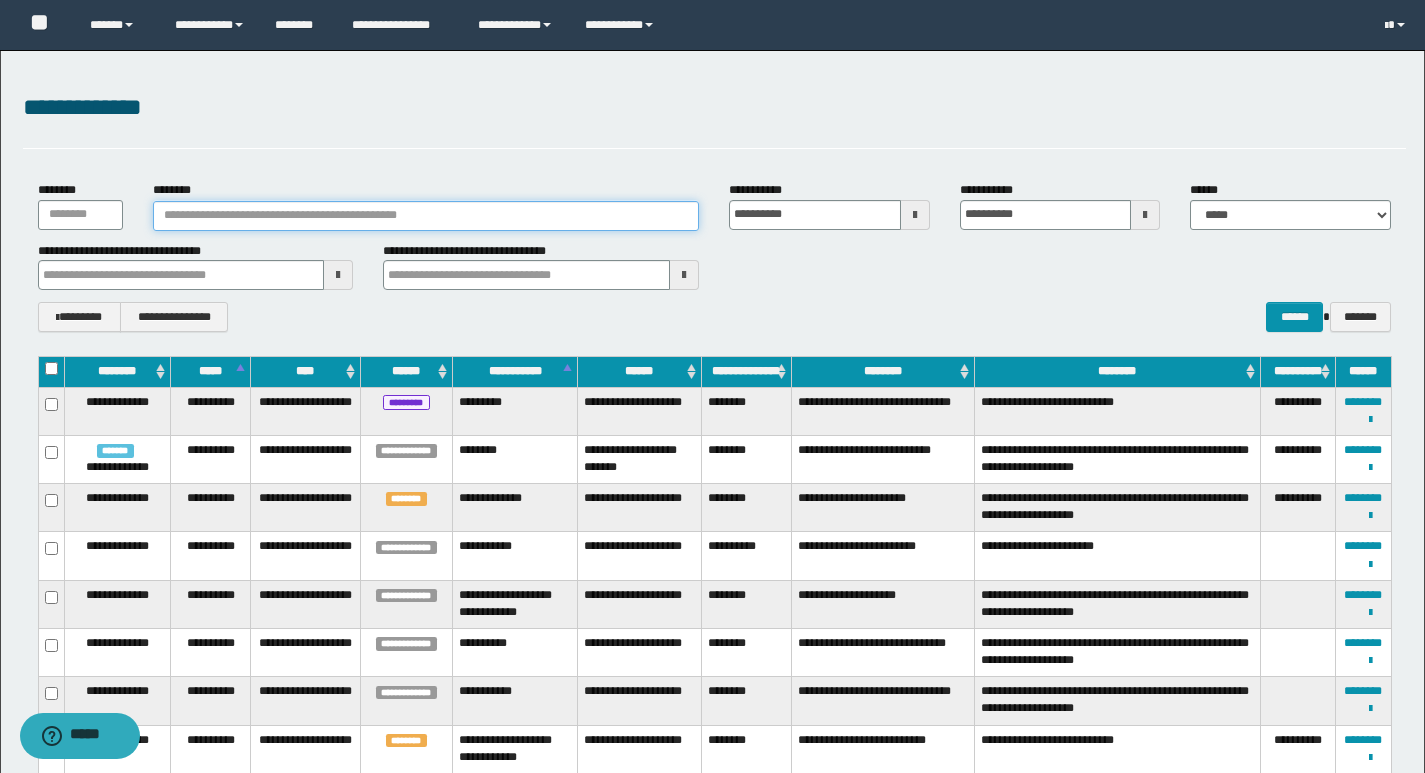 paste on "********" 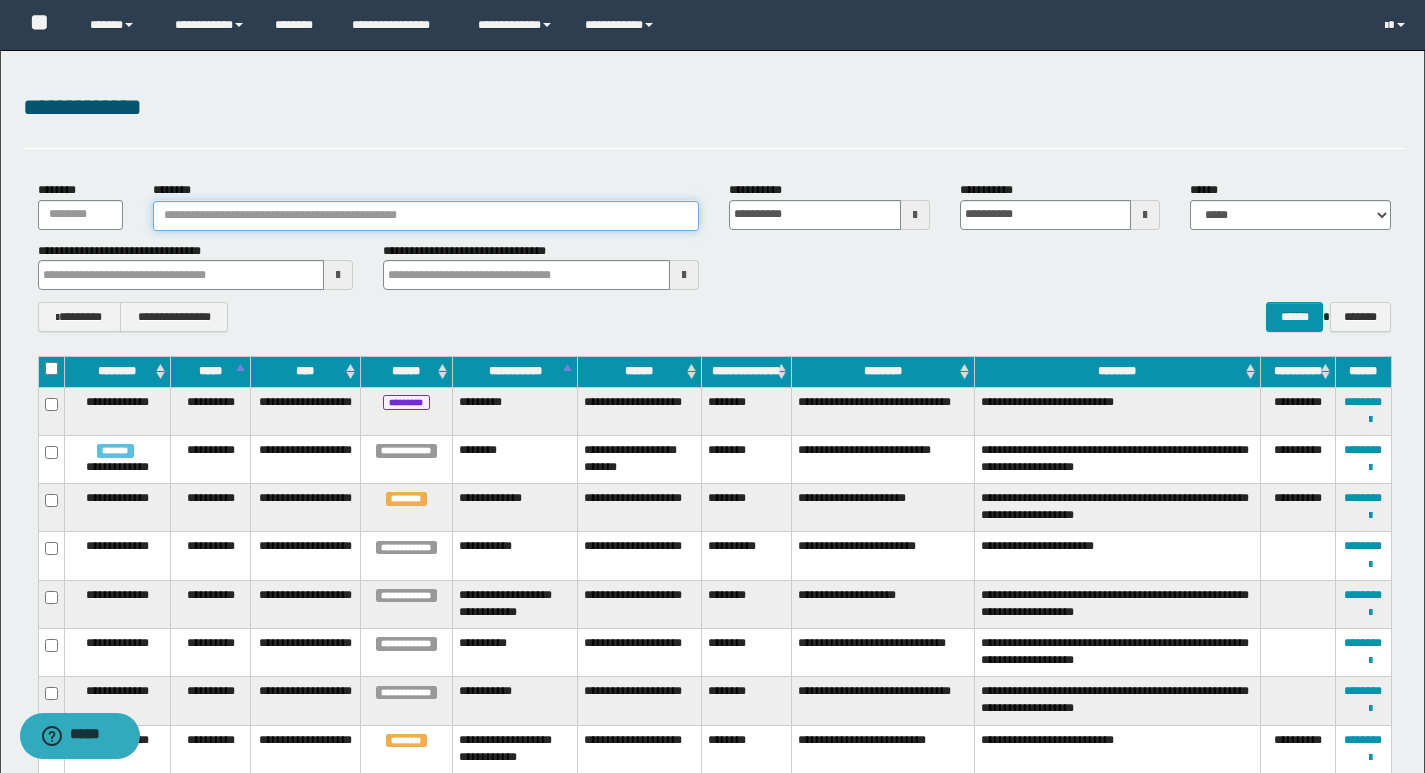 type on "********" 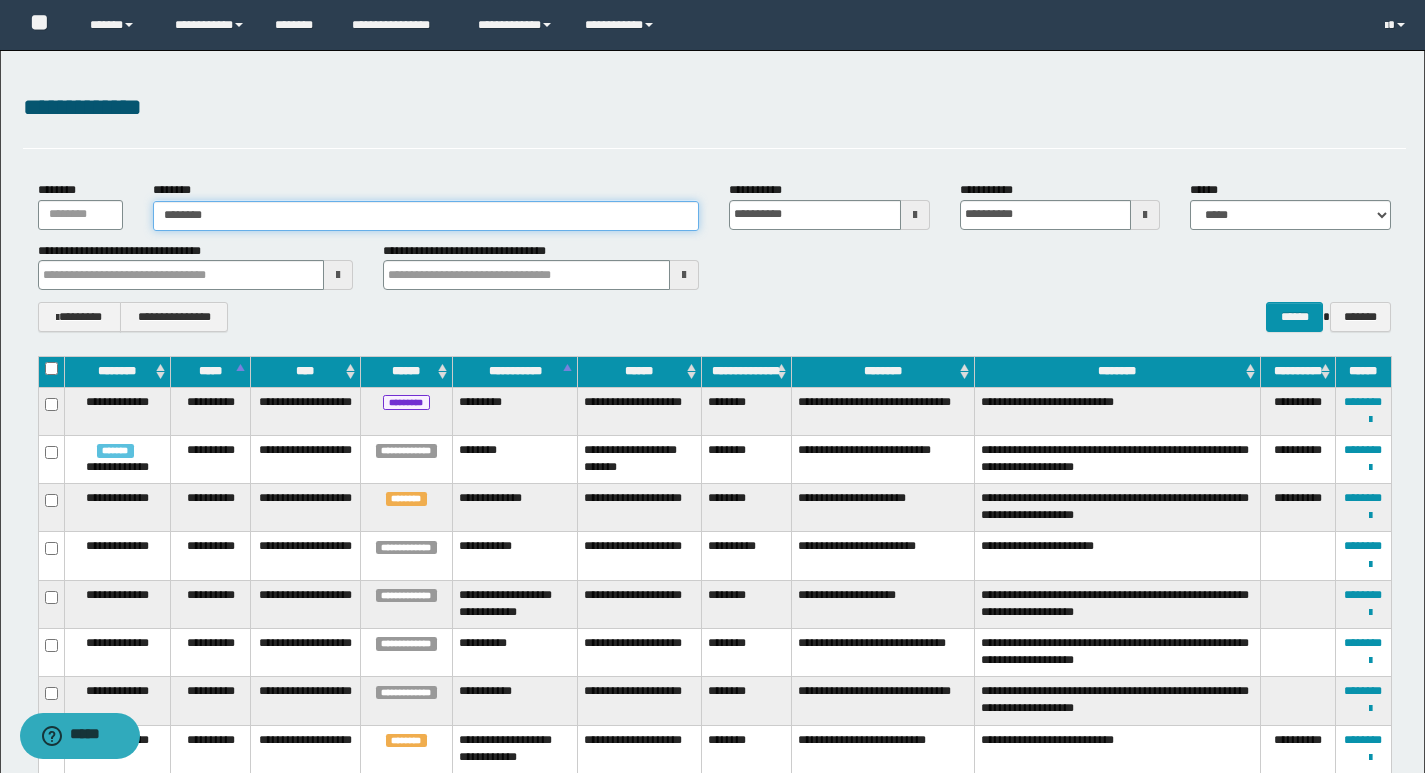 type on "********" 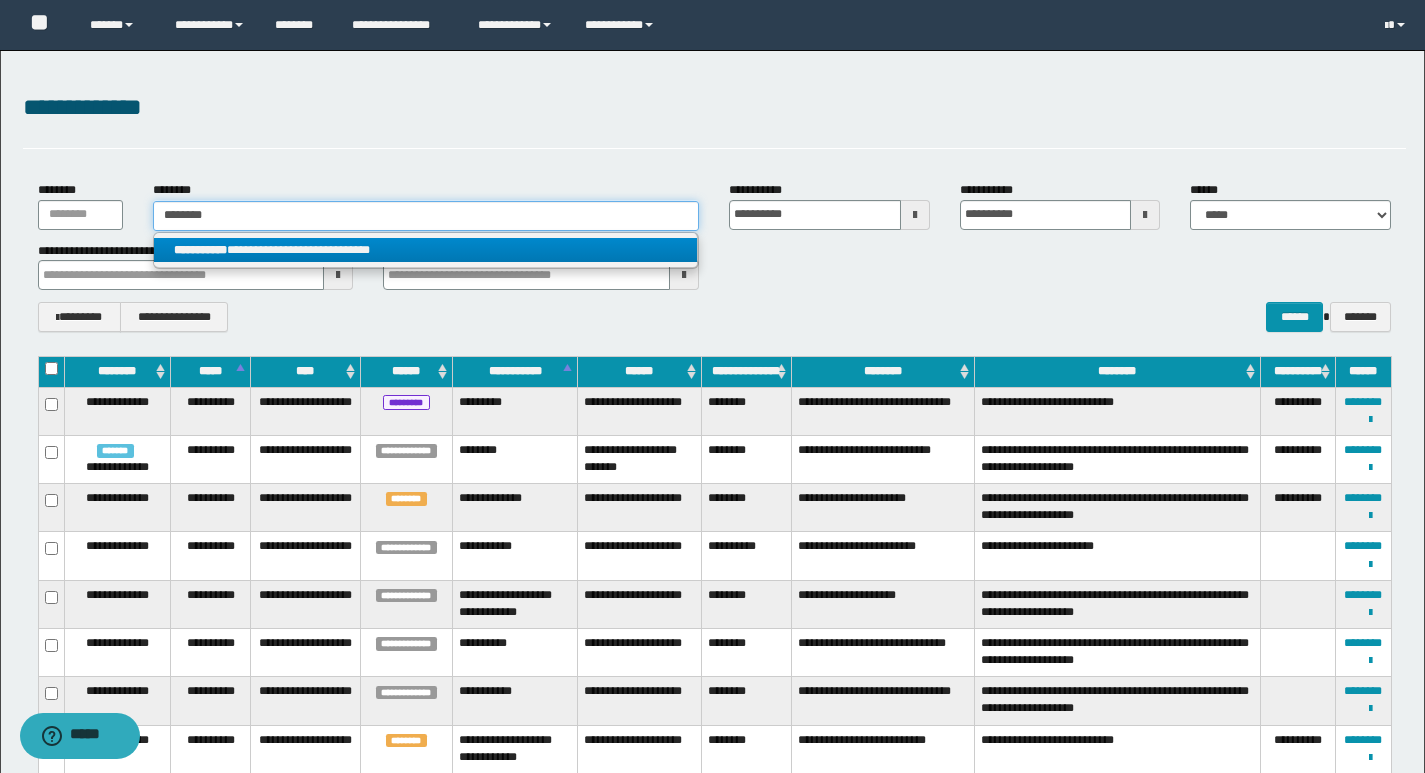 type on "********" 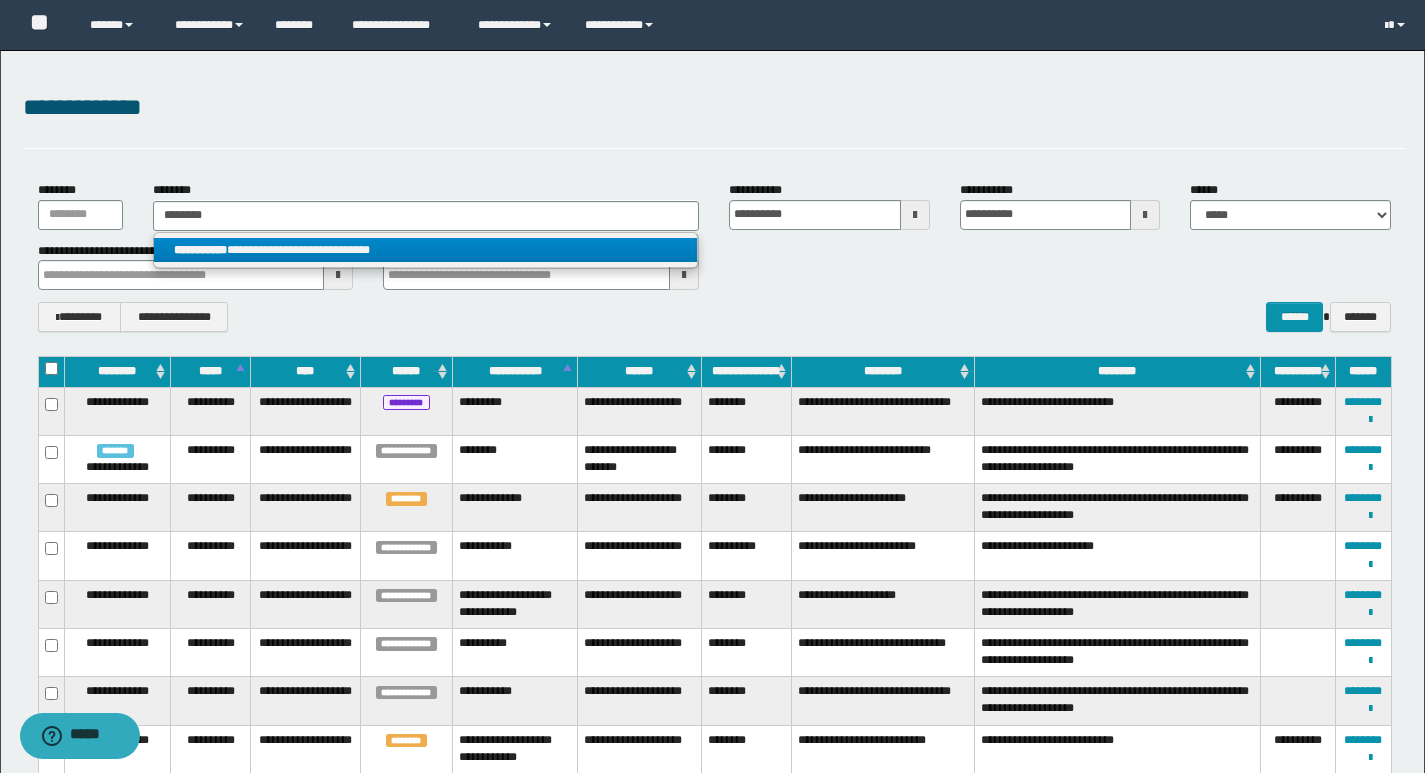 click on "**********" at bounding box center (425, 250) 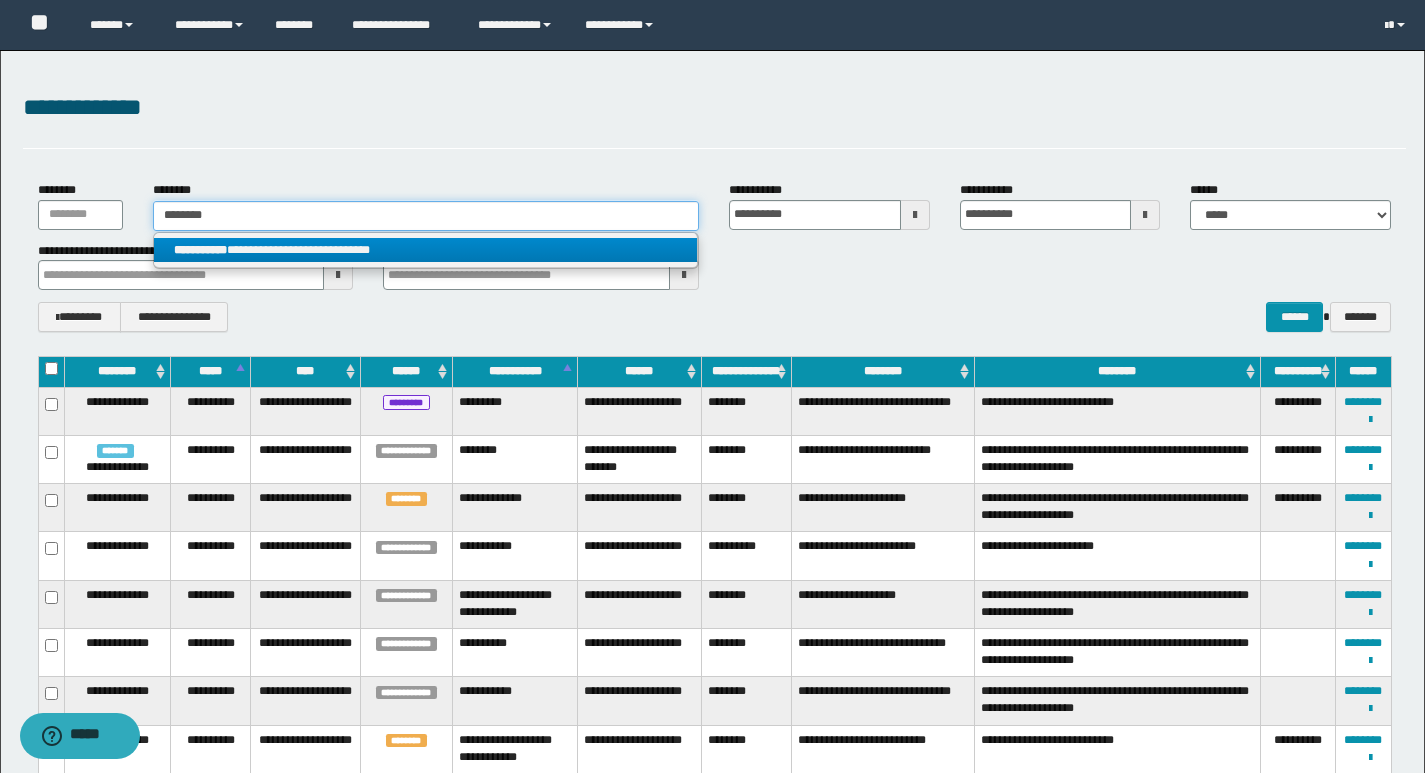 type 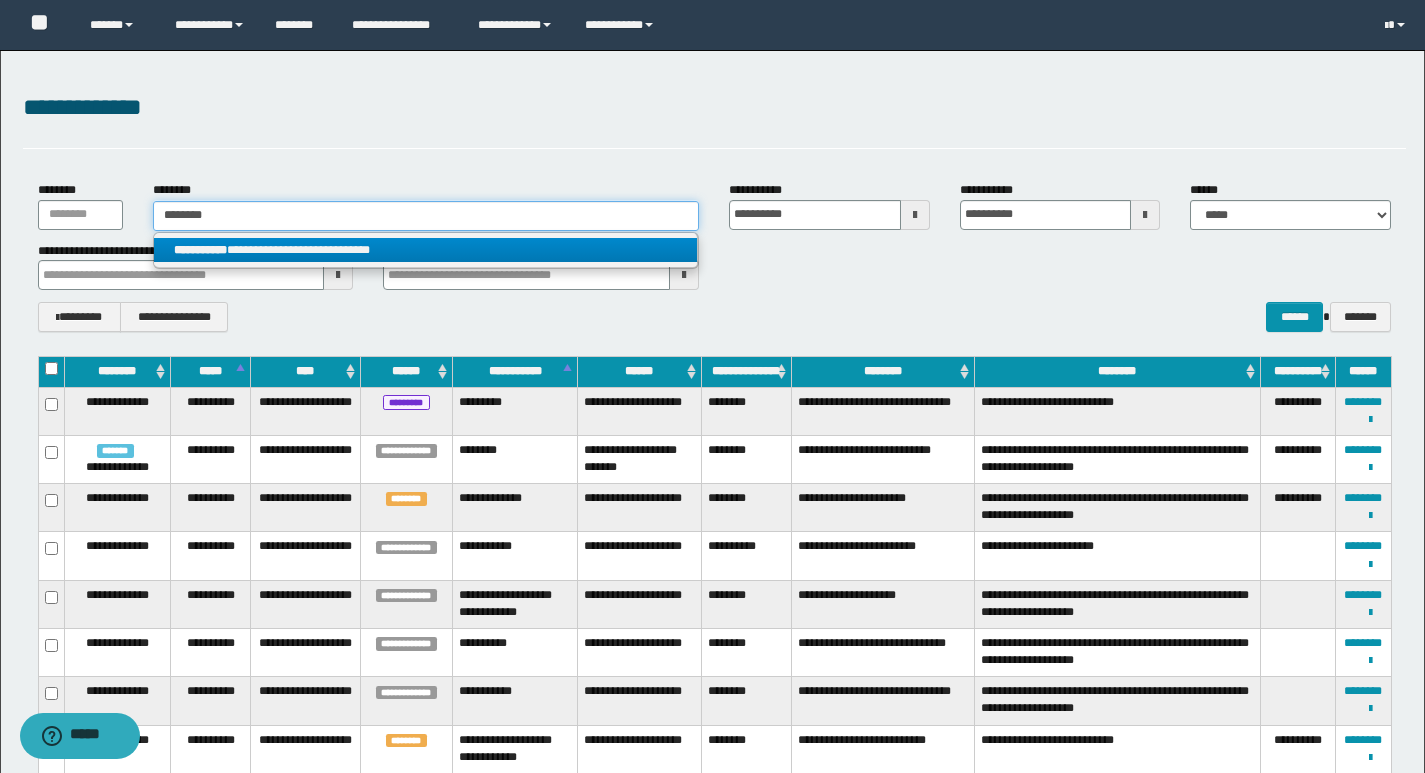 type on "**********" 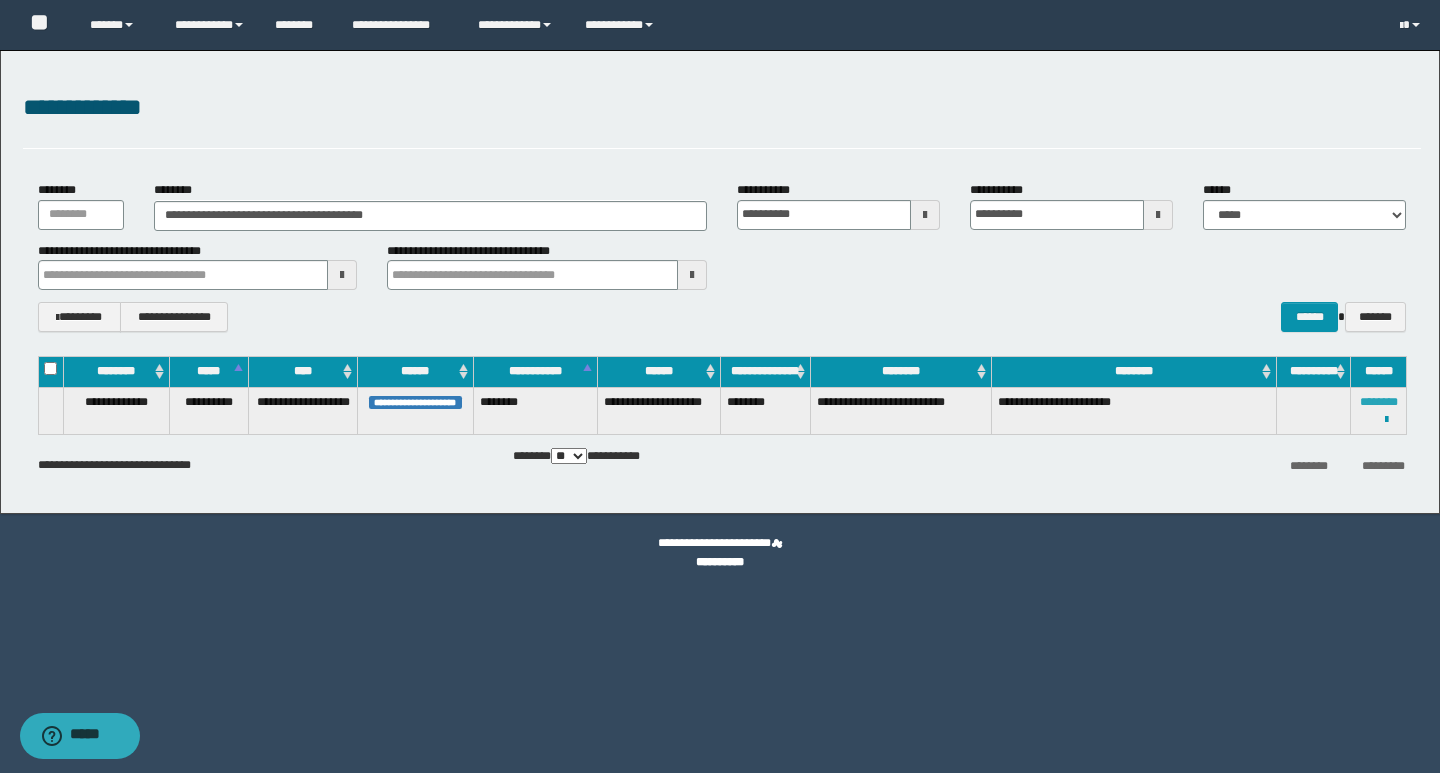 click on "********" at bounding box center (1379, 402) 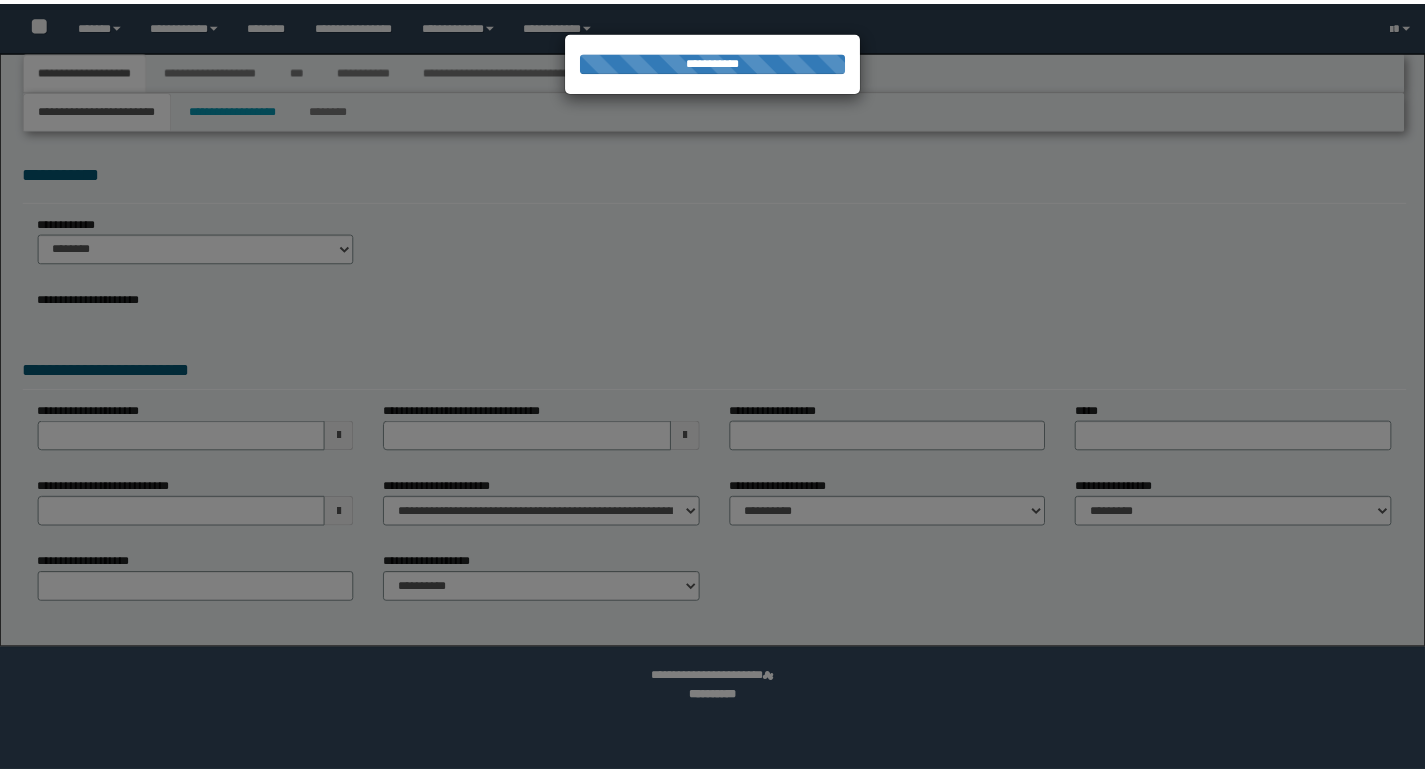 scroll, scrollTop: 0, scrollLeft: 0, axis: both 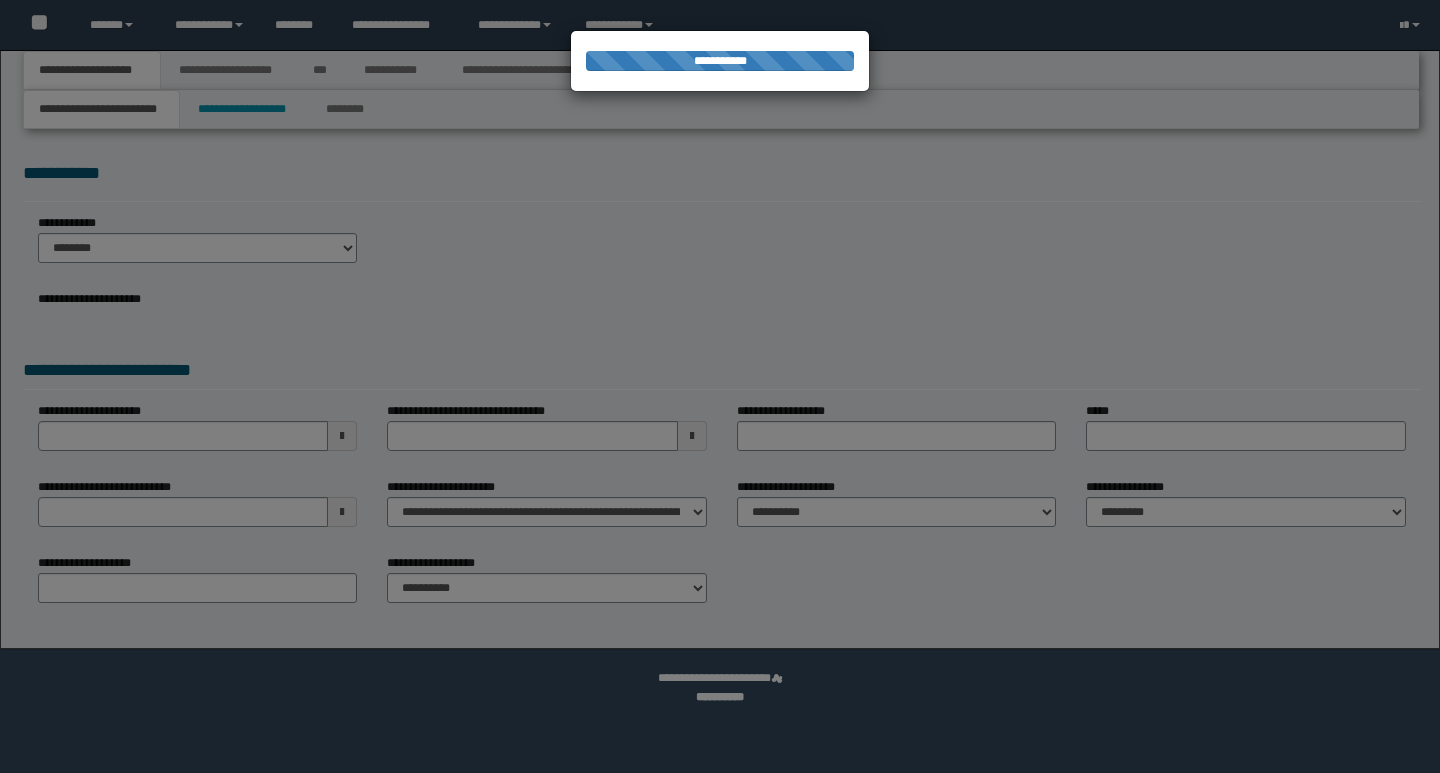 select on "*" 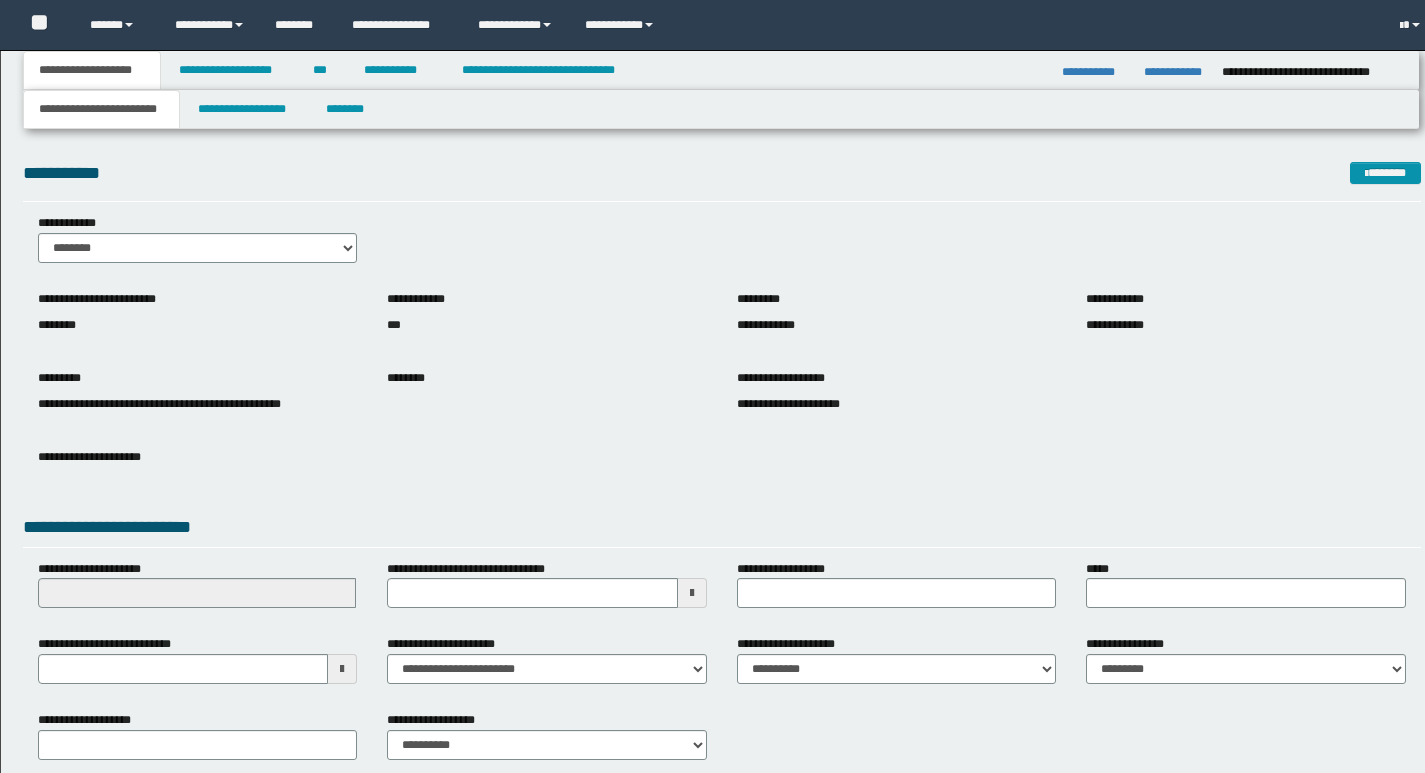 scroll, scrollTop: 0, scrollLeft: 0, axis: both 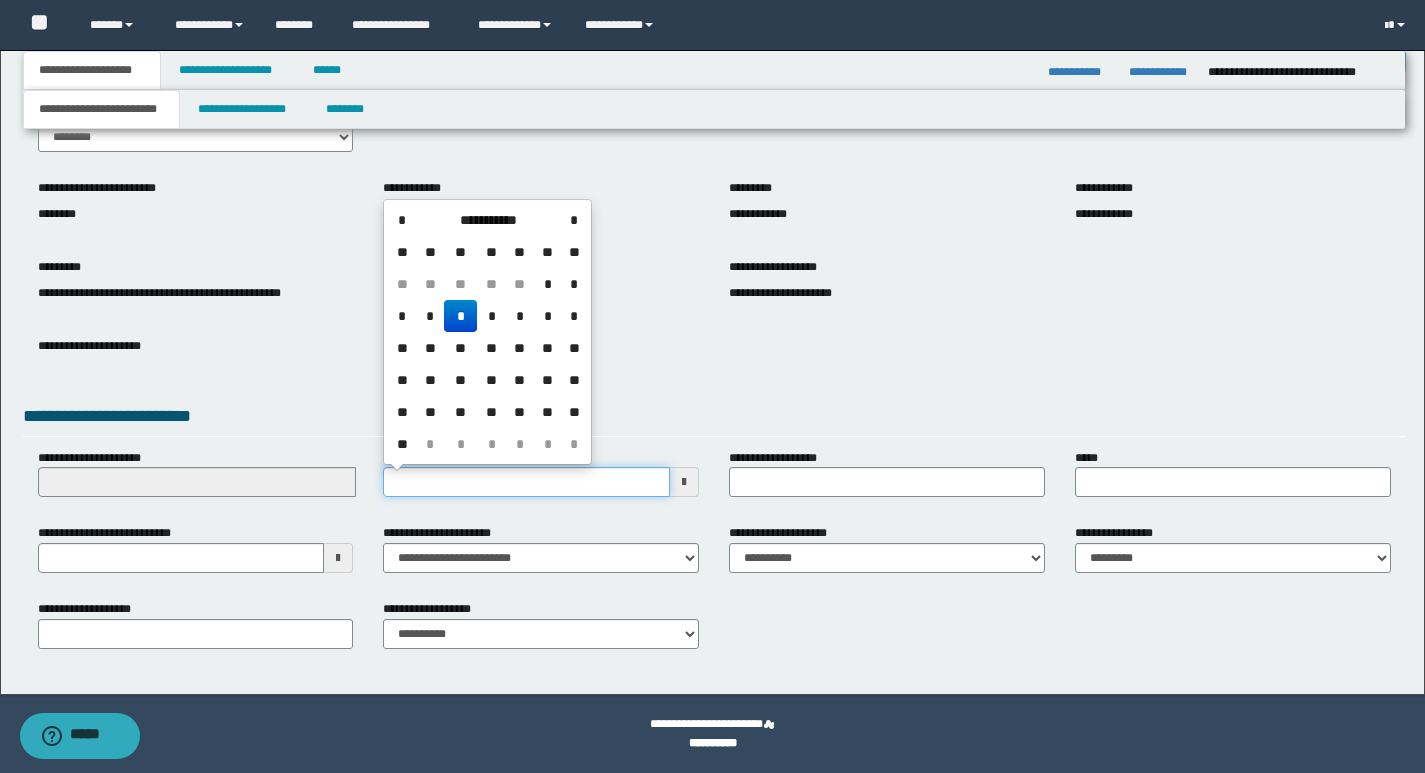 click on "**********" at bounding box center [526, 482] 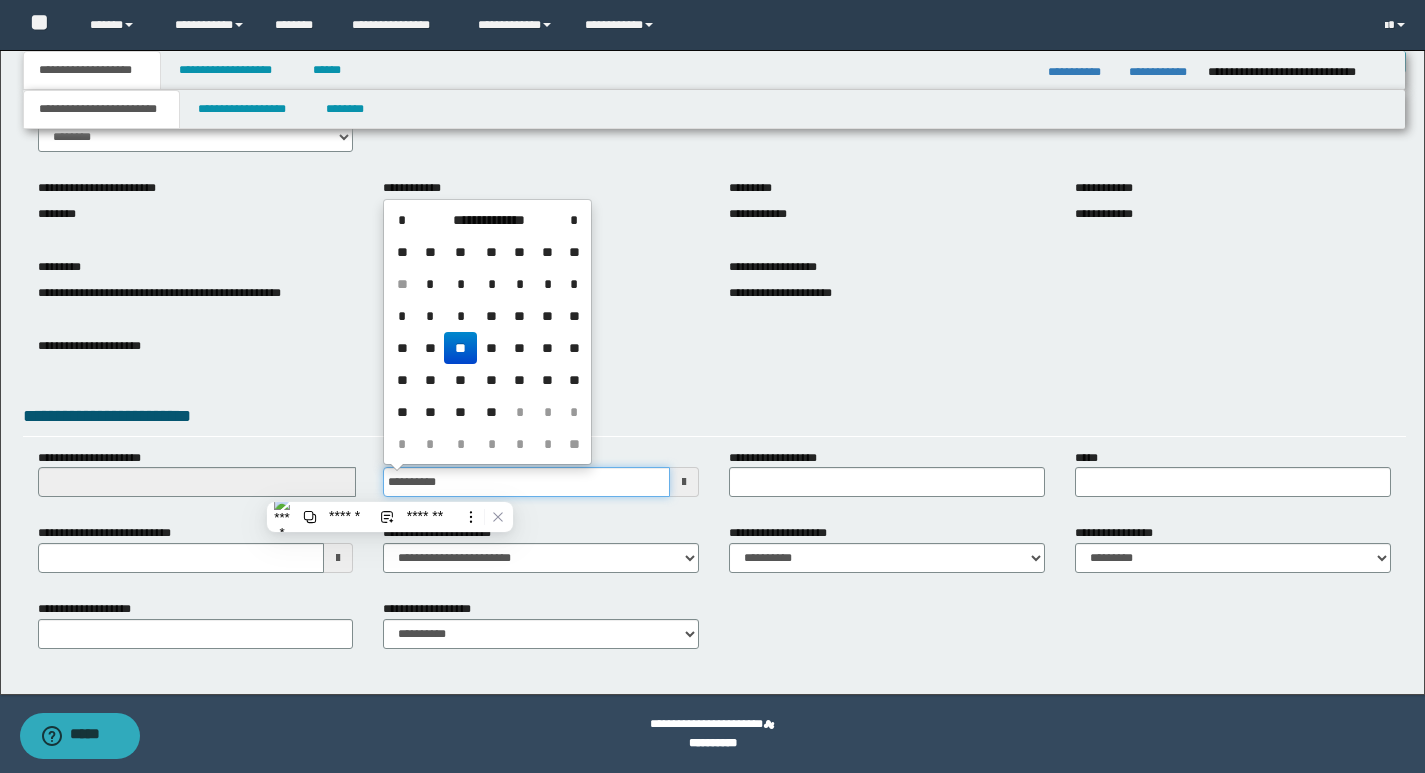 type on "**********" 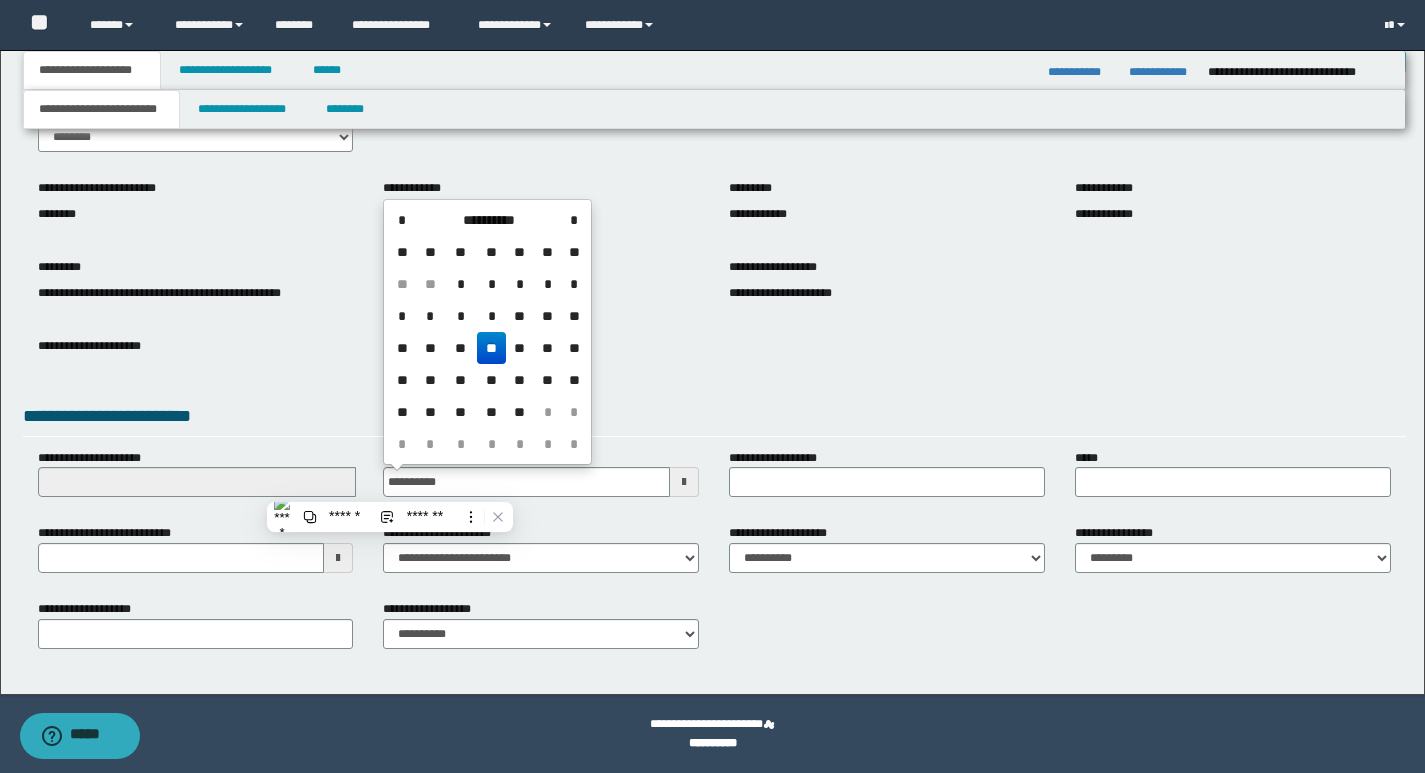 click on "**" at bounding box center [491, 348] 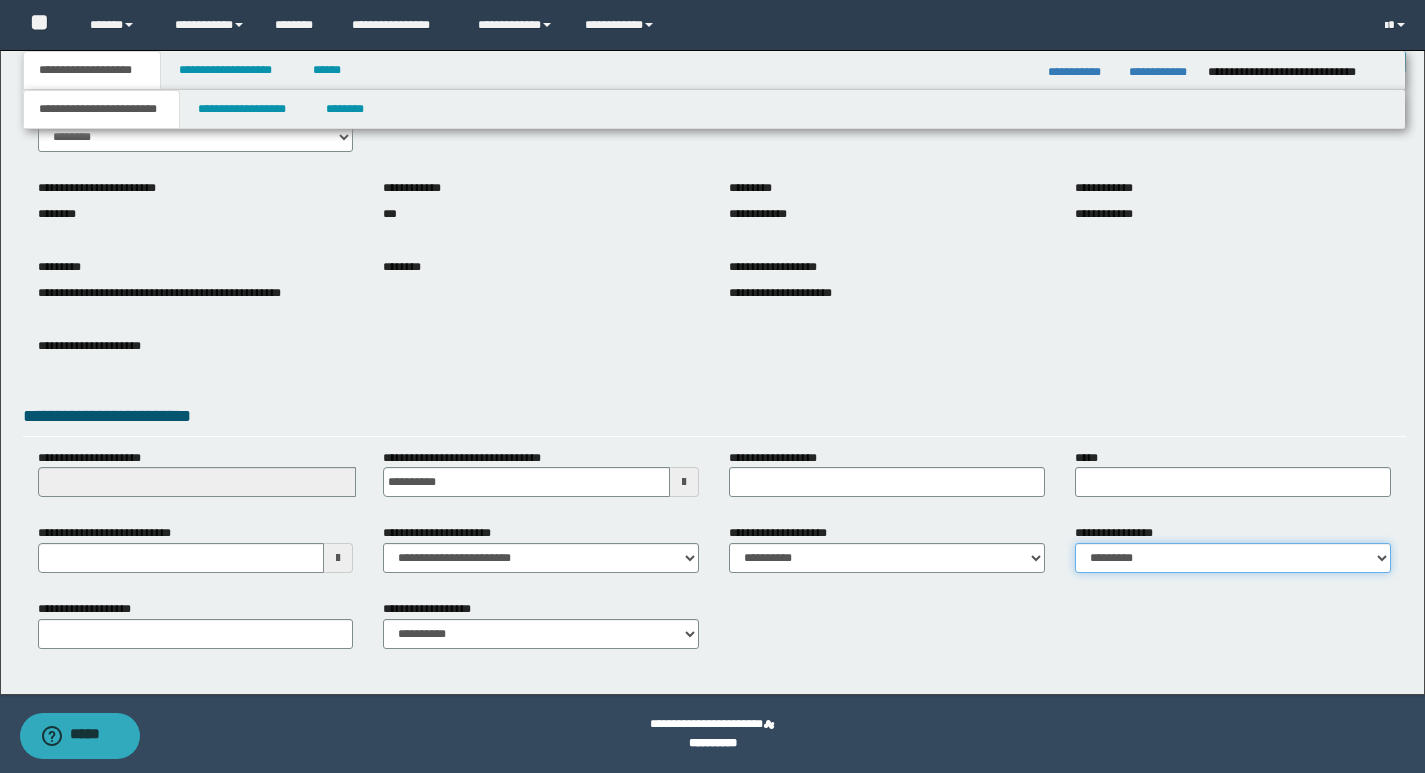 click on "**********" at bounding box center [1233, 558] 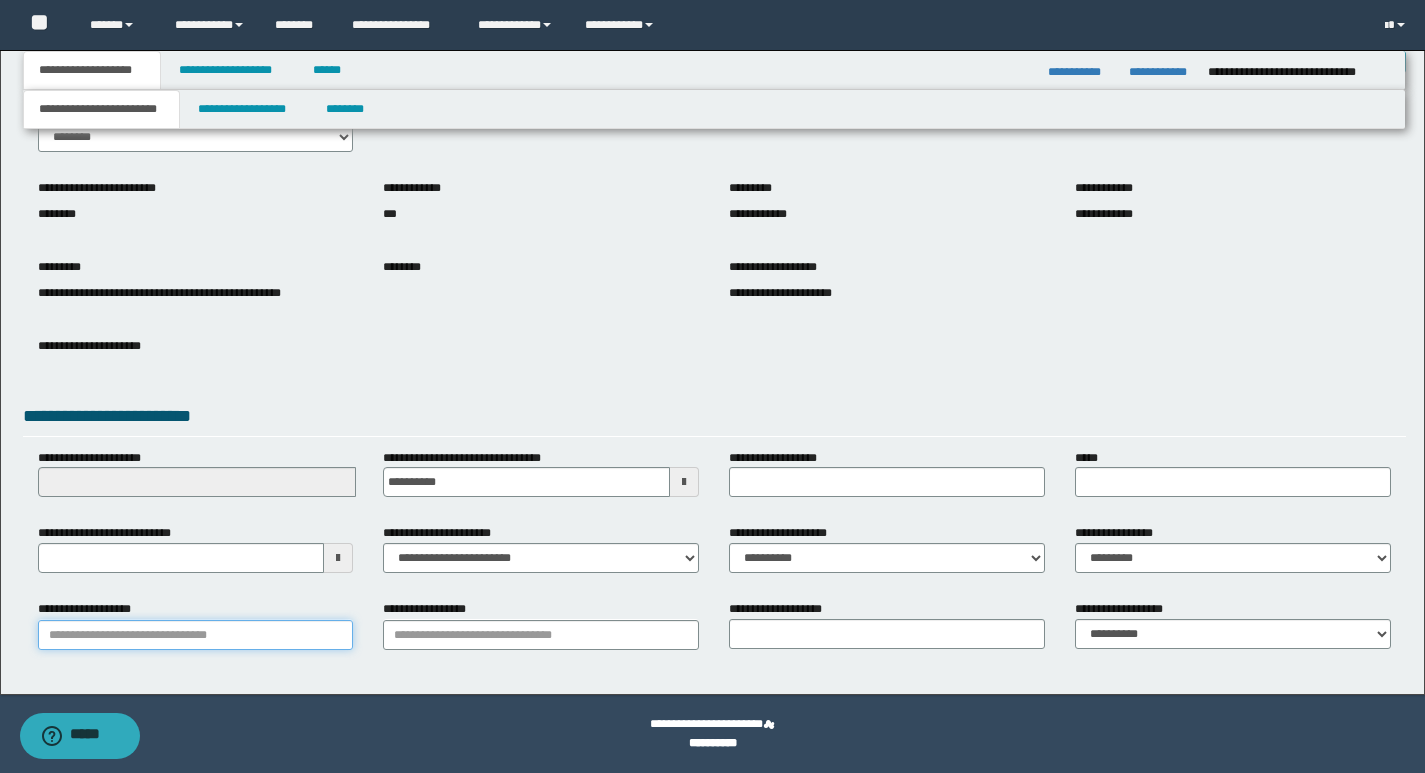 click on "**********" at bounding box center (196, 635) 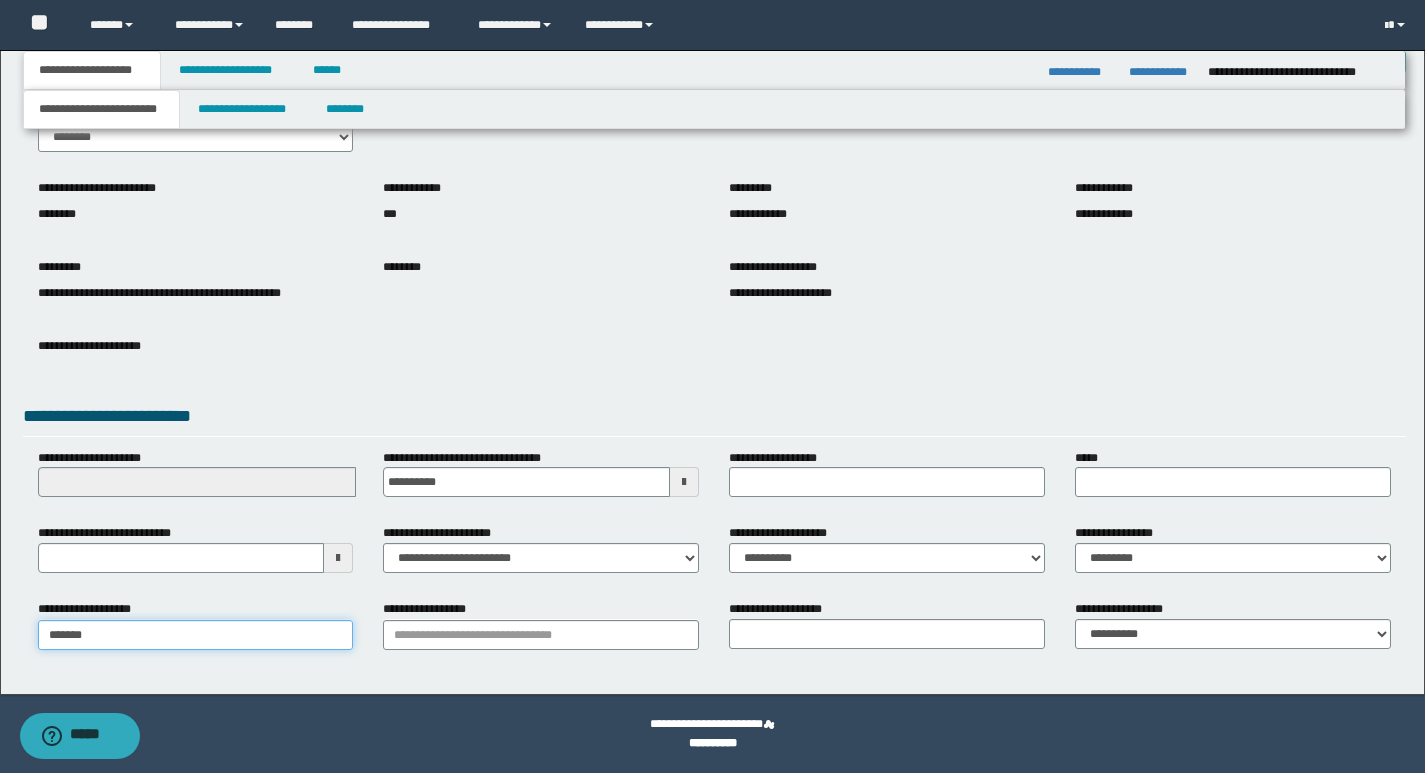 type on "********" 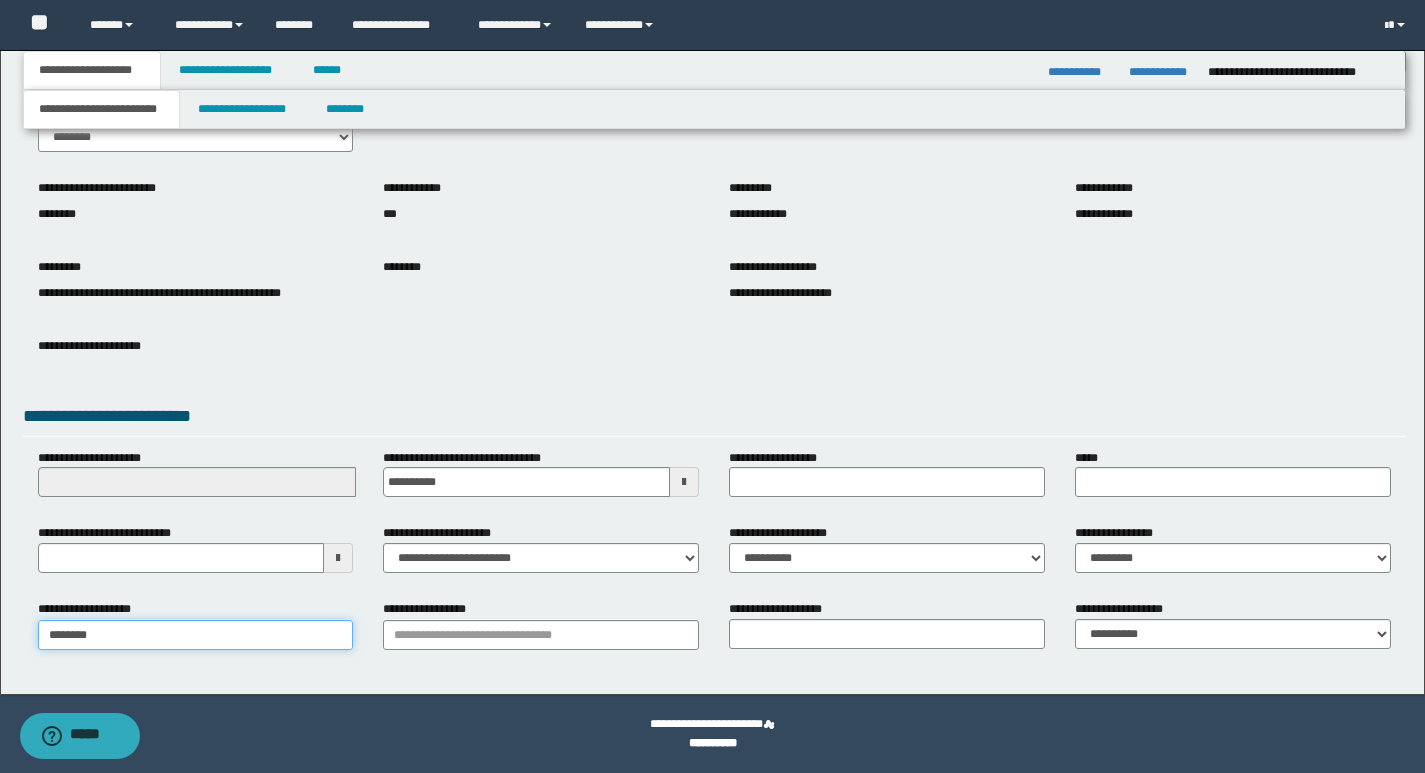 type on "**********" 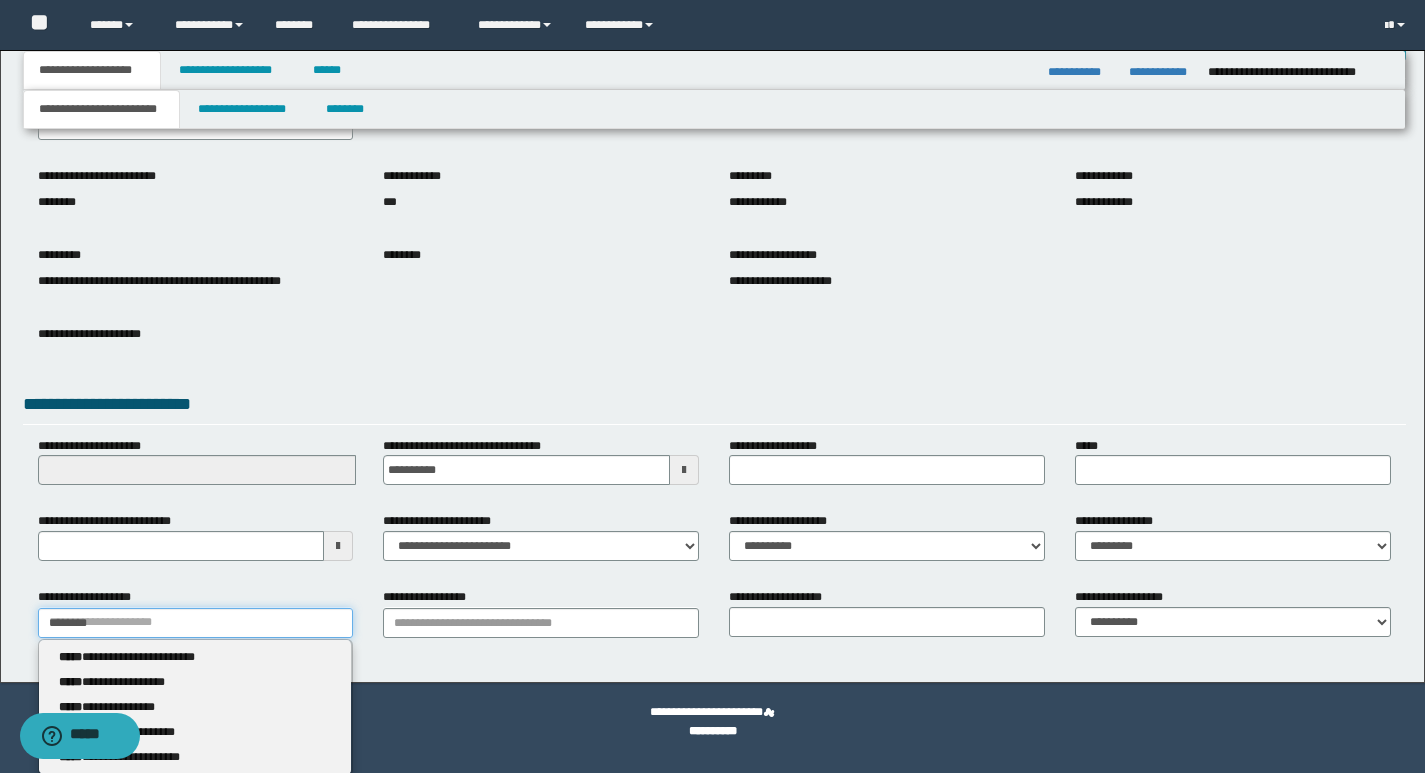 scroll, scrollTop: 126, scrollLeft: 0, axis: vertical 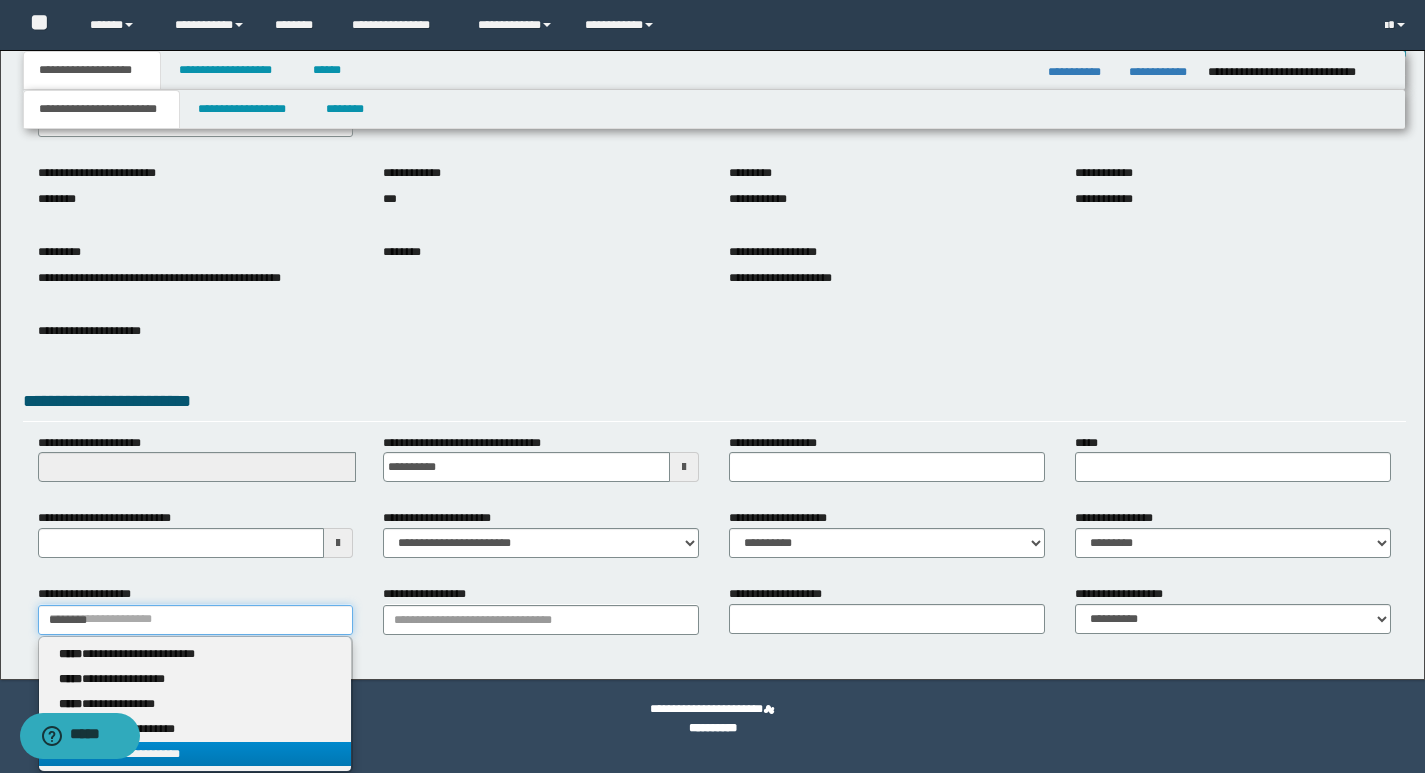 type on "********" 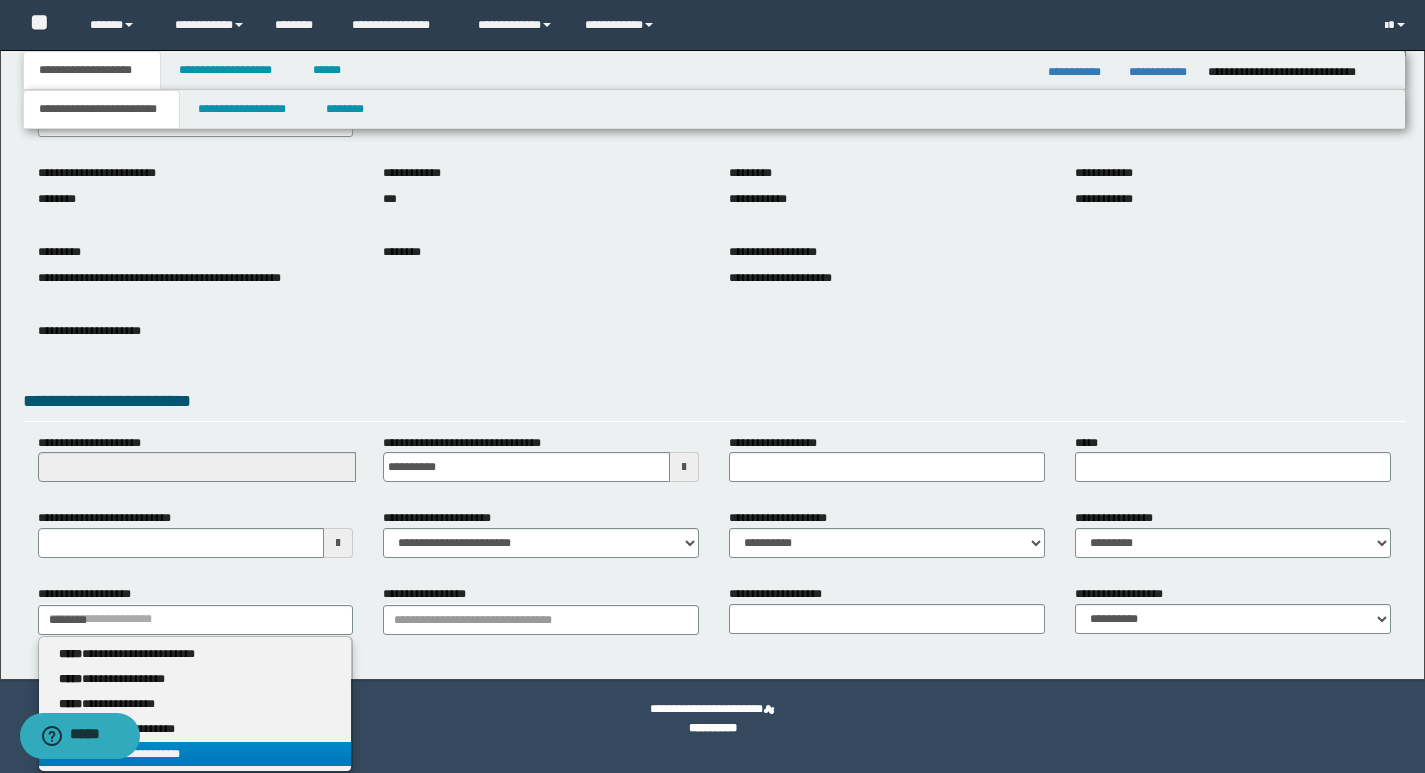 click on "**********" at bounding box center [195, 754] 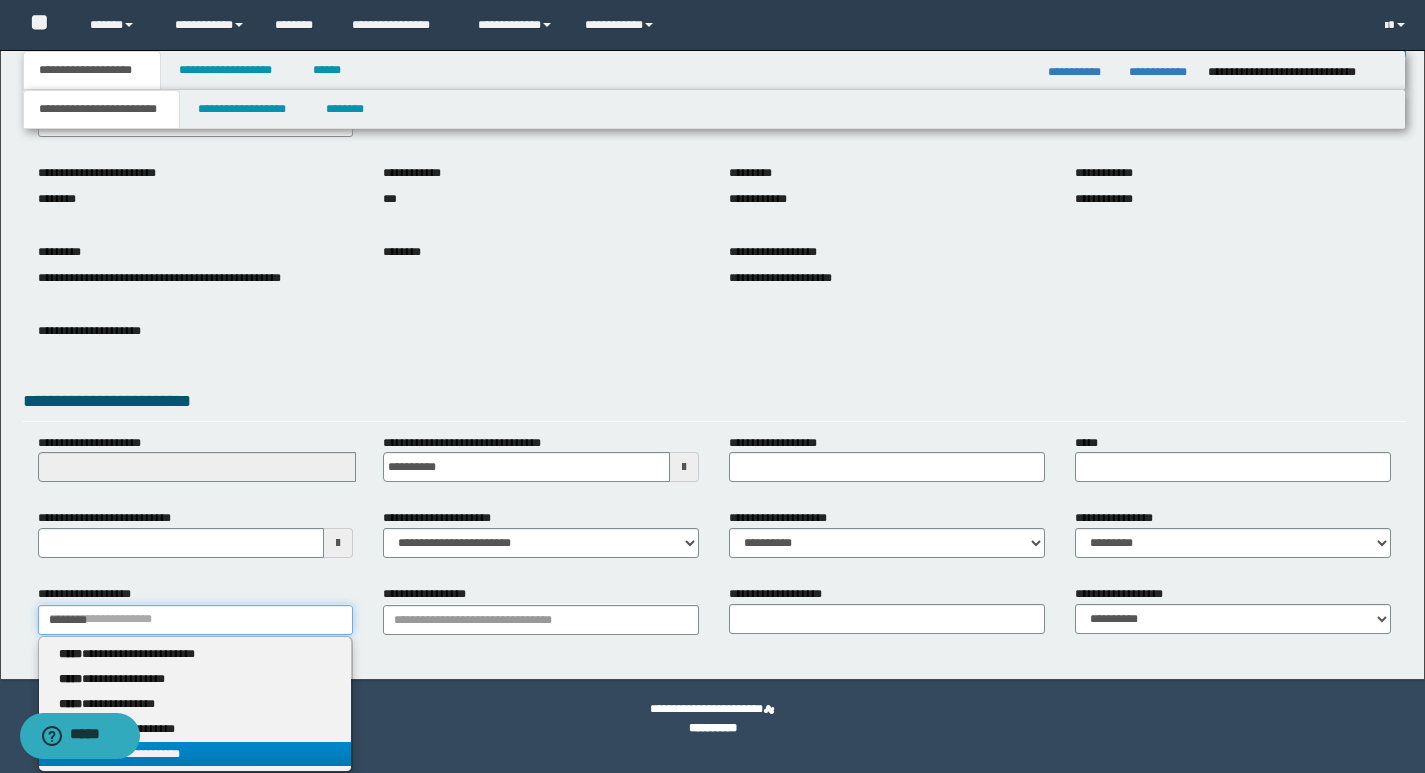 type 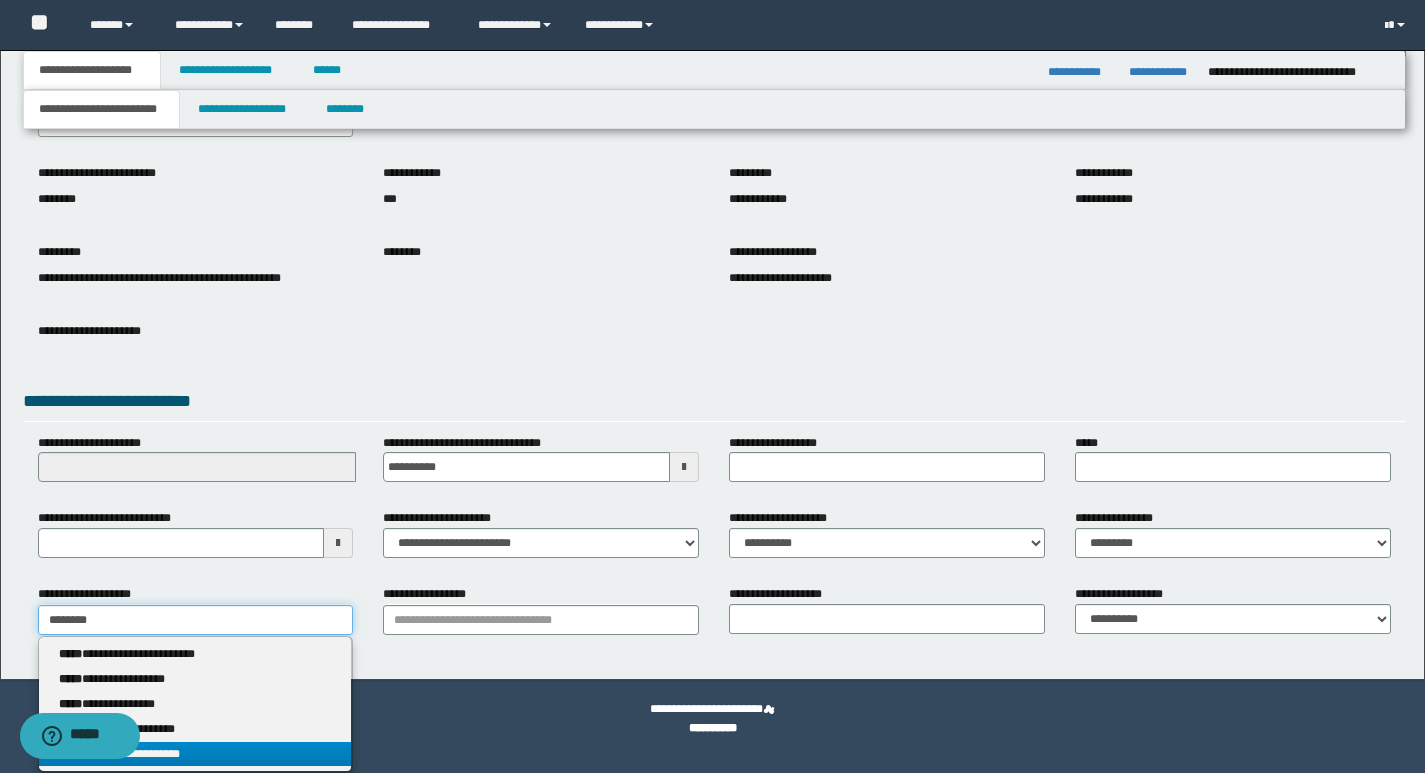 scroll, scrollTop: 111, scrollLeft: 0, axis: vertical 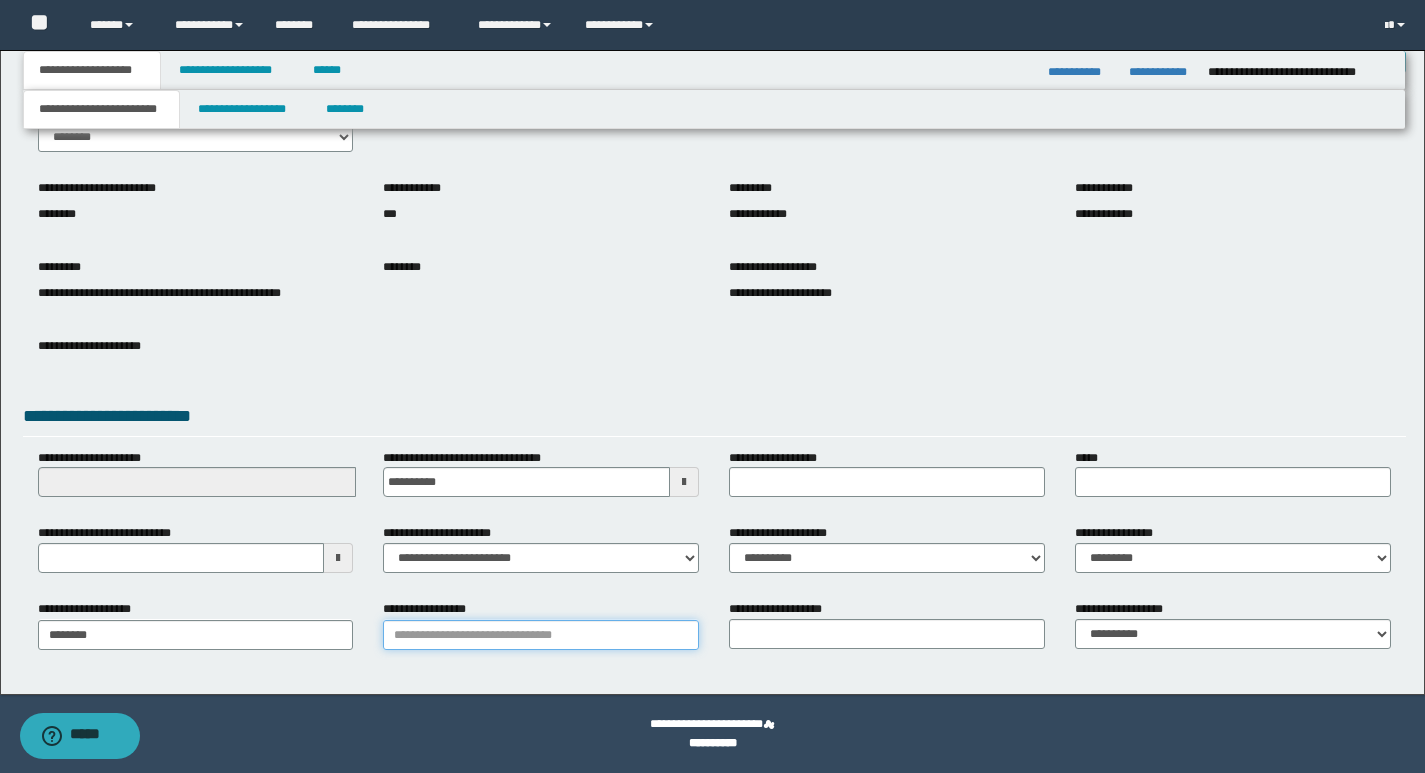 click on "**********" at bounding box center (541, 635) 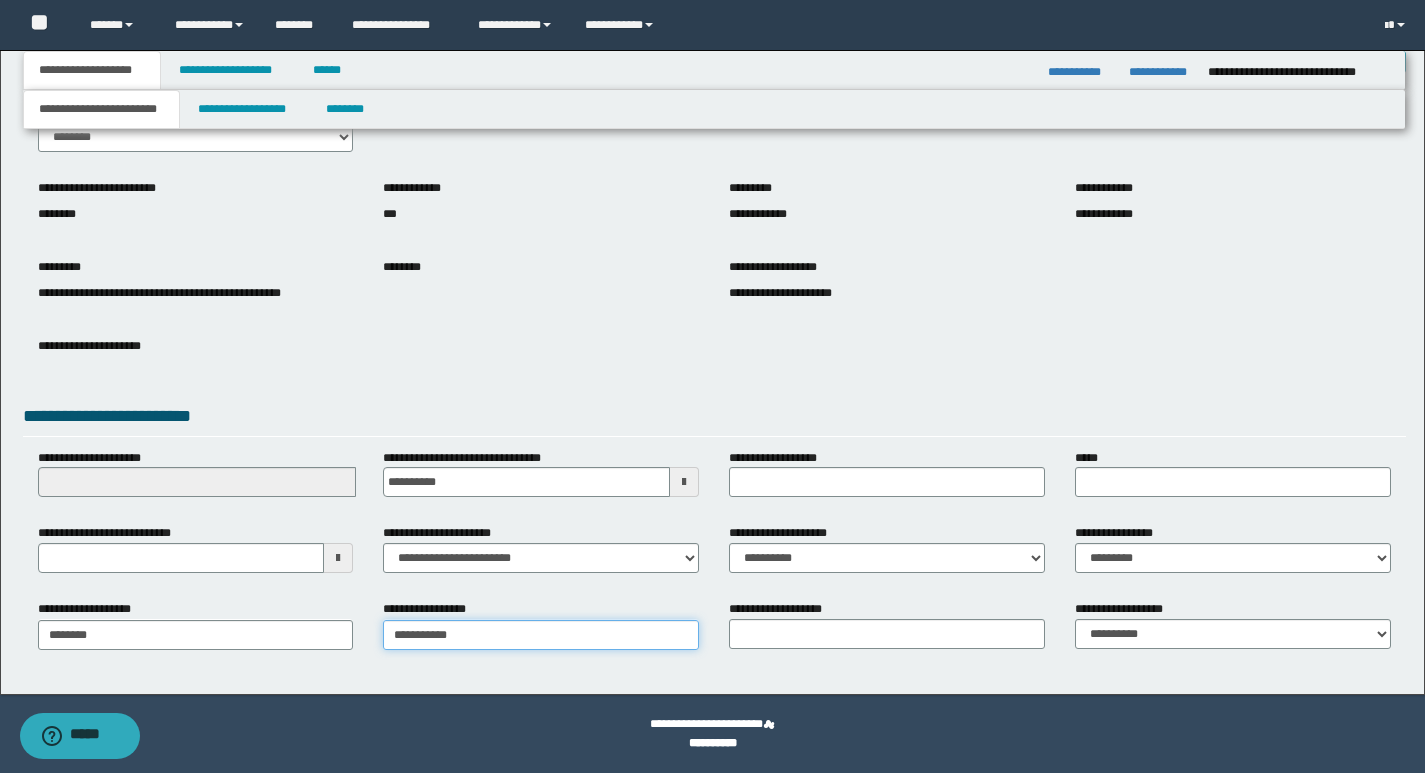 type on "**********" 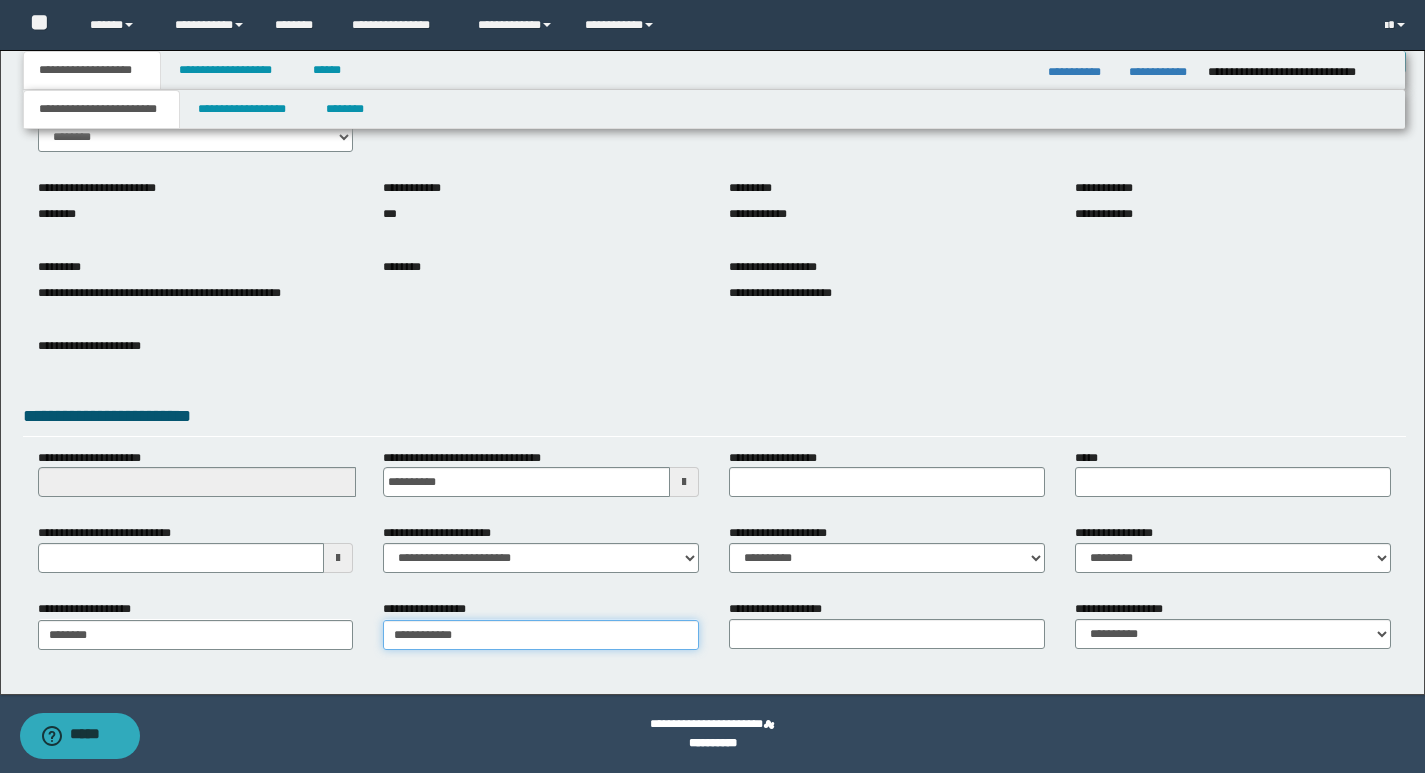 type on "**********" 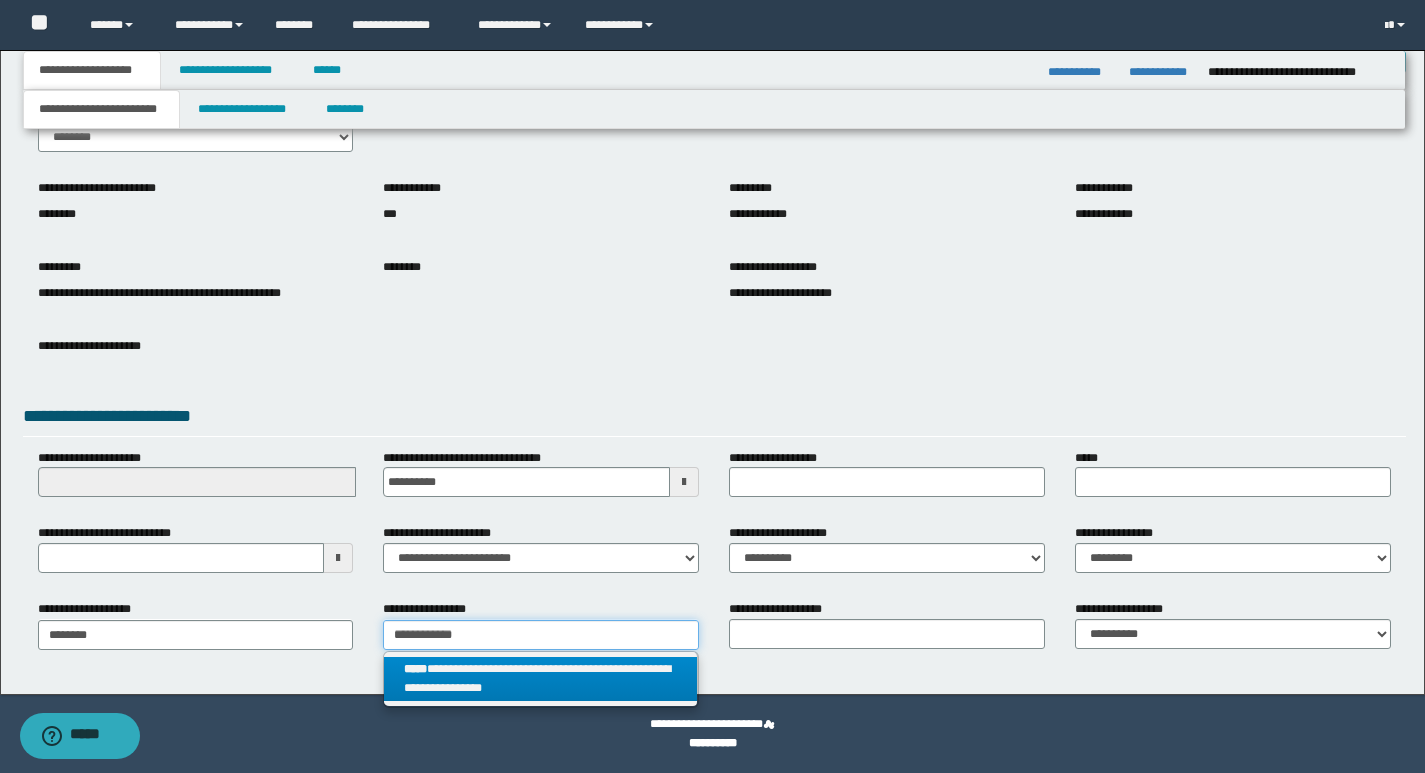 type on "**********" 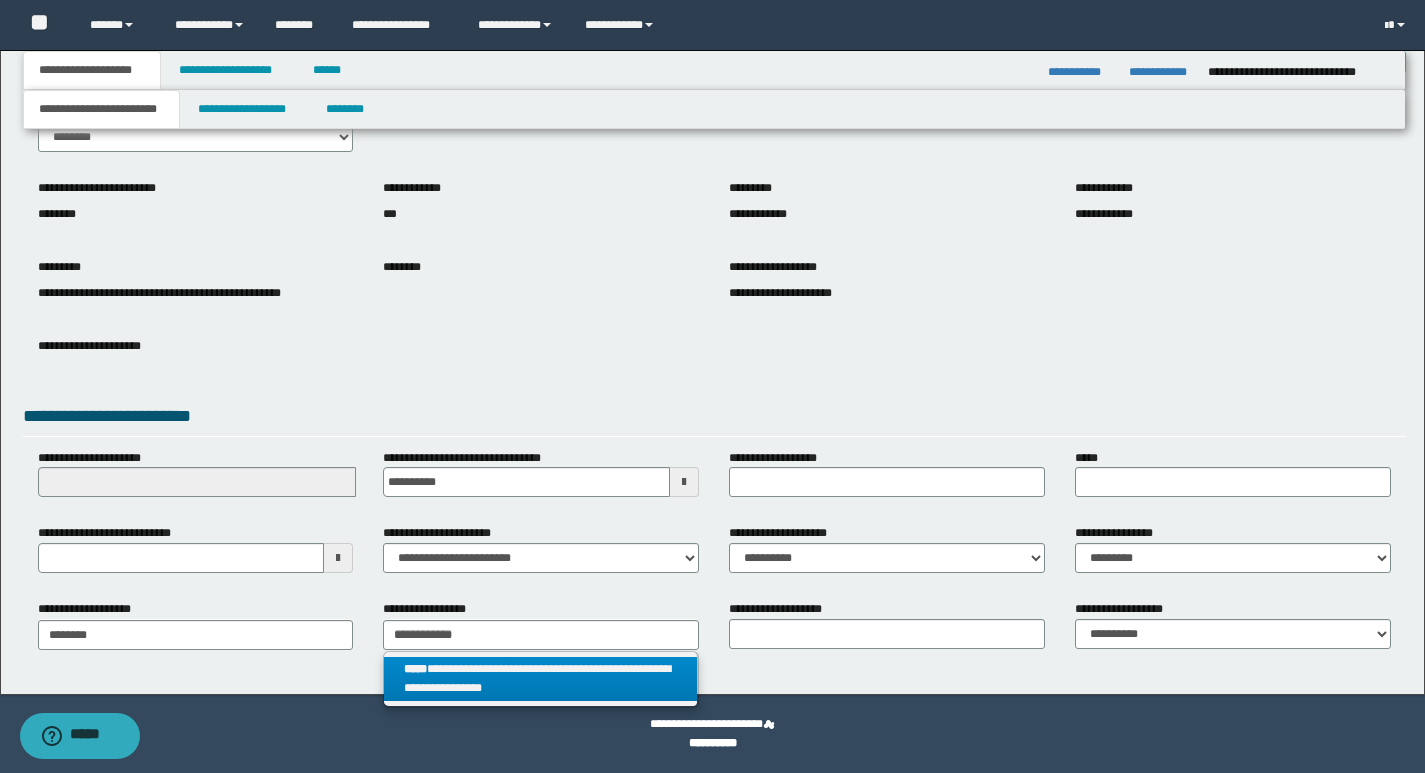click on "**********" at bounding box center (540, 679) 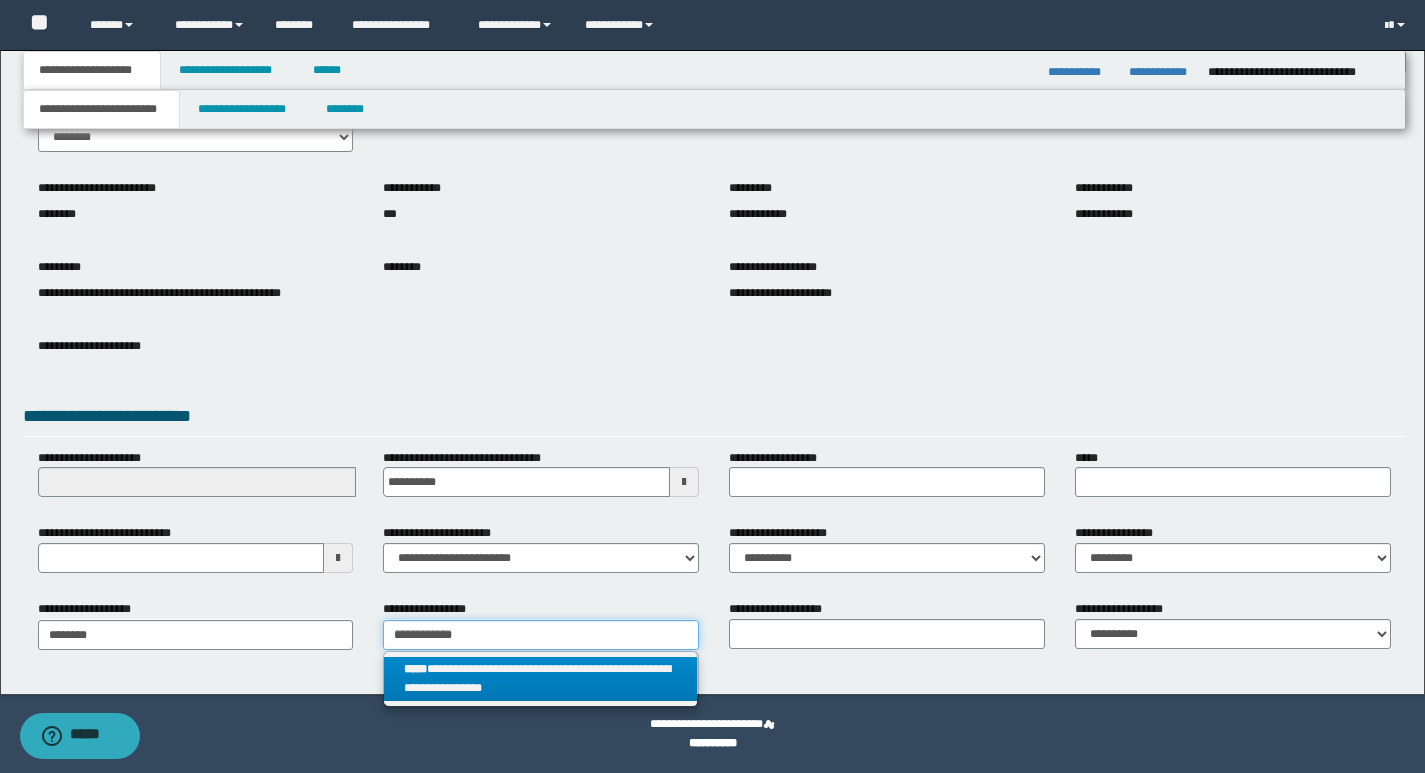 type 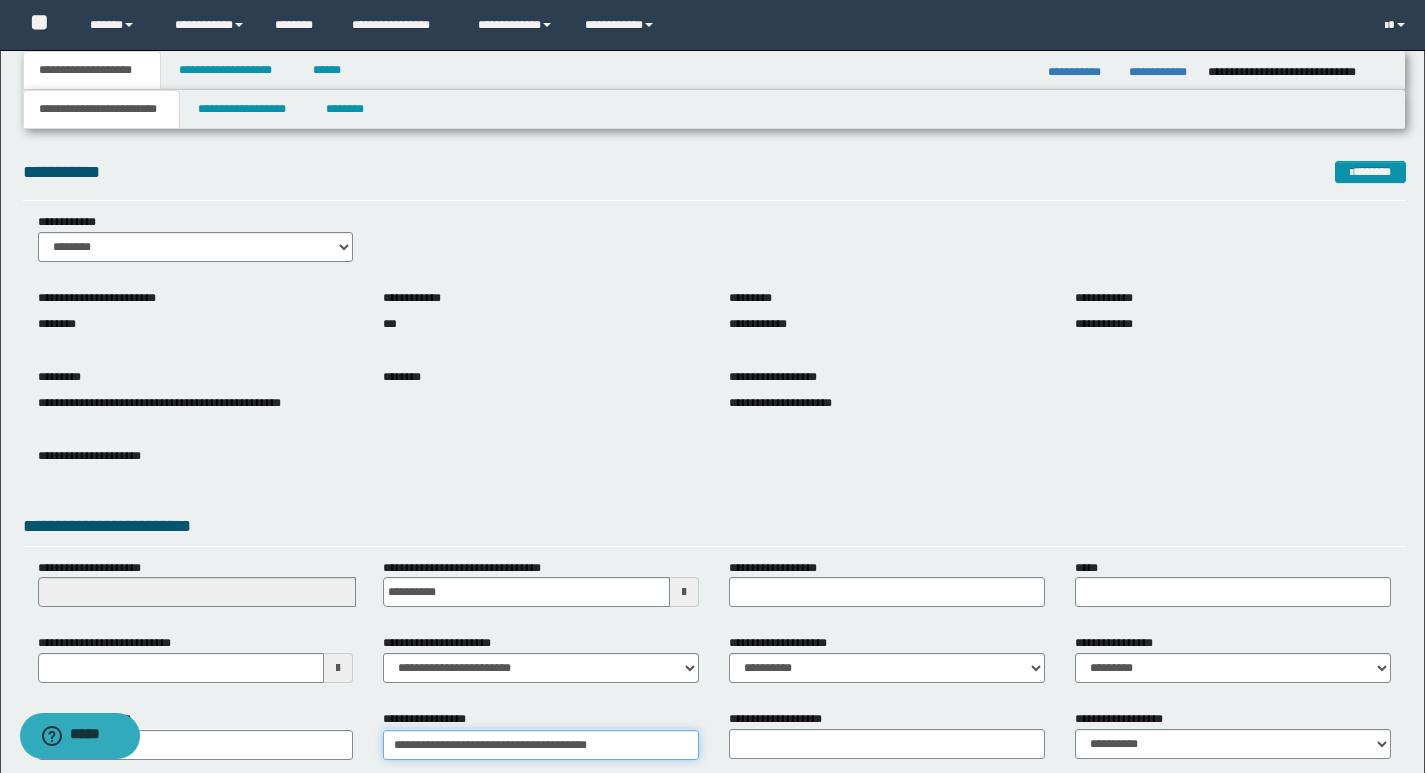 scroll, scrollTop: 0, scrollLeft: 0, axis: both 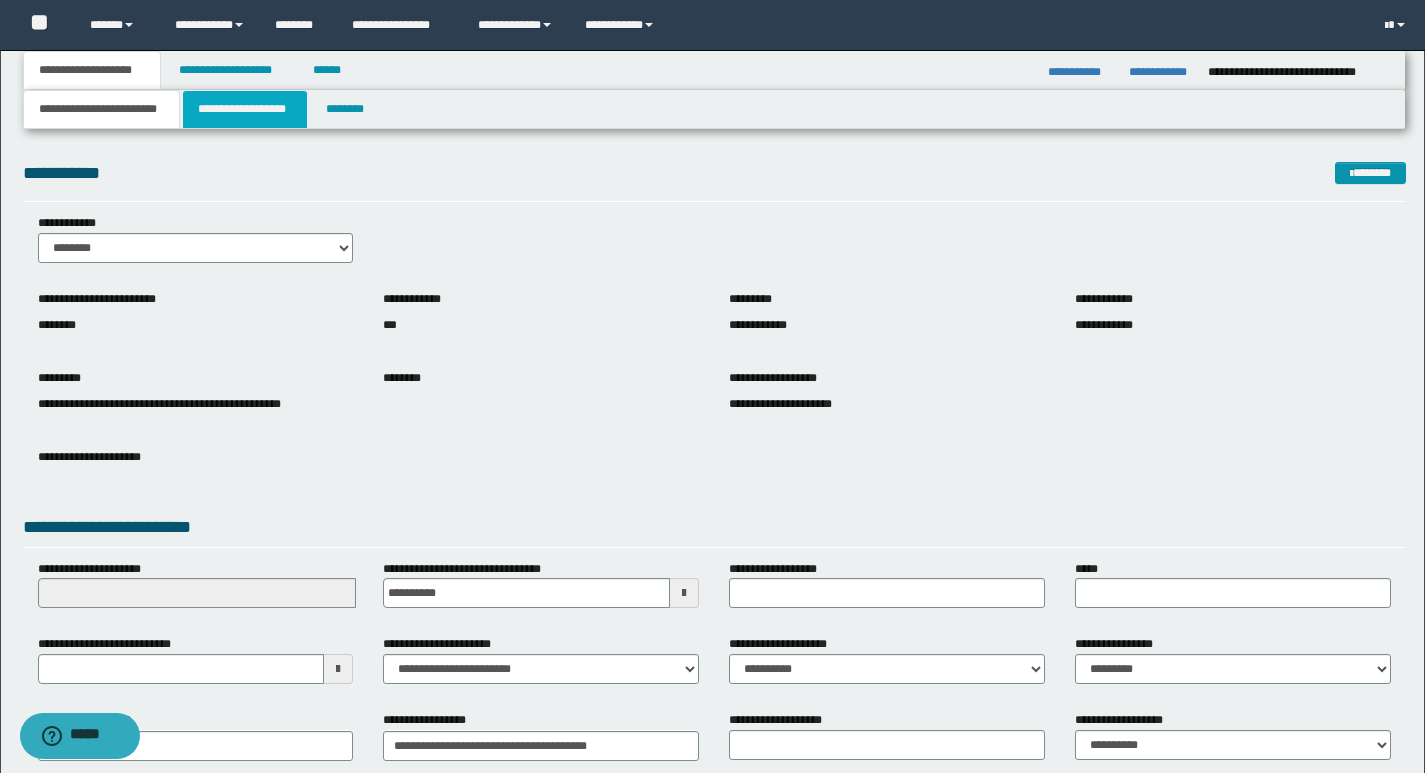 click on "**********" at bounding box center [245, 109] 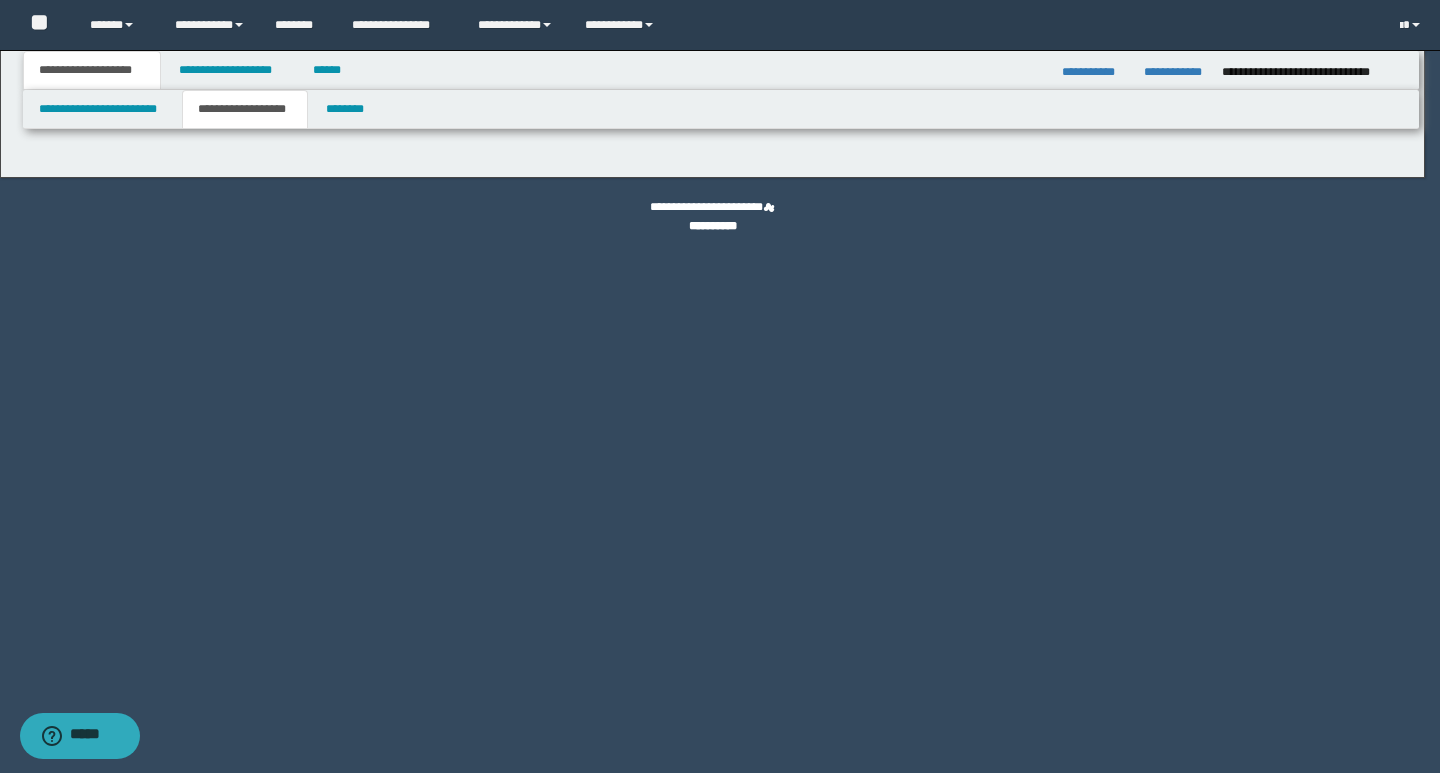 type on "********" 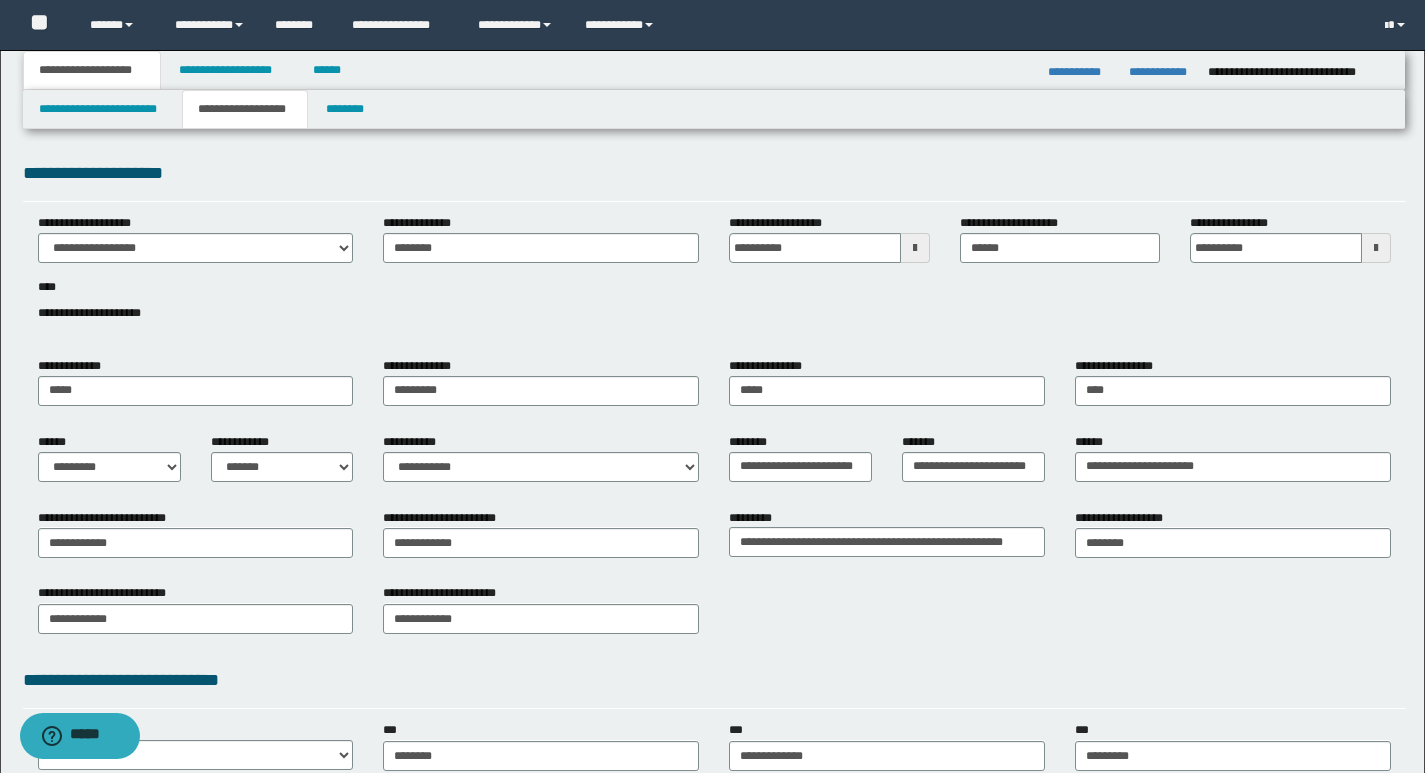 click on "**********" at bounding box center (714, 616) 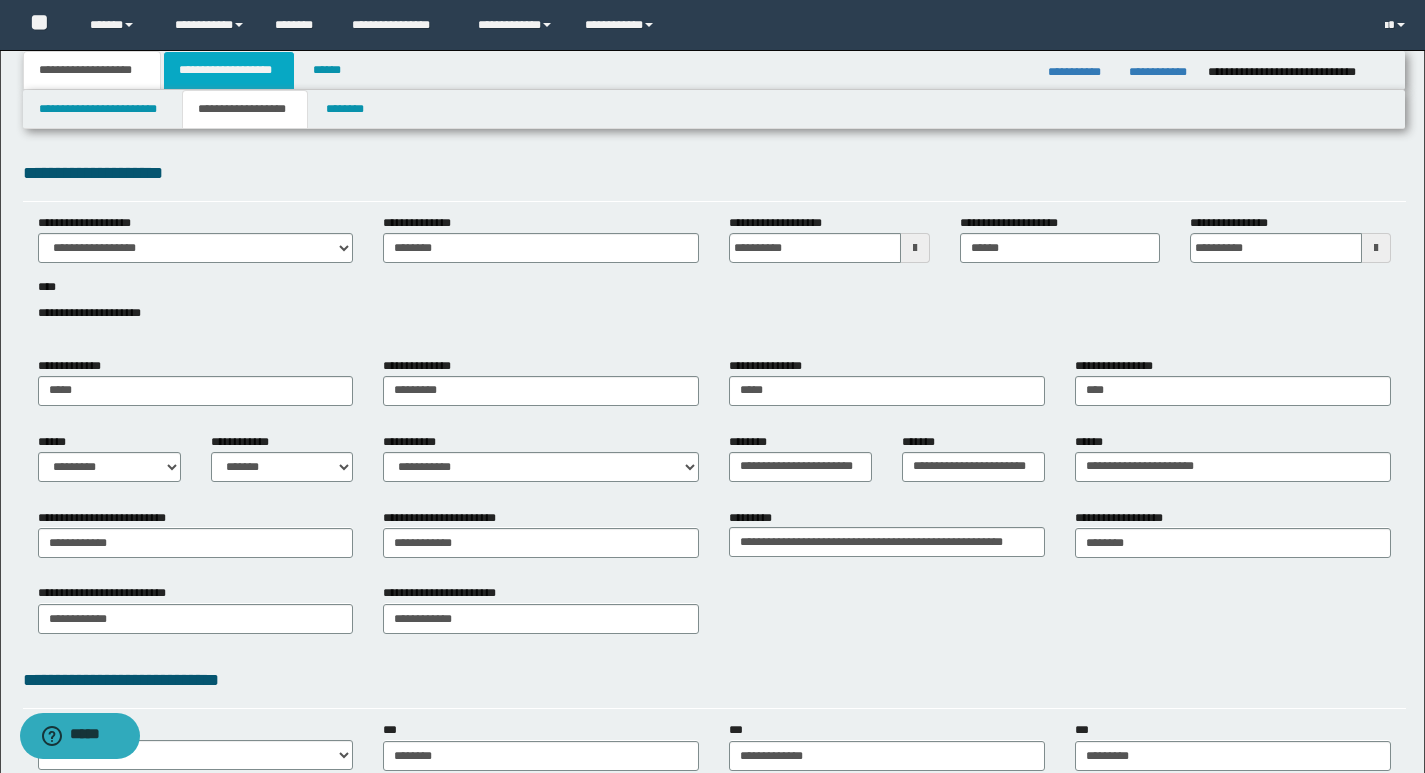 click on "**********" at bounding box center [229, 70] 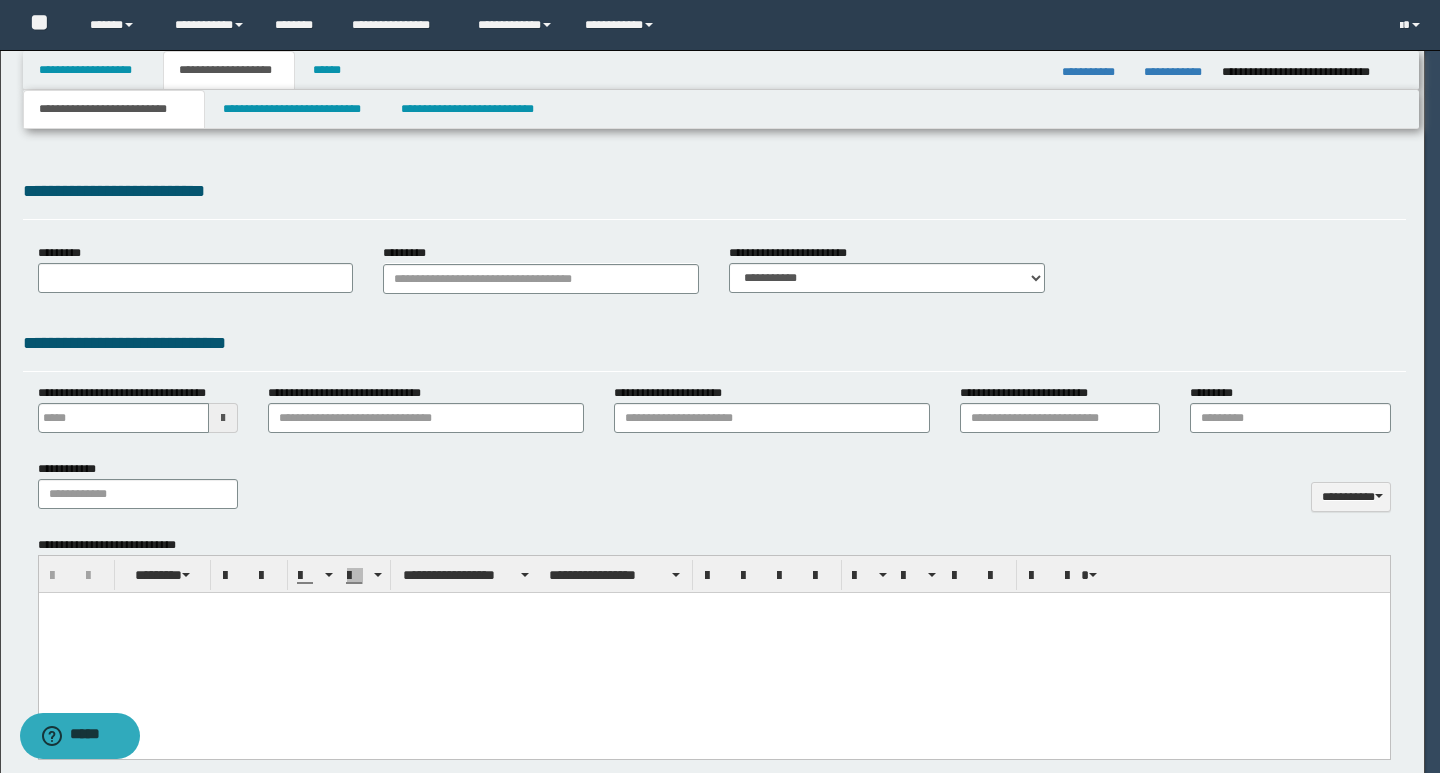 type on "**********" 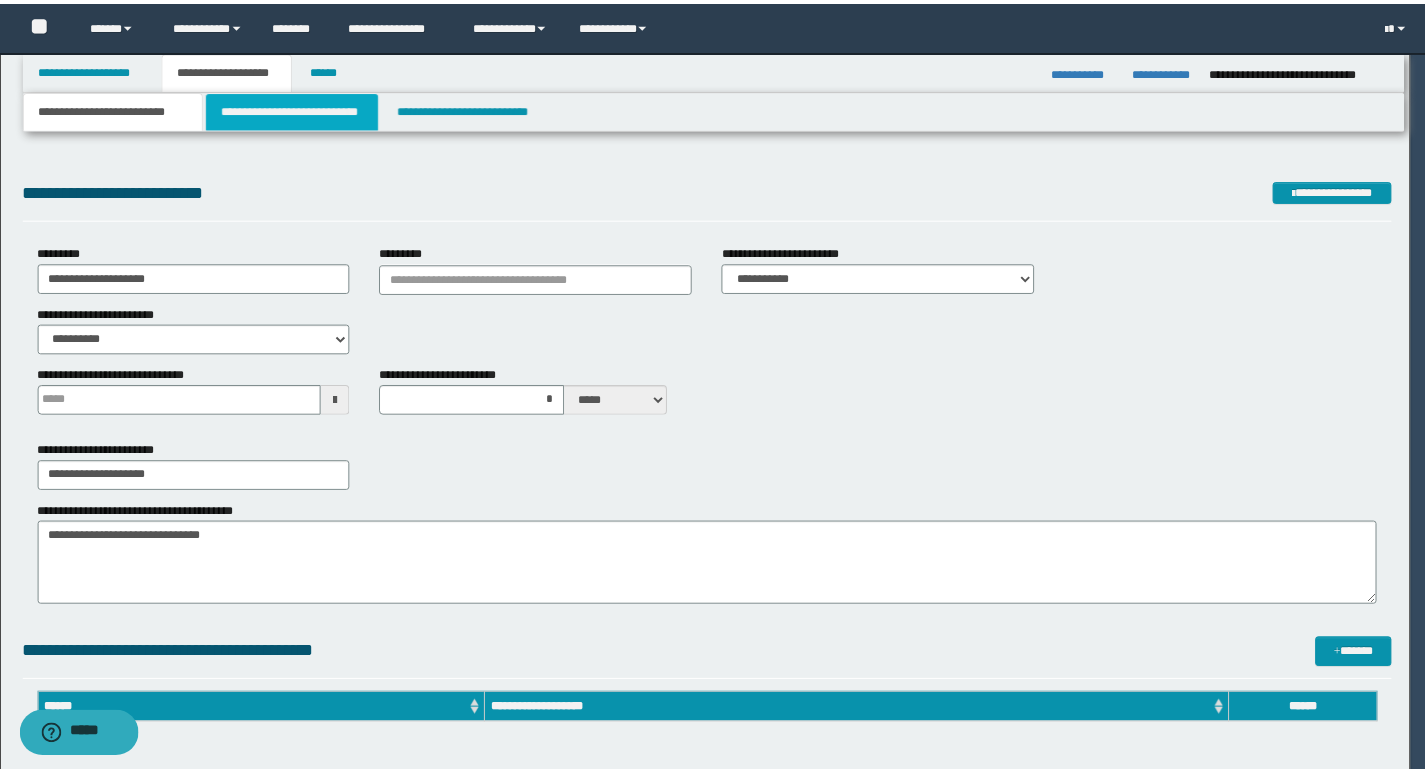 scroll, scrollTop: 0, scrollLeft: 0, axis: both 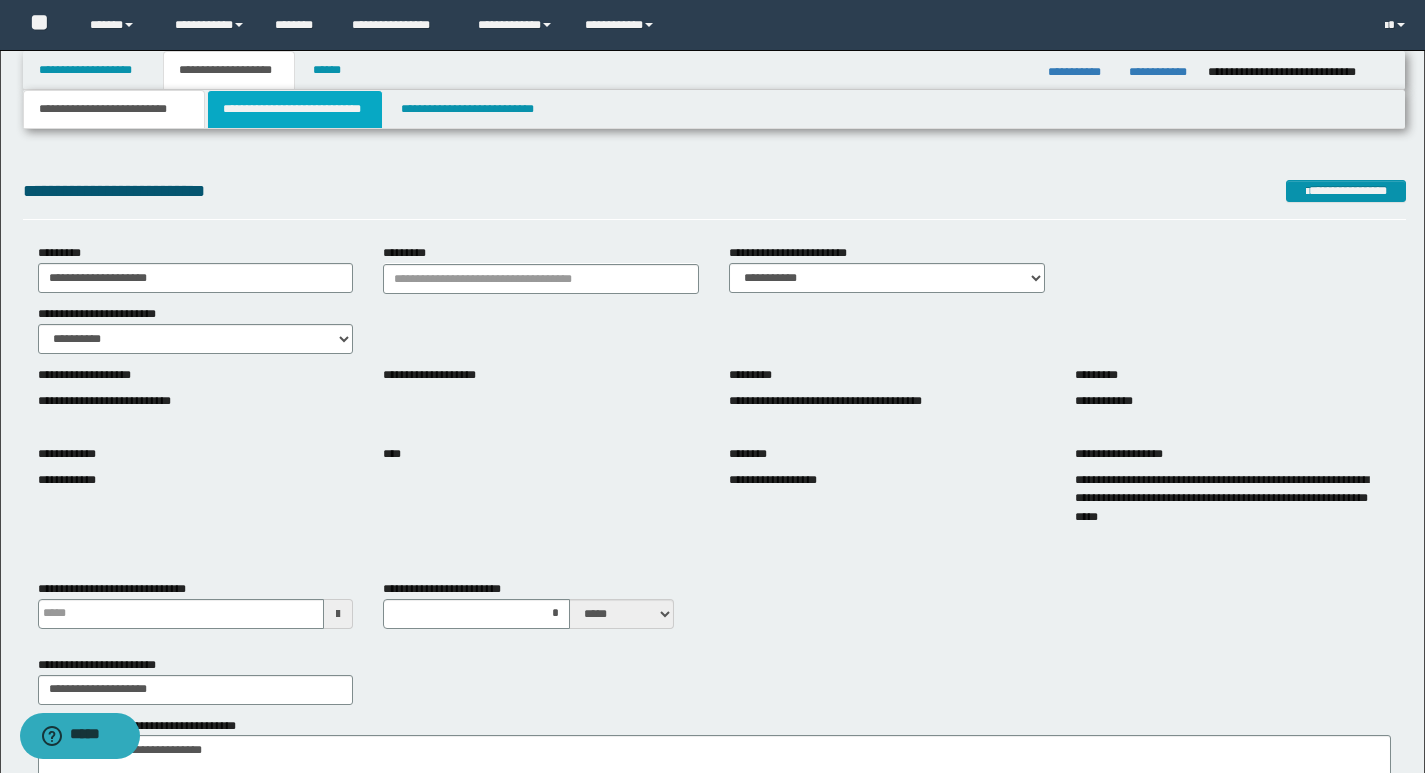 click on "**********" at bounding box center (295, 109) 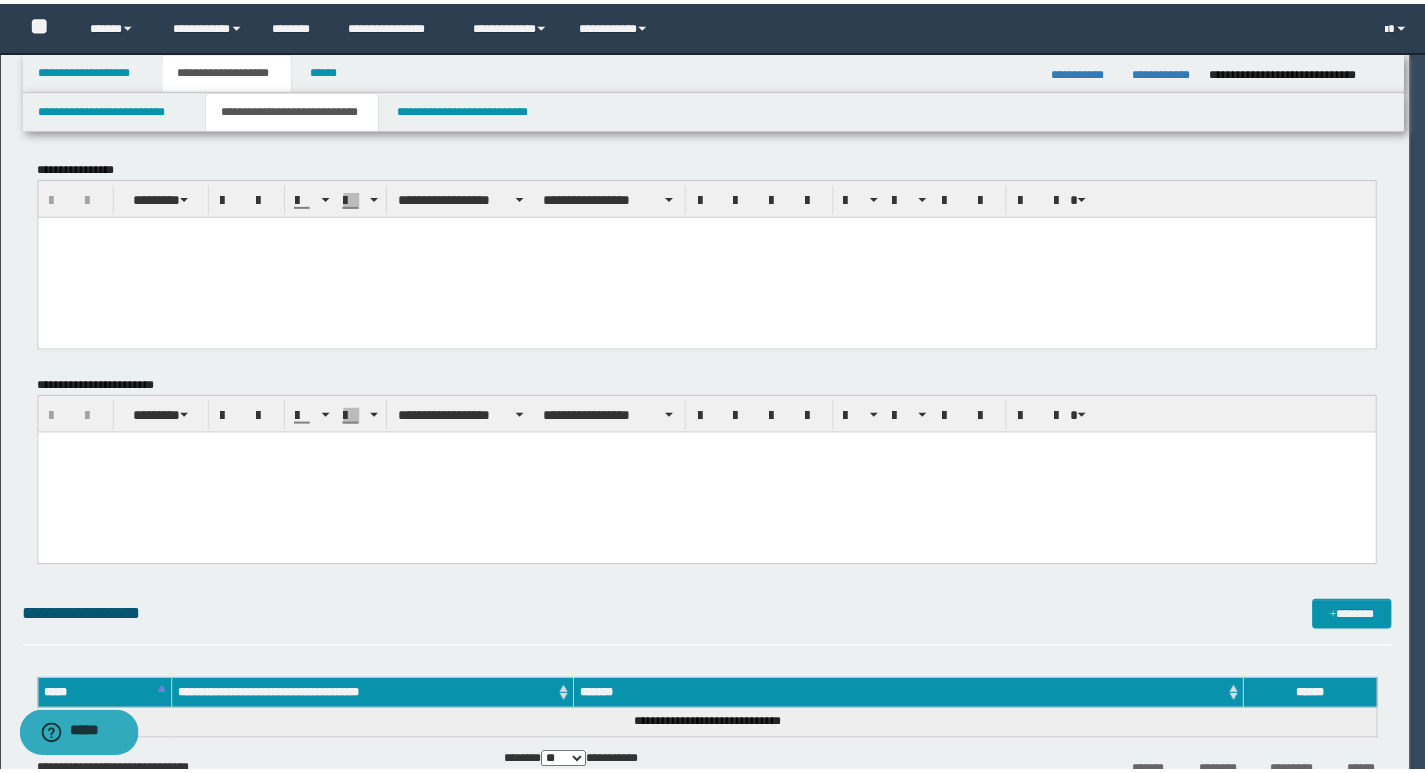 scroll, scrollTop: 0, scrollLeft: 0, axis: both 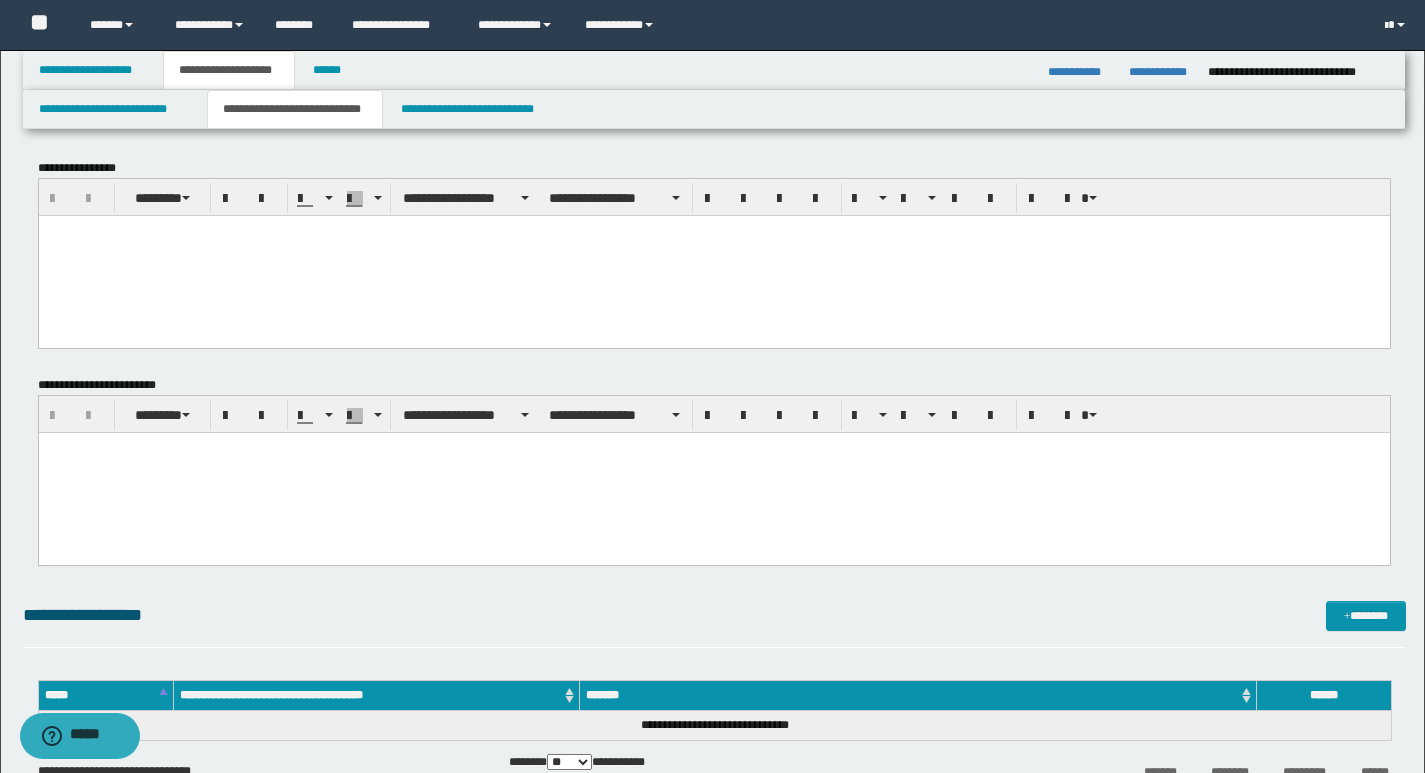 drag, startPoint x: 109, startPoint y: 221, endPoint x: 117, endPoint y: 232, distance: 13.601471 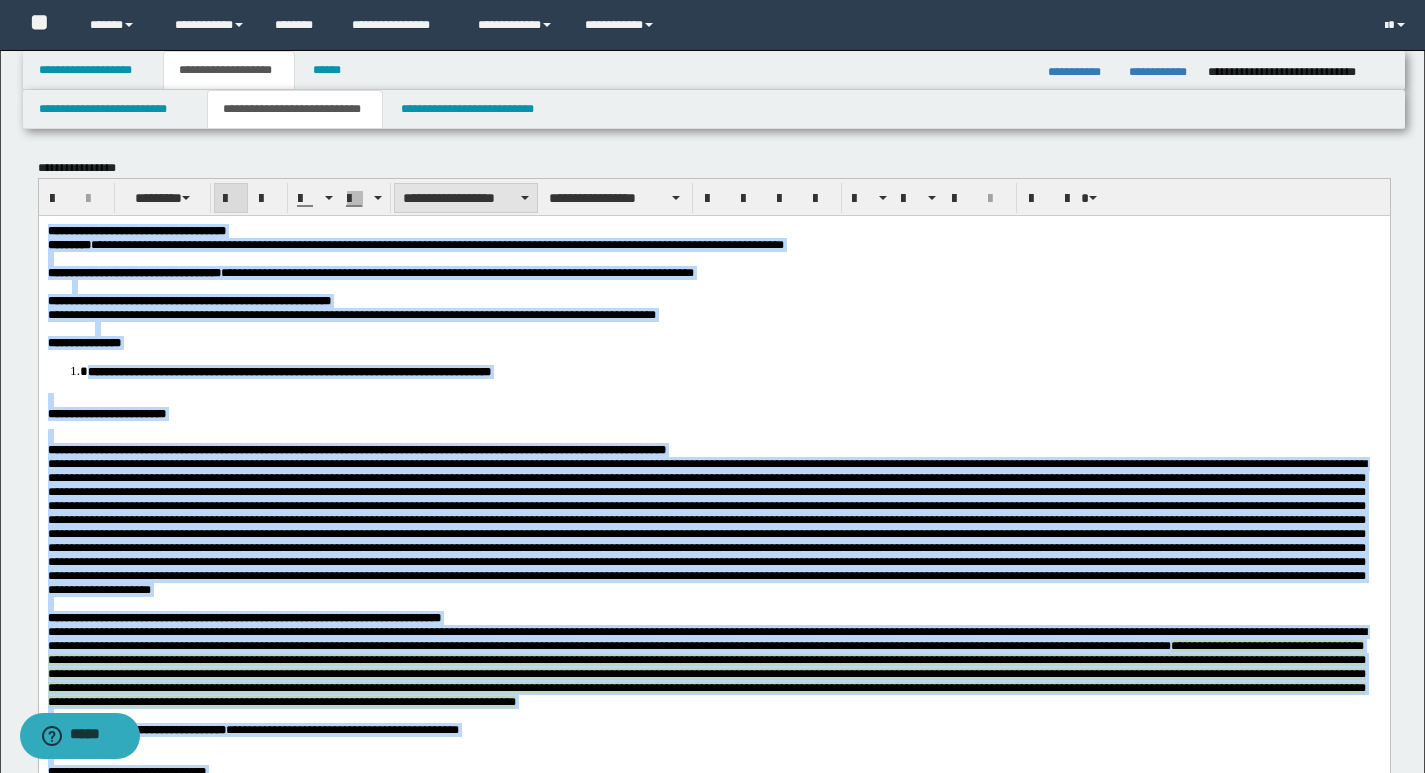 click on "**********" at bounding box center [466, 198] 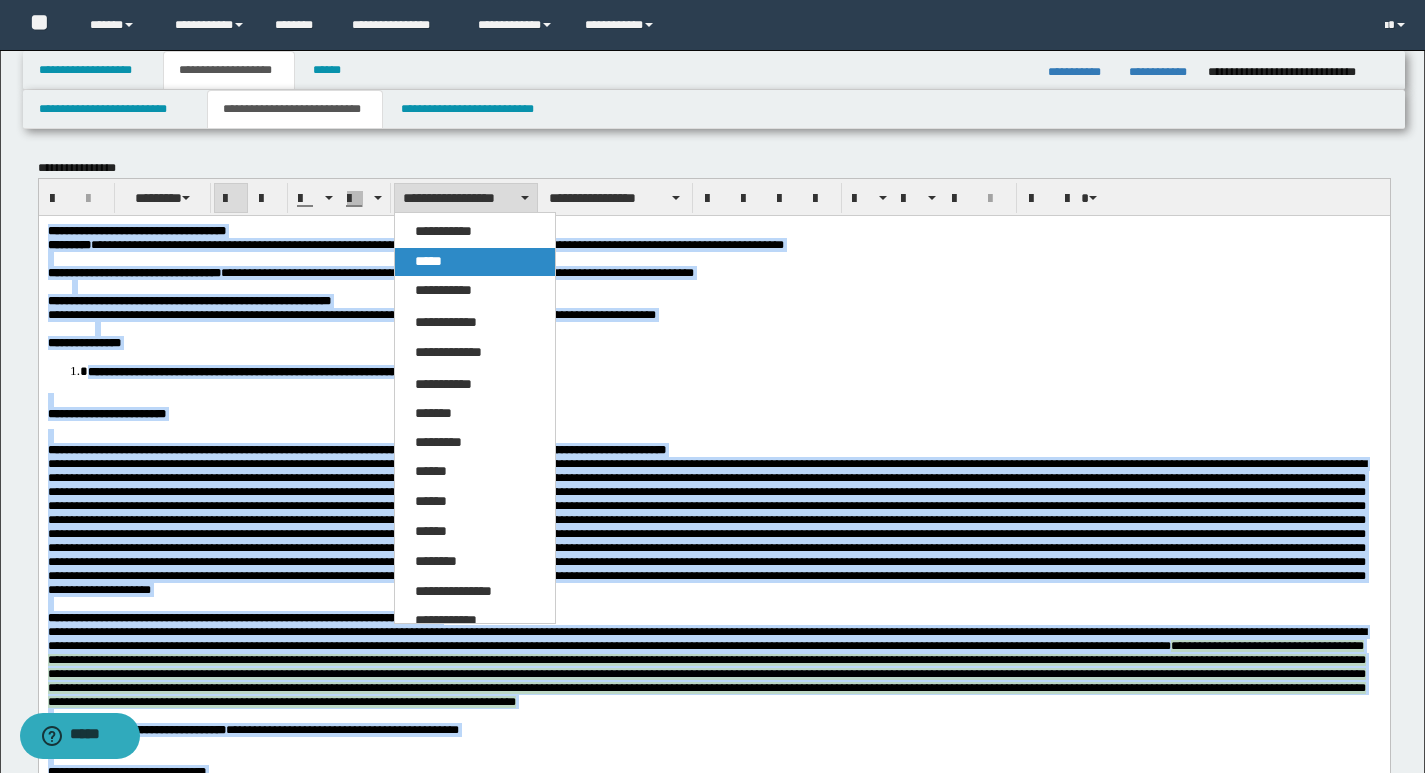 click on "*****" at bounding box center (475, 262) 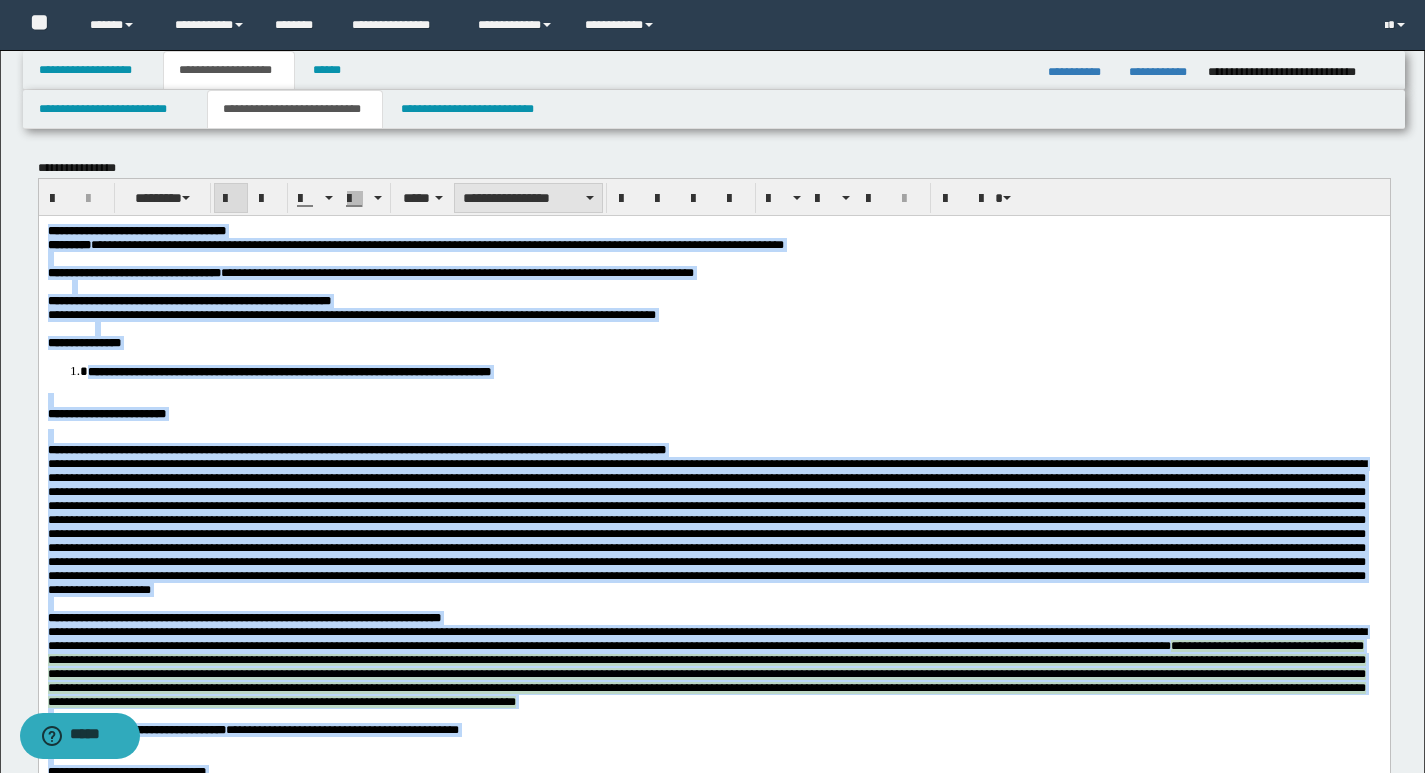 click on "**********" at bounding box center (528, 198) 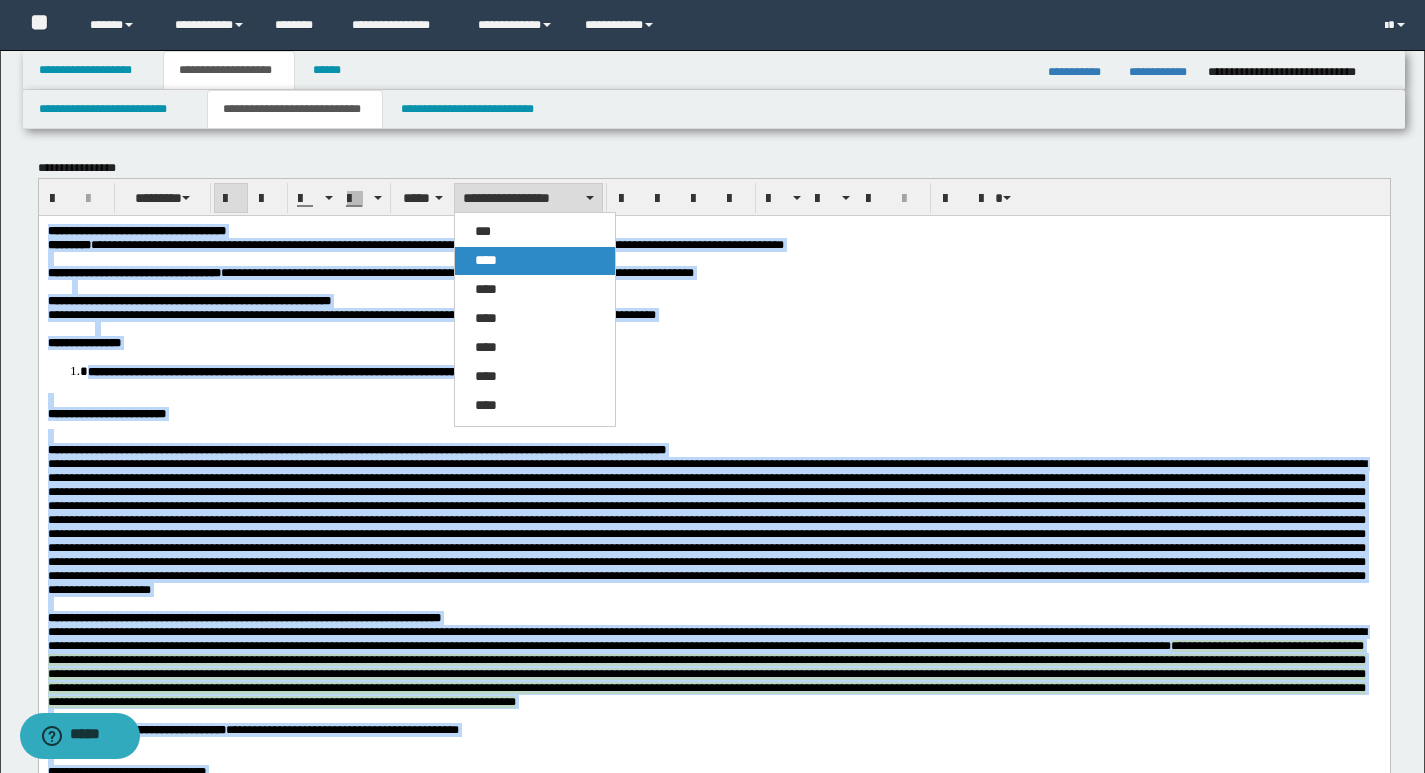 drag, startPoint x: 505, startPoint y: 255, endPoint x: 592, endPoint y: 1, distance: 268.4865 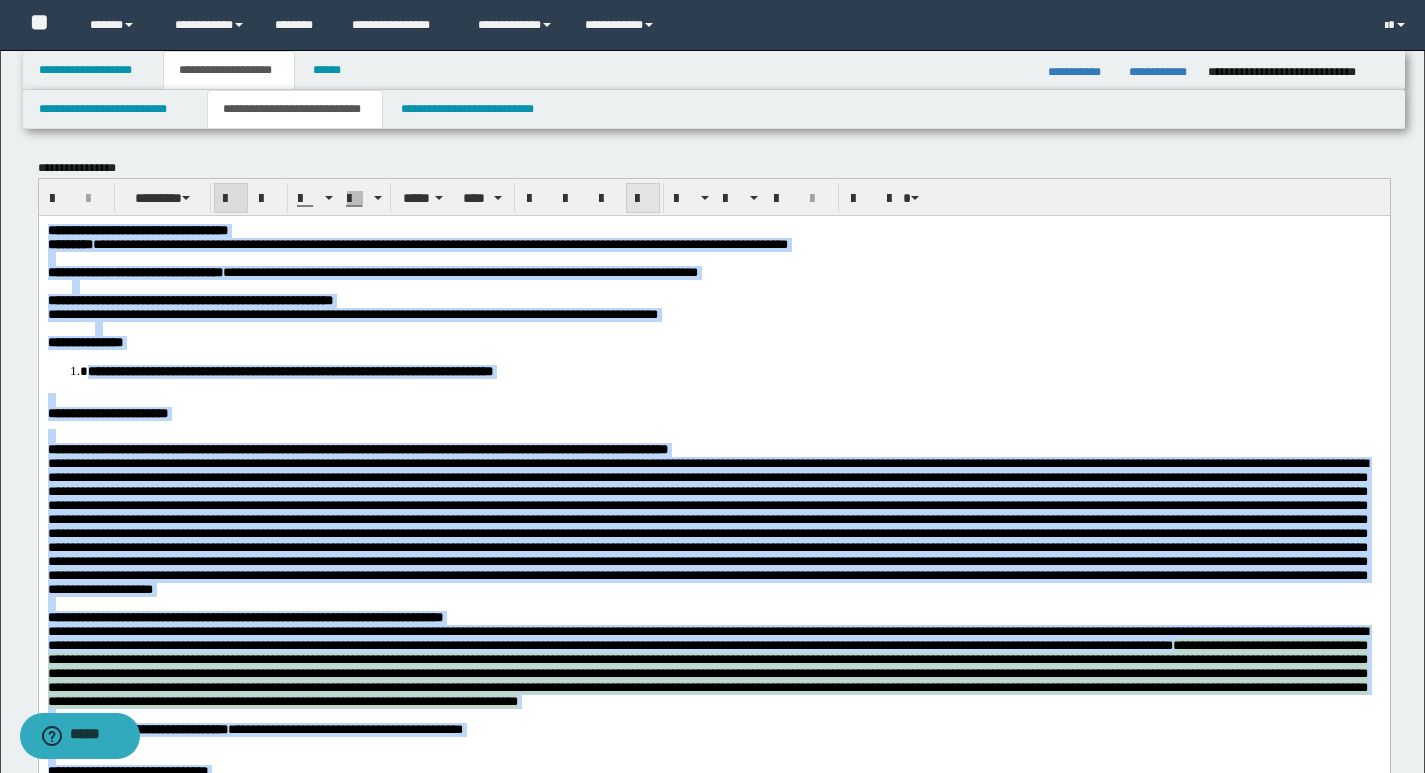 click at bounding box center (643, 199) 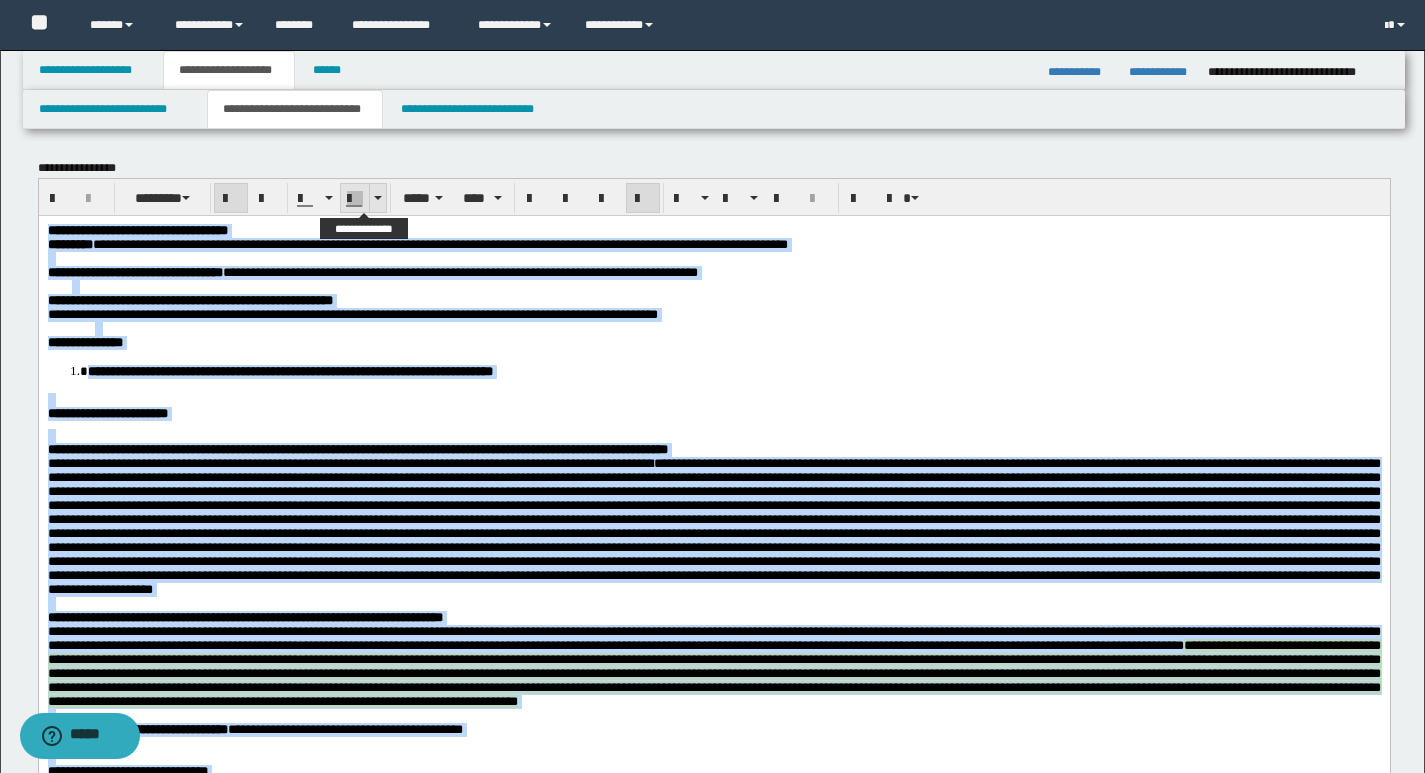 click at bounding box center (378, 198) 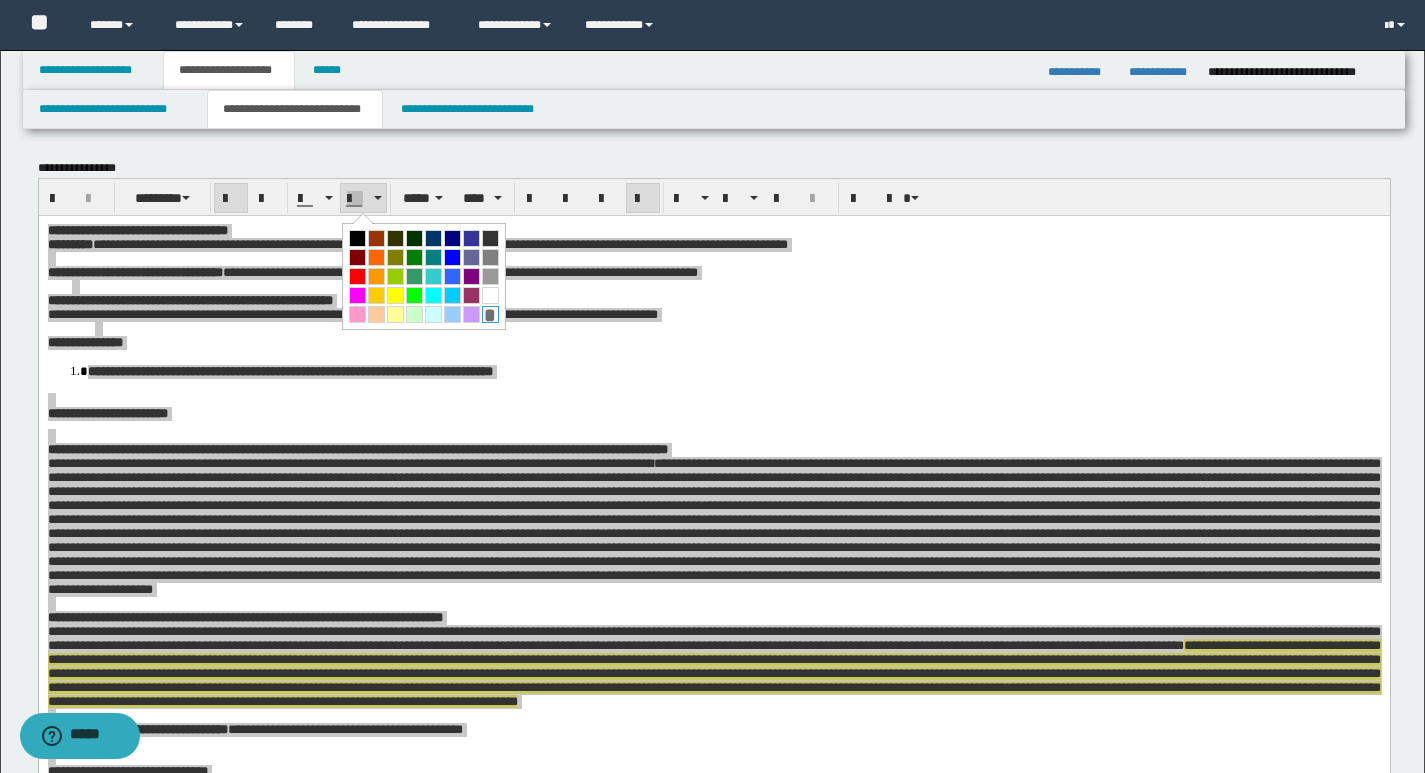 click on "*" at bounding box center (490, 314) 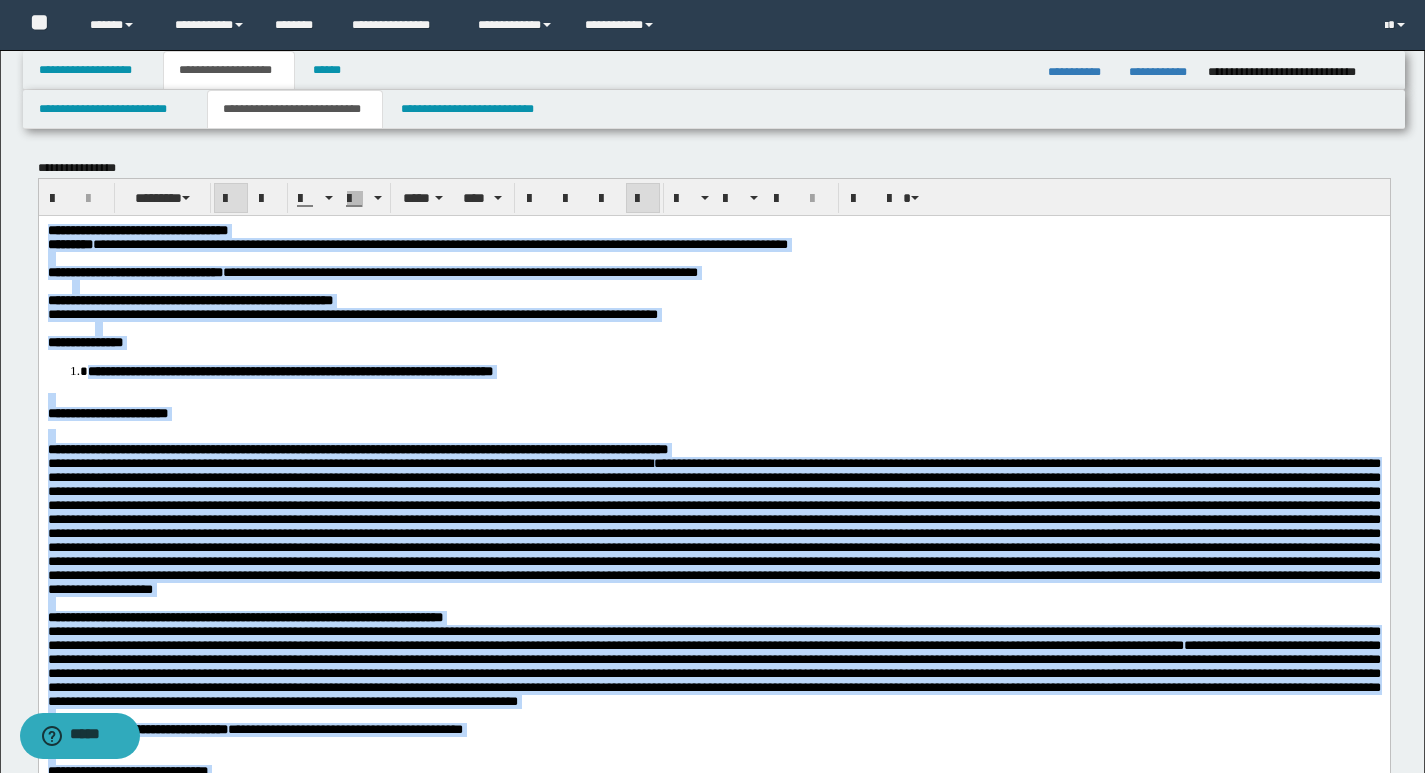 click on "**********" at bounding box center [713, 413] 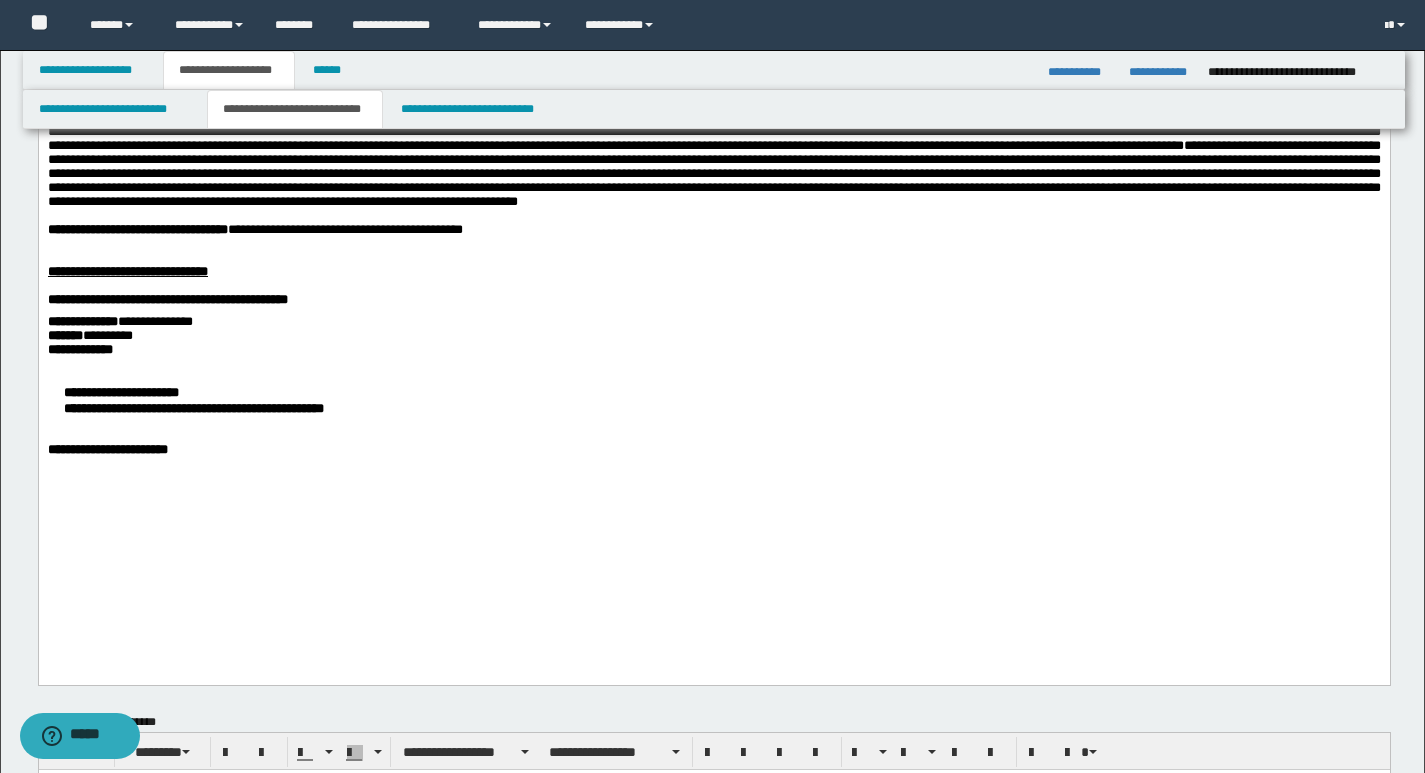 scroll, scrollTop: 900, scrollLeft: 0, axis: vertical 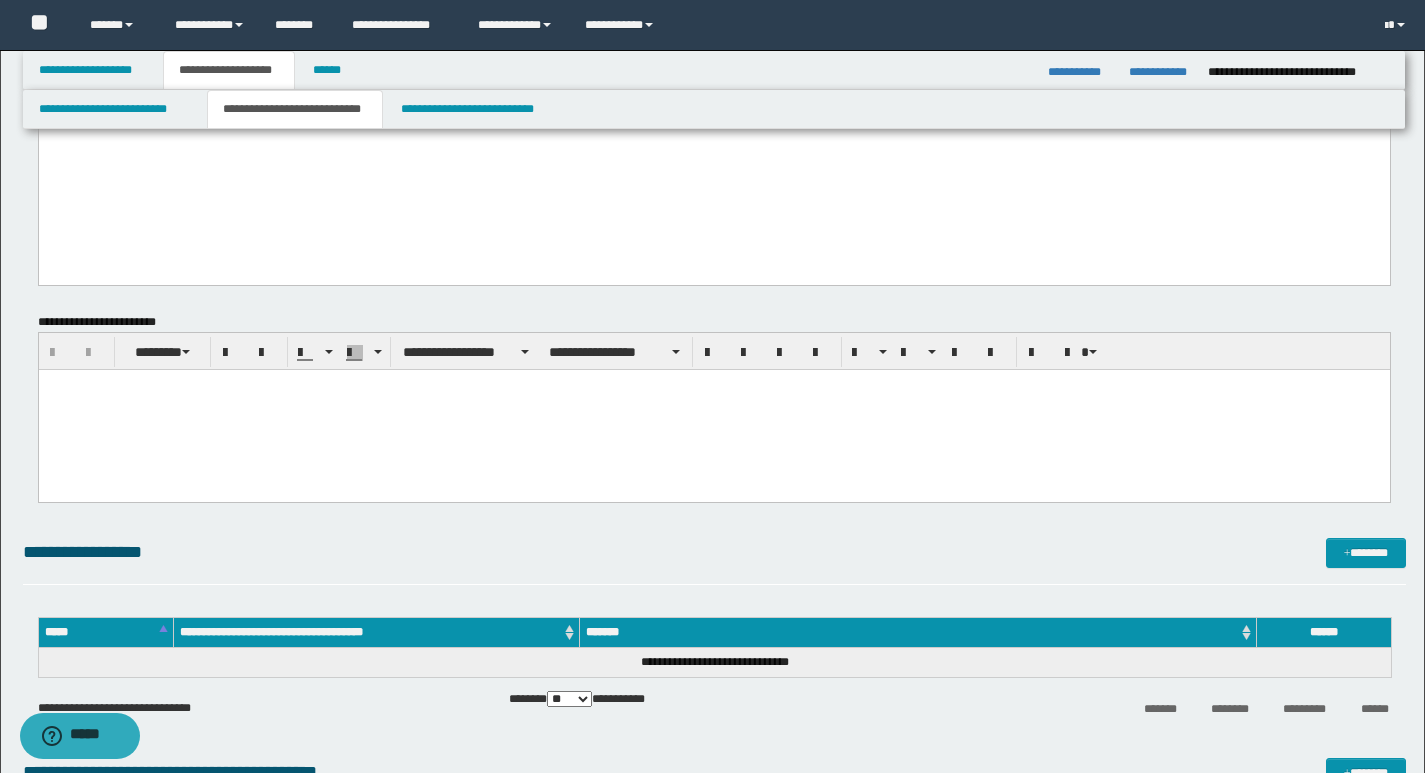 click at bounding box center [713, 409] 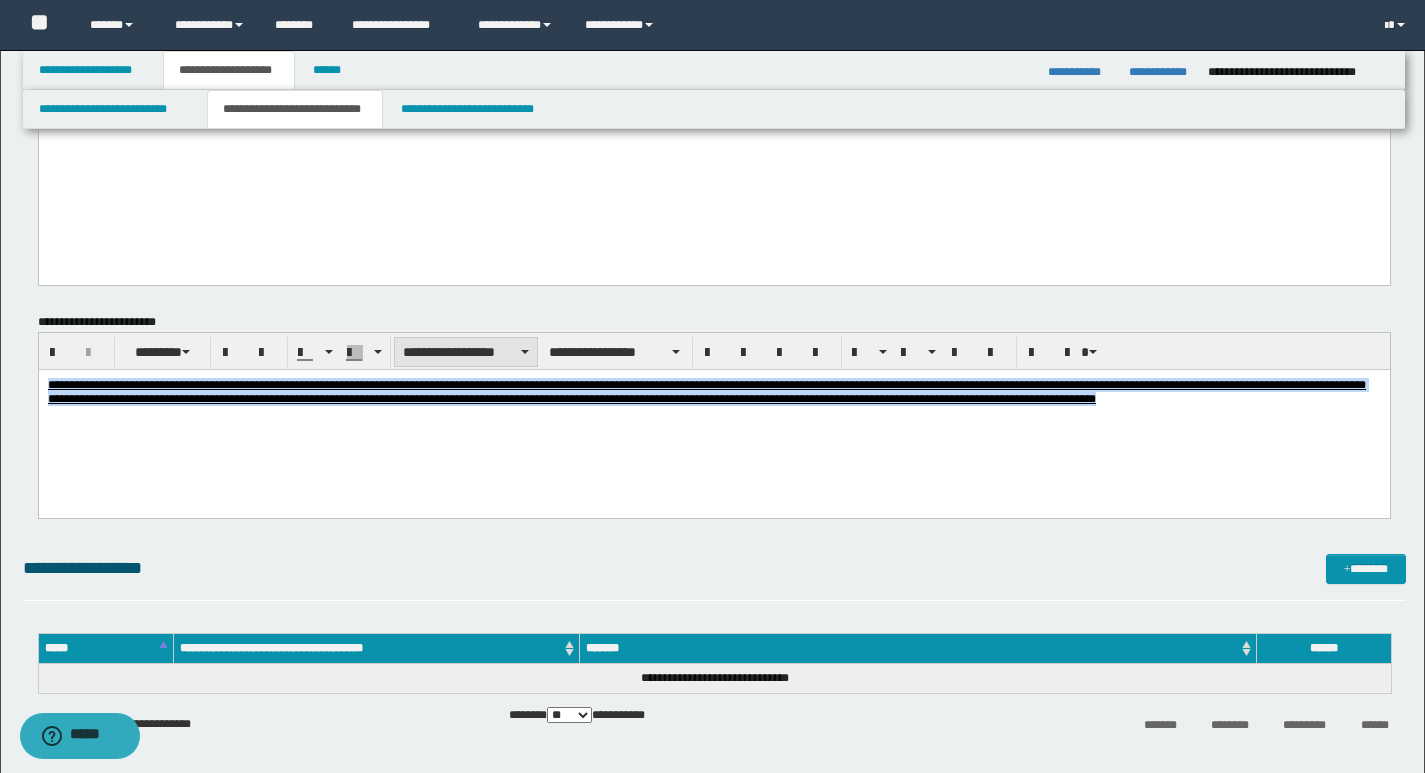 click on "**********" at bounding box center [466, 352] 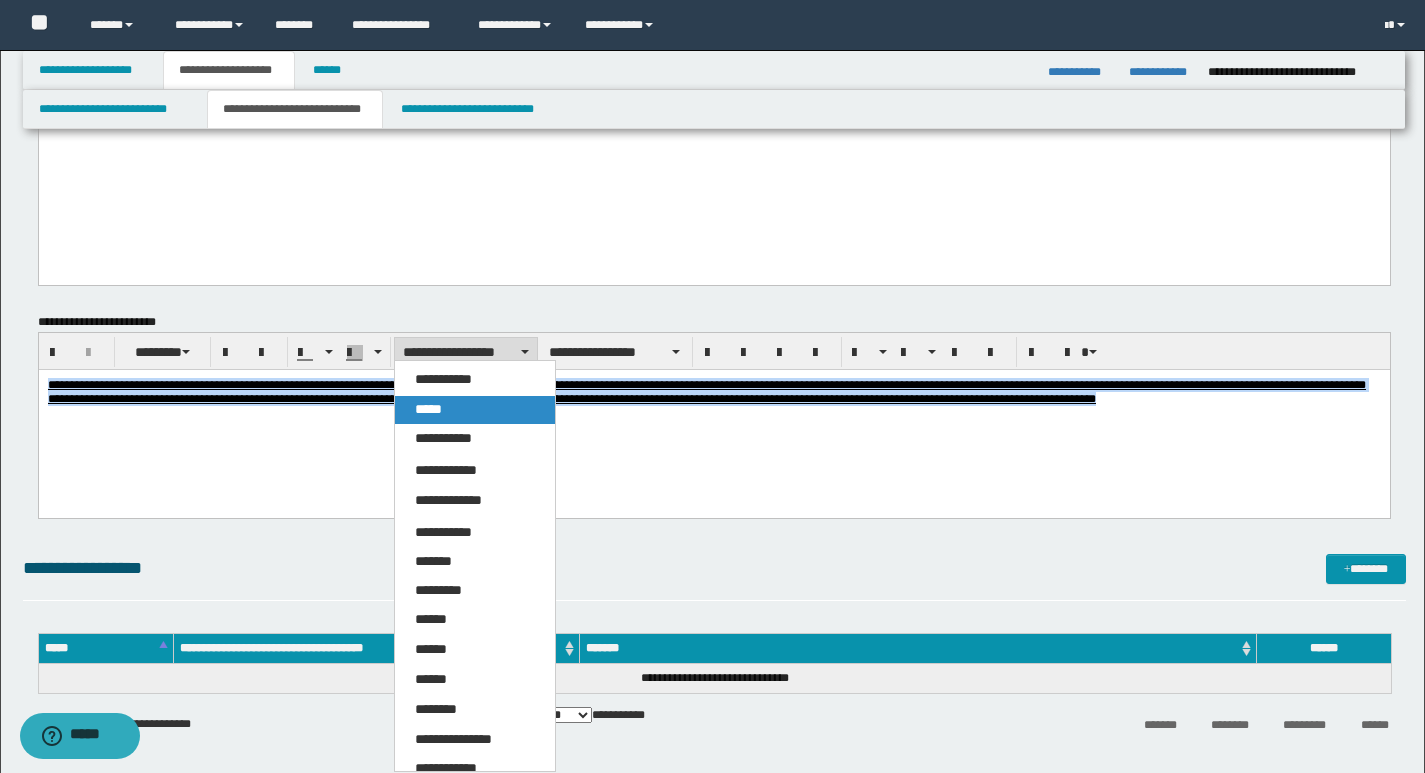 drag, startPoint x: 442, startPoint y: 407, endPoint x: 523, endPoint y: 7, distance: 408.11887 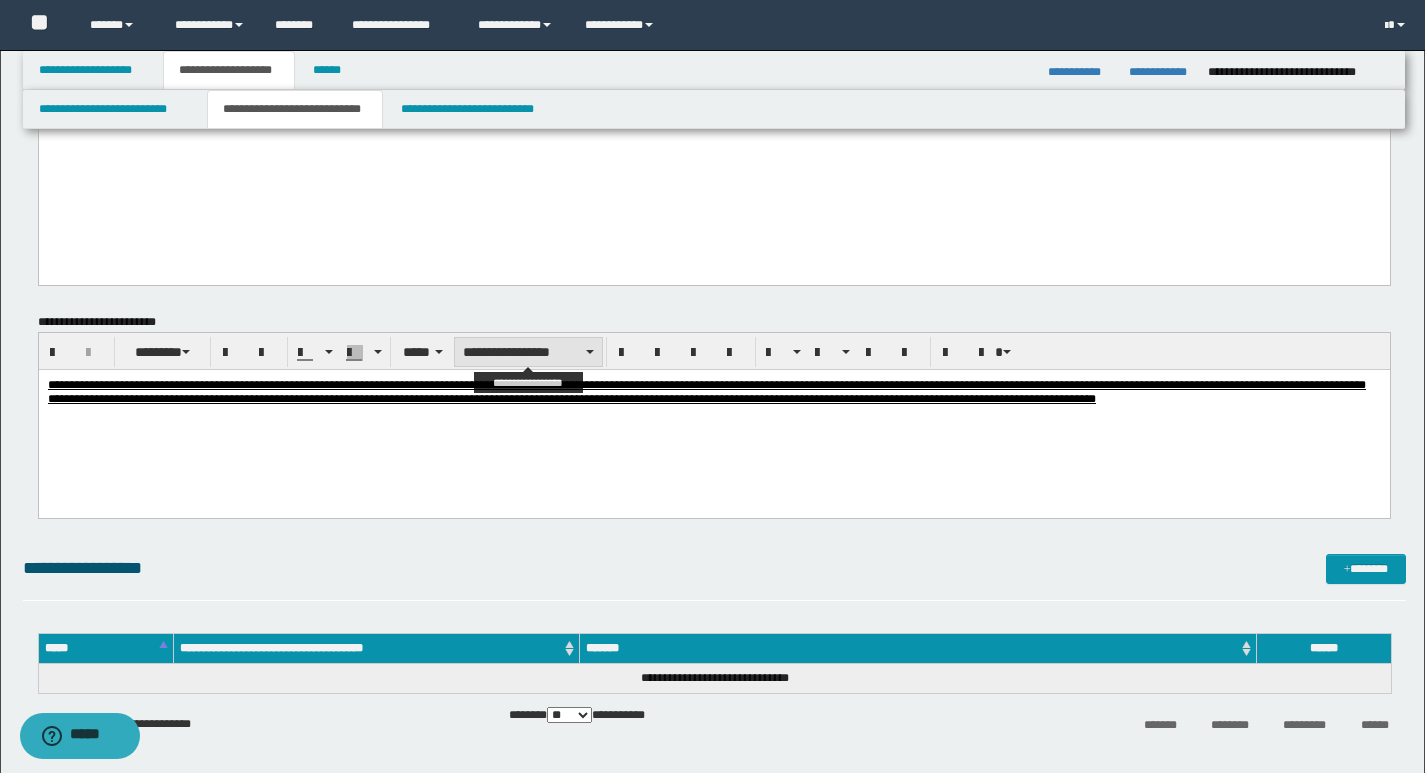 click on "**********" at bounding box center (528, 352) 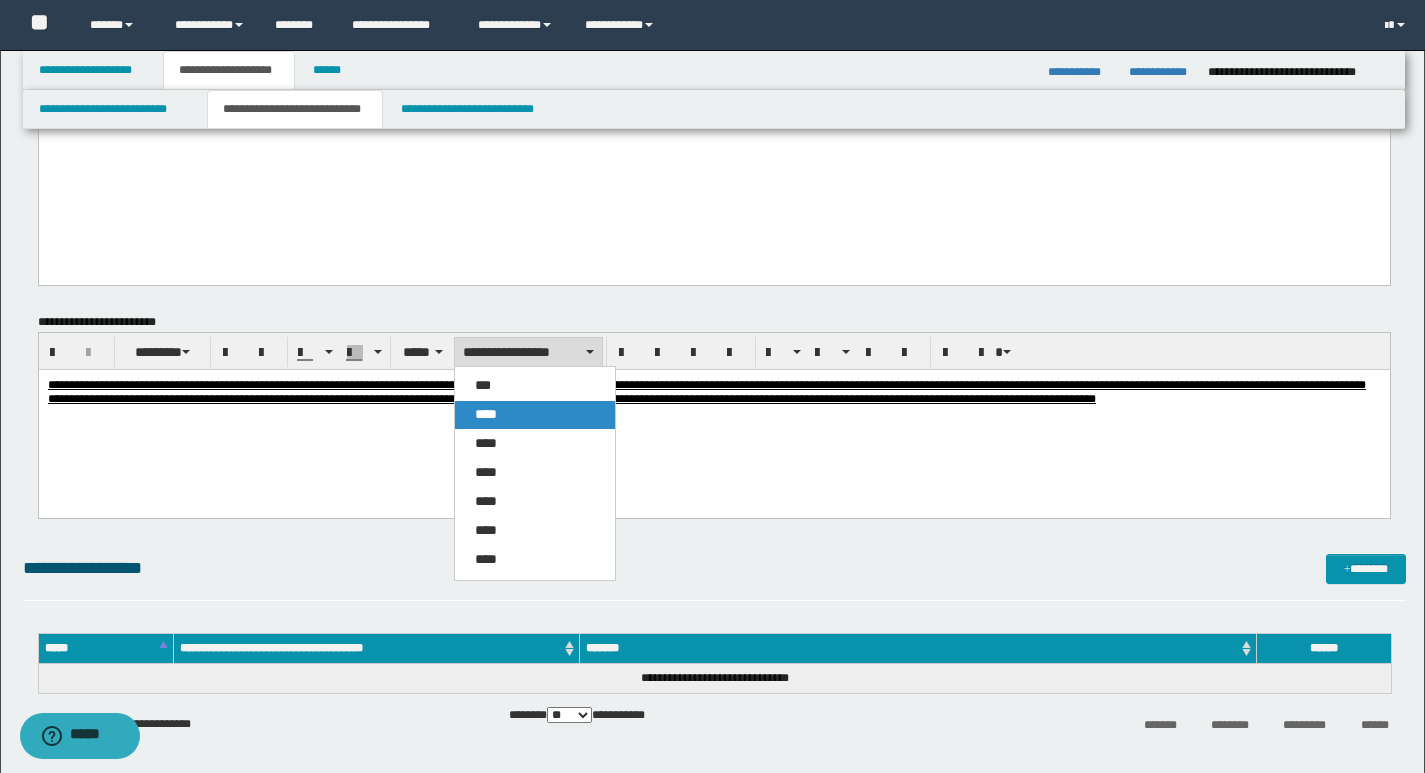 click on "****" at bounding box center (486, 414) 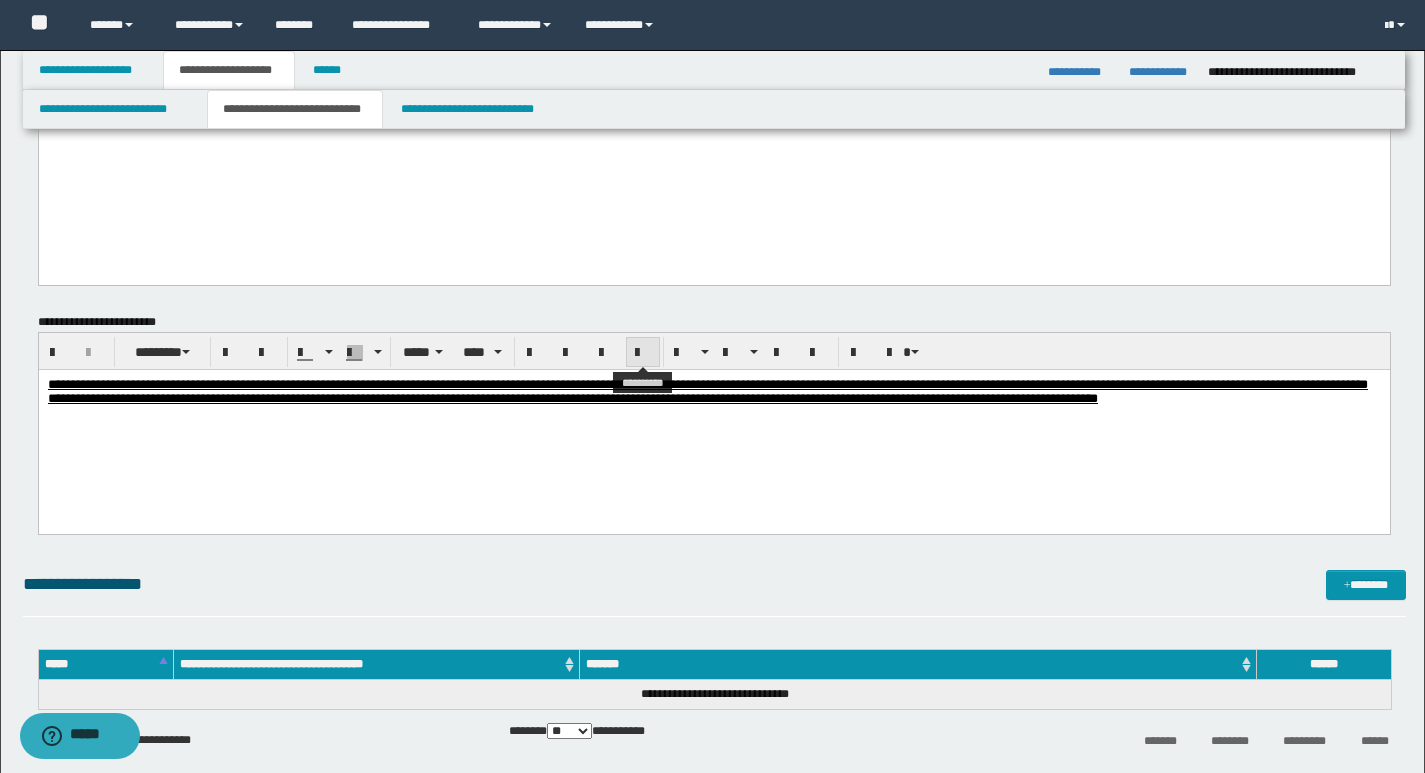 click at bounding box center [643, 353] 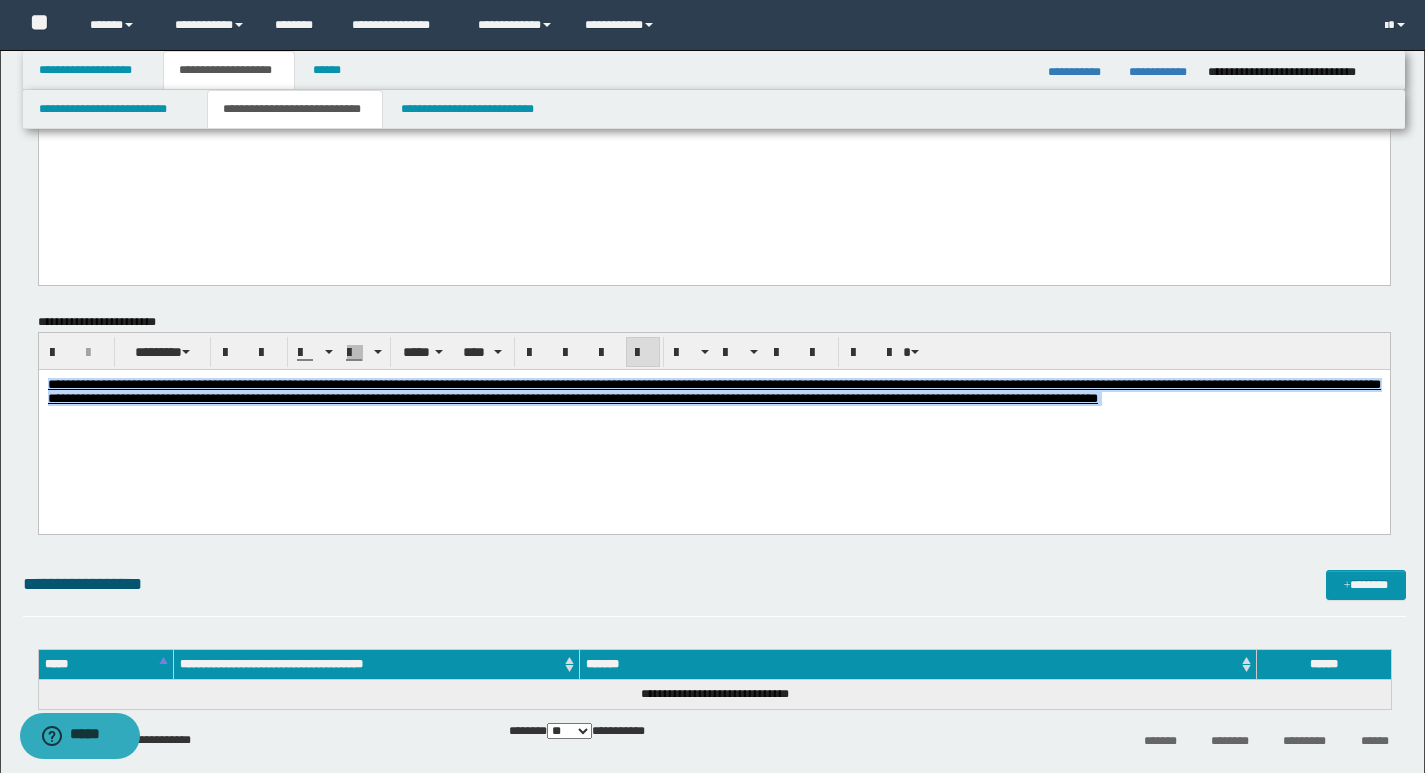 click on "**********" at bounding box center (713, 416) 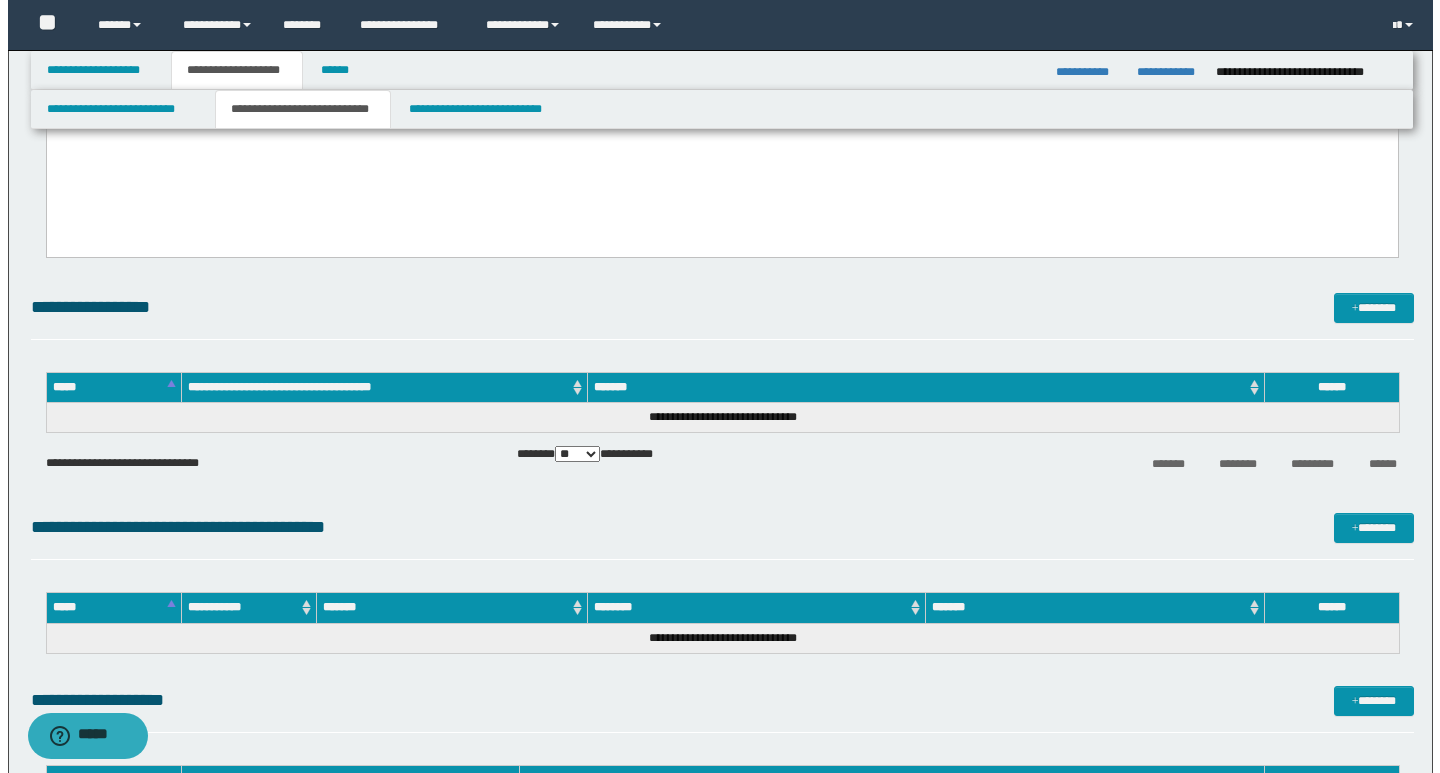 scroll, scrollTop: 1200, scrollLeft: 0, axis: vertical 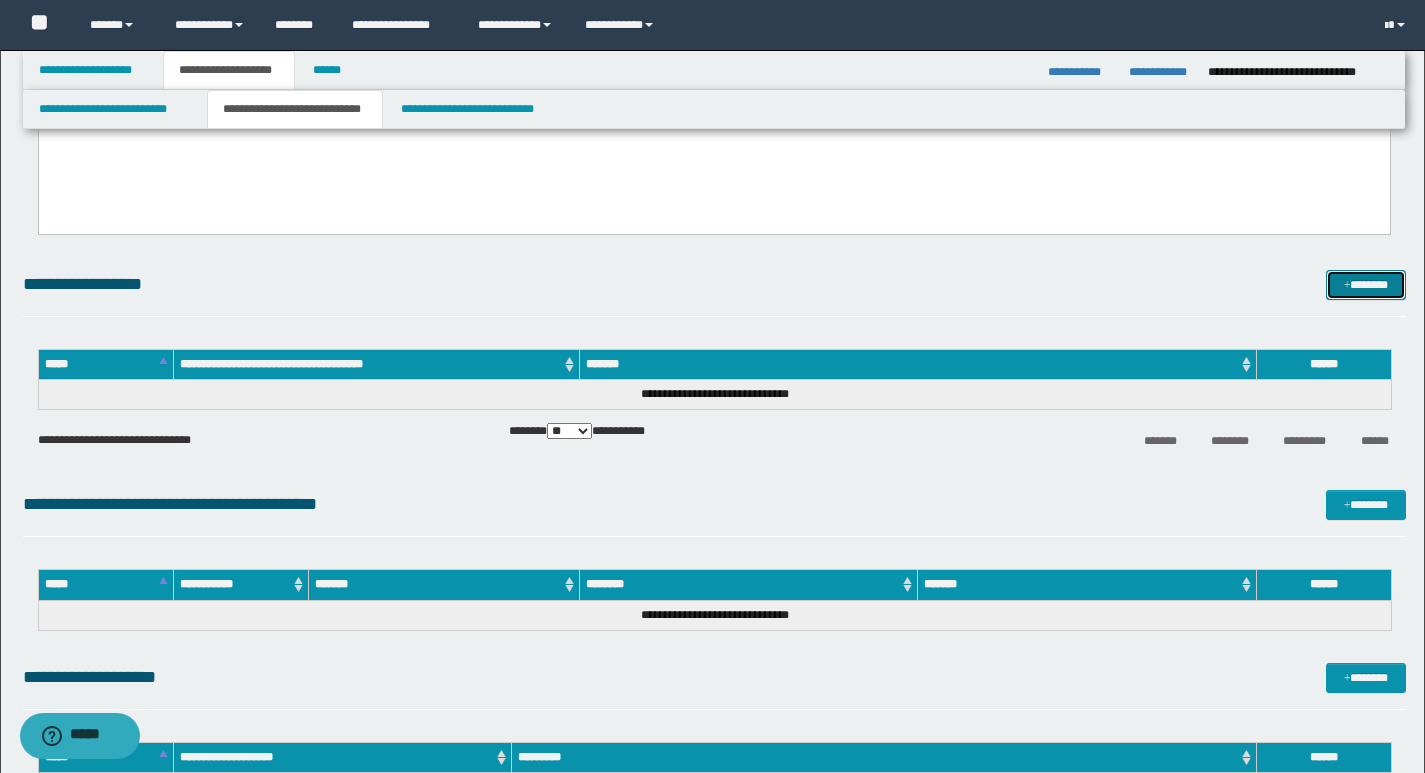 click on "*******" at bounding box center [1366, 285] 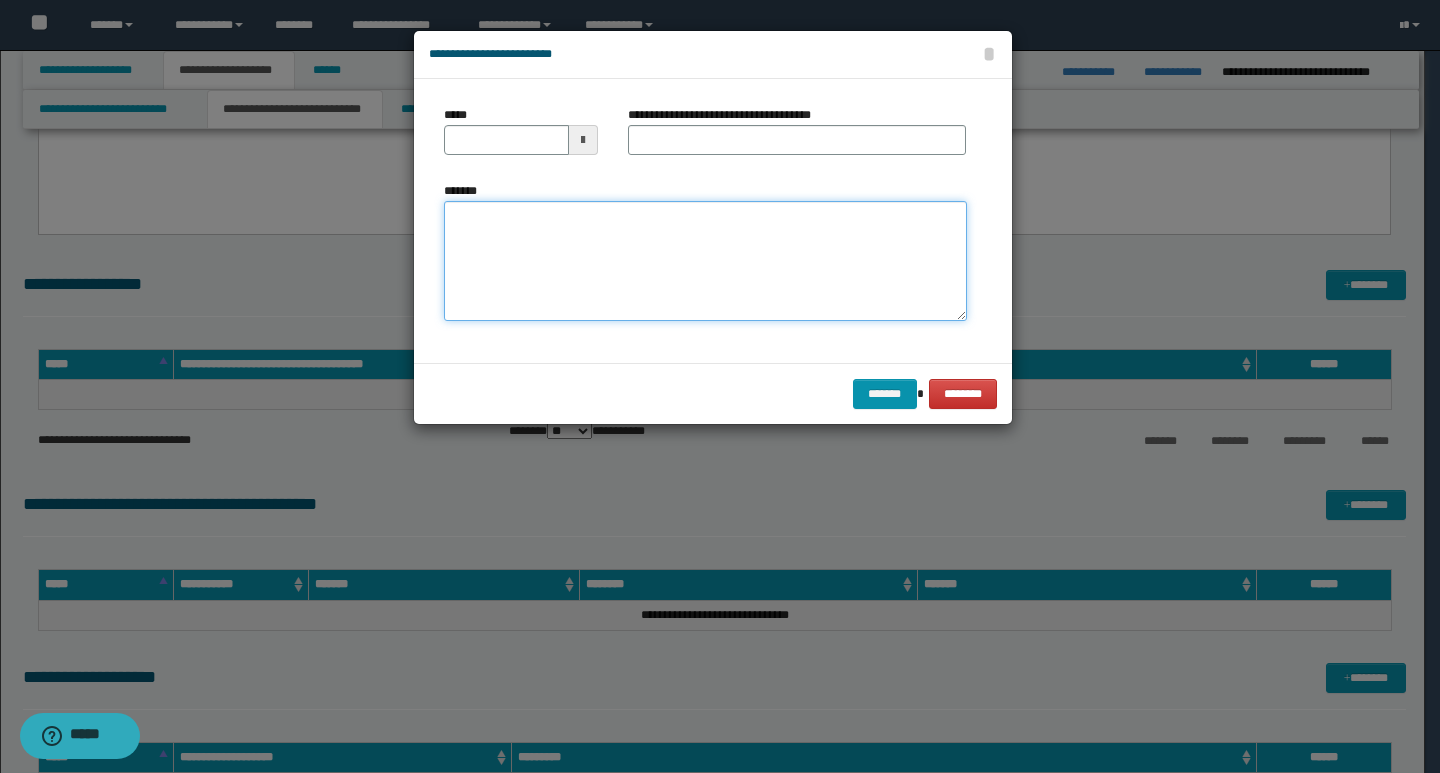click on "*******" at bounding box center [705, 261] 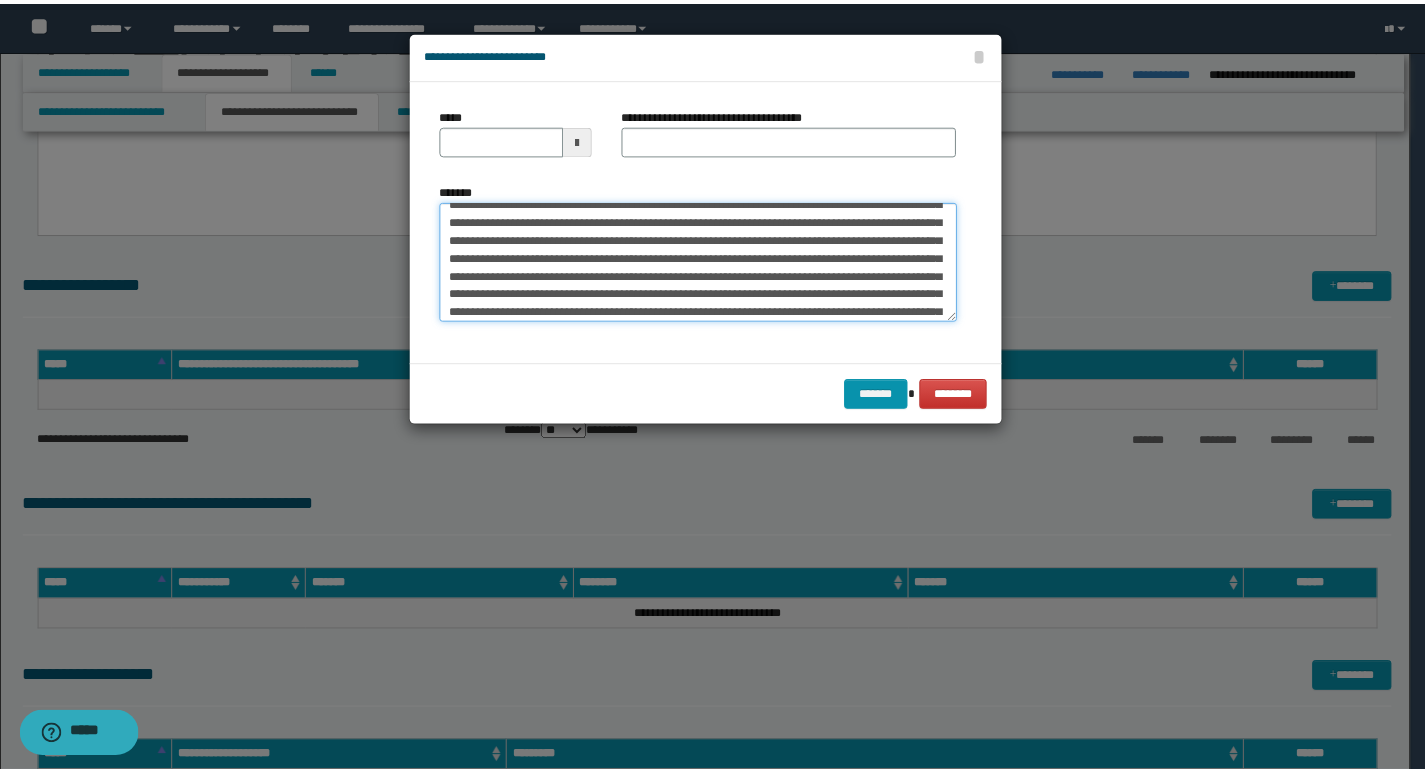 scroll, scrollTop: 0, scrollLeft: 0, axis: both 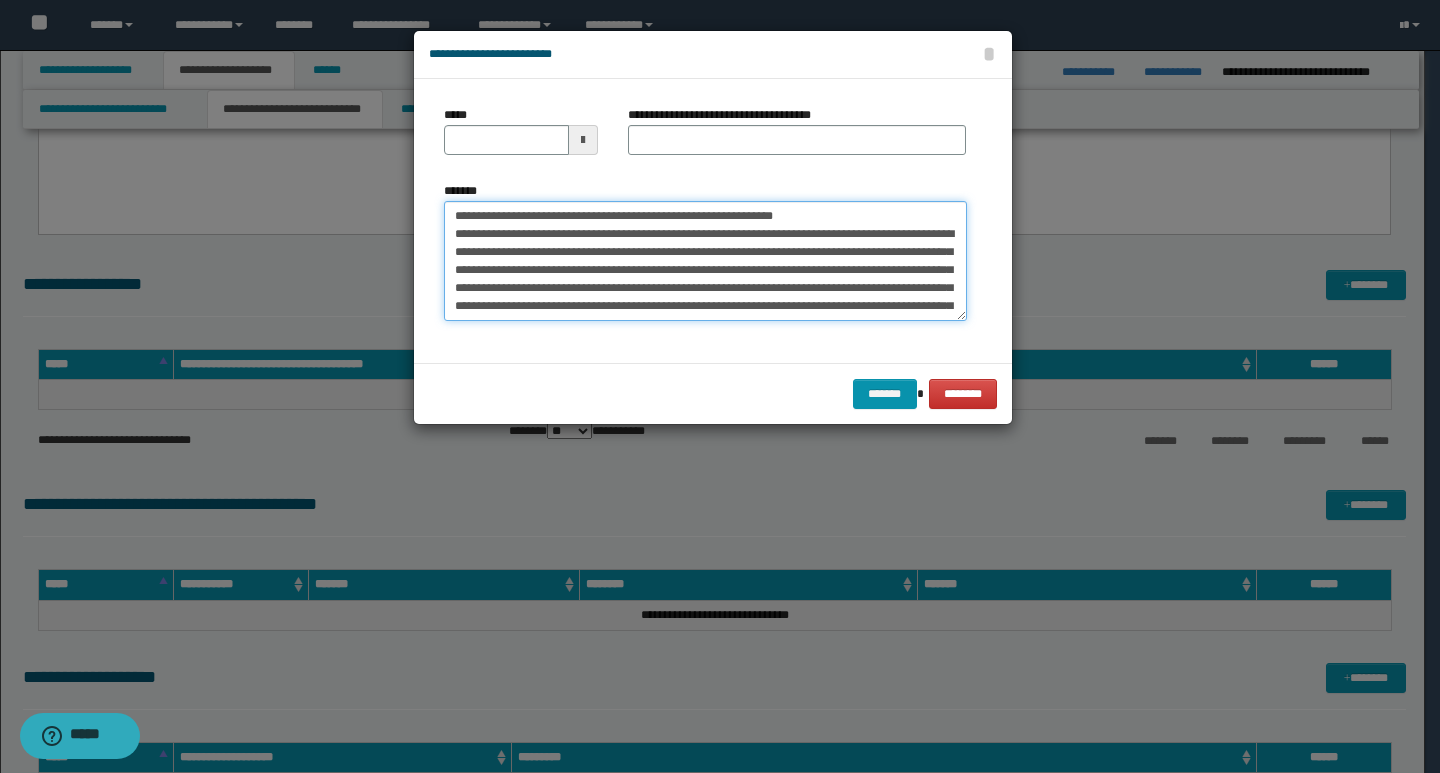 drag, startPoint x: 451, startPoint y: 217, endPoint x: 519, endPoint y: 218, distance: 68.007355 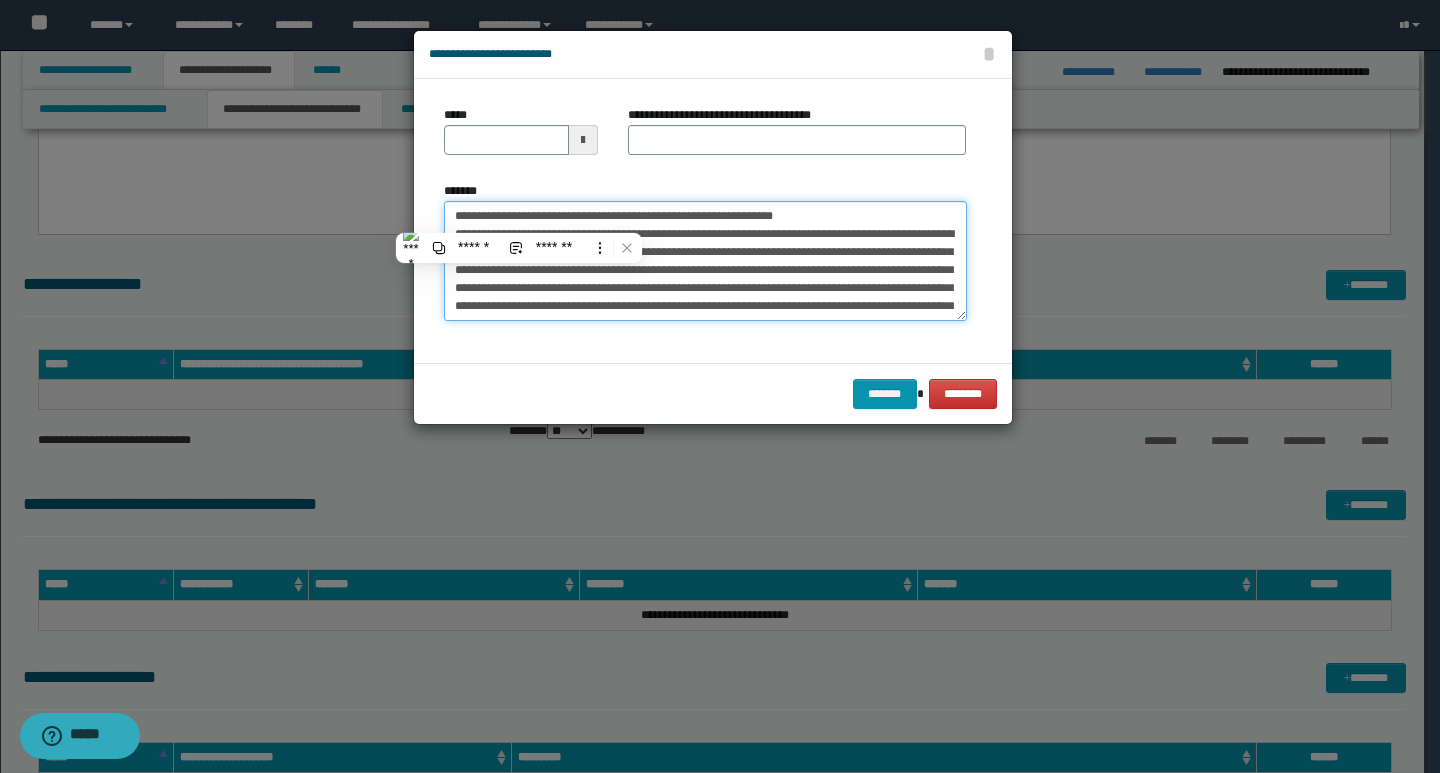 type on "**********" 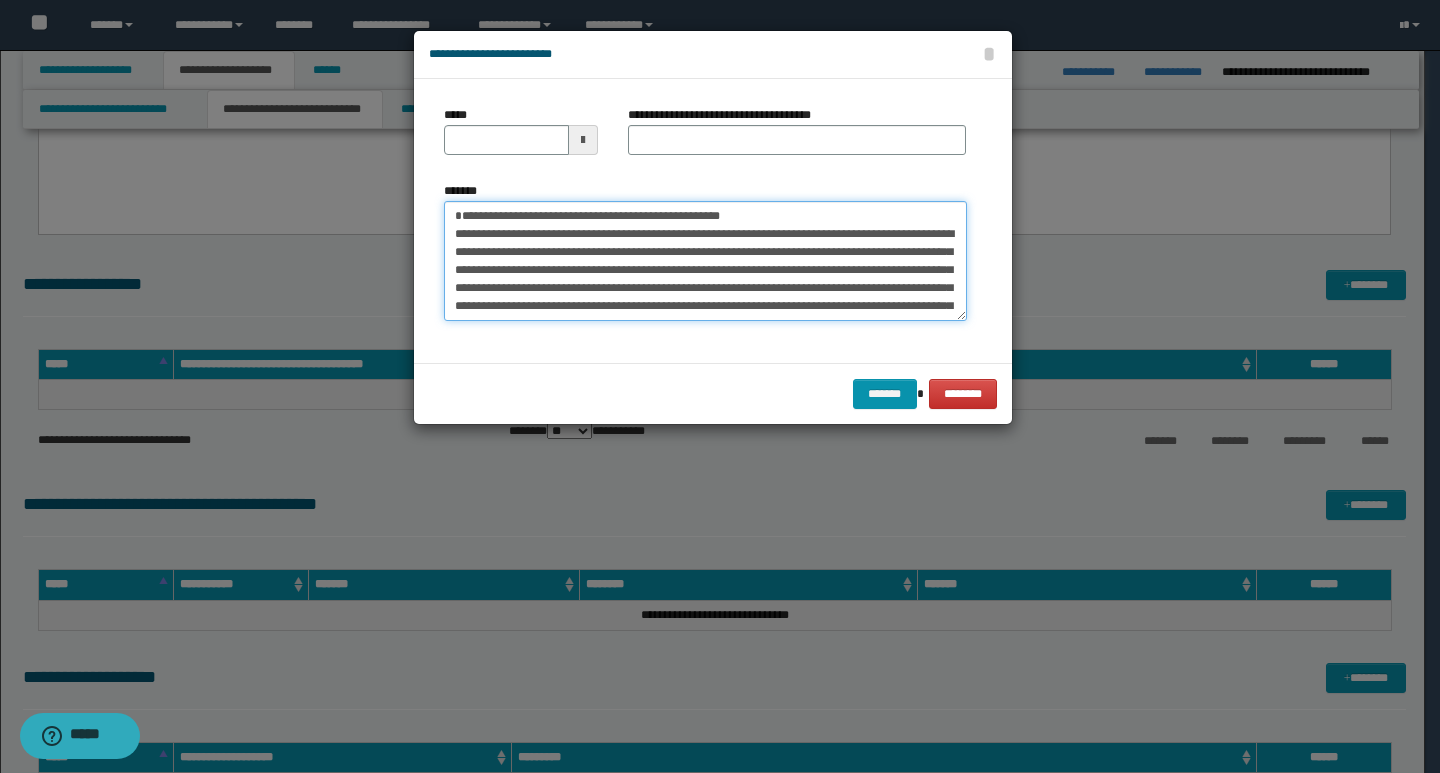 type 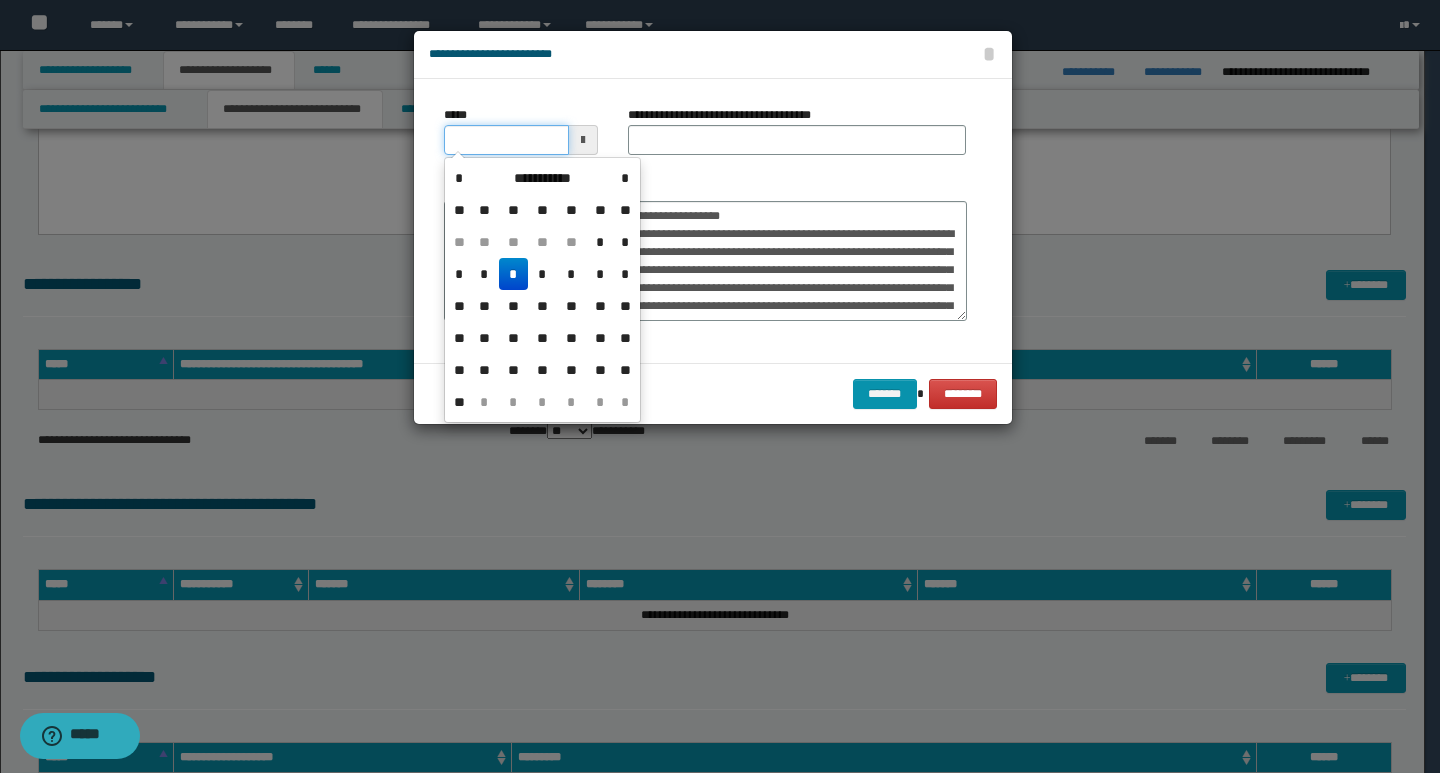 click on "*****" at bounding box center (506, 140) 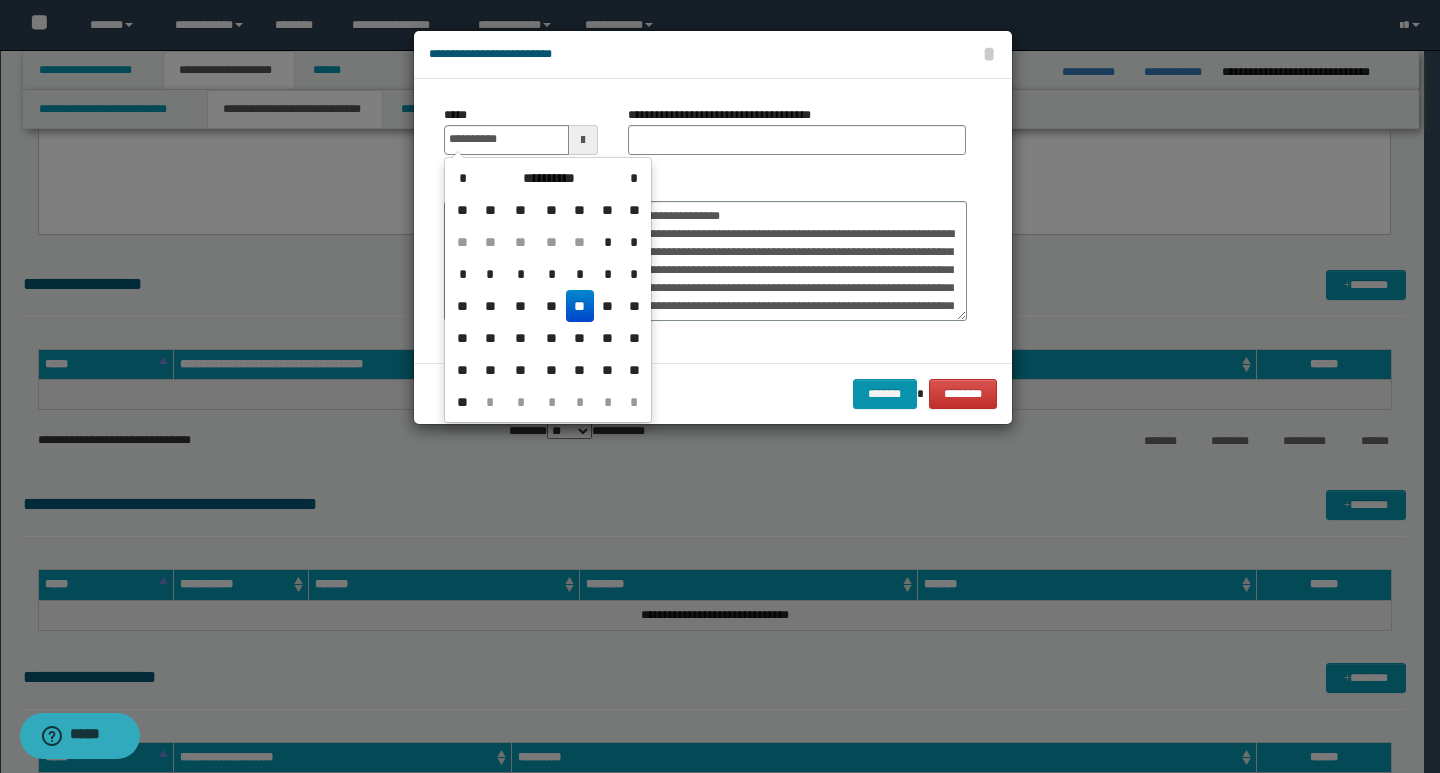 click on "**" at bounding box center (580, 306) 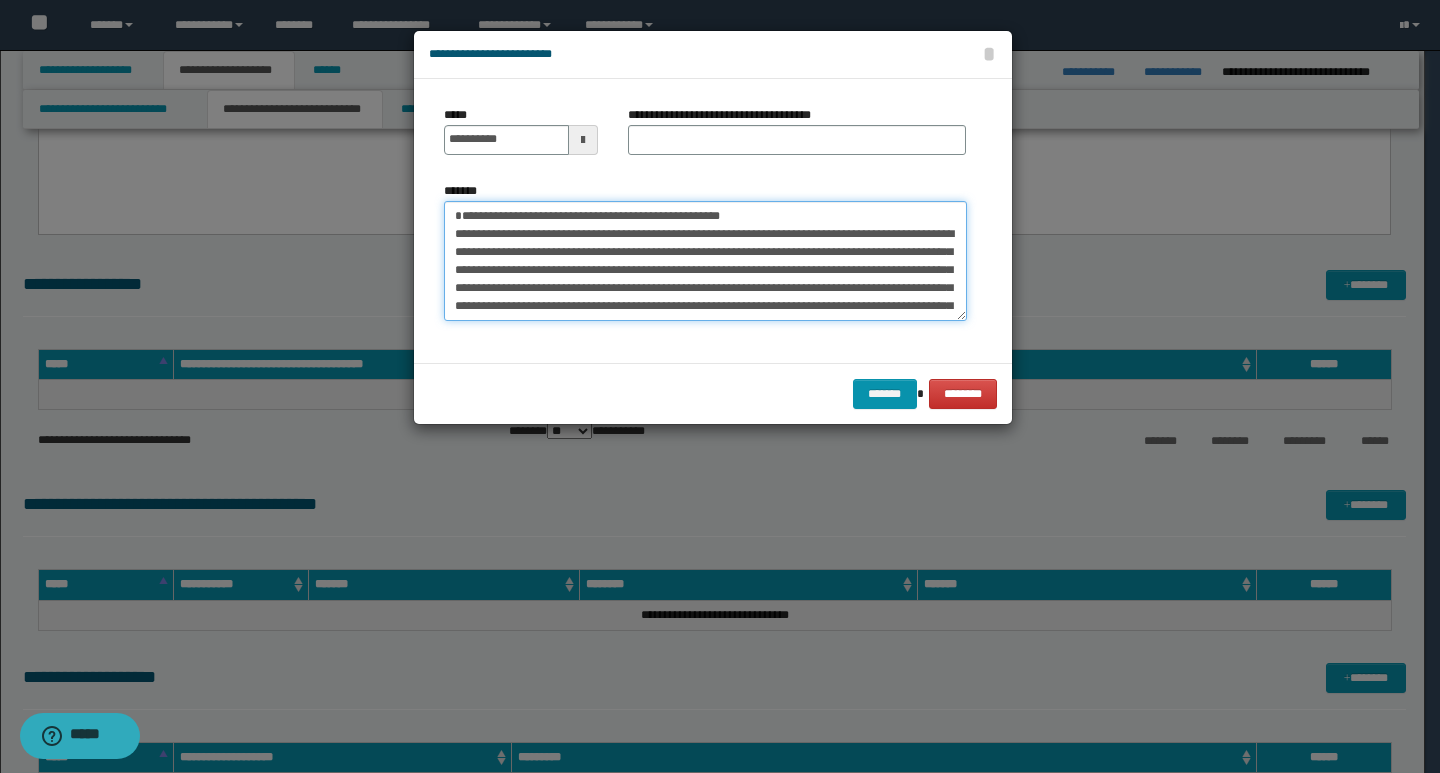 drag, startPoint x: 747, startPoint y: 214, endPoint x: 452, endPoint y: 212, distance: 295.00677 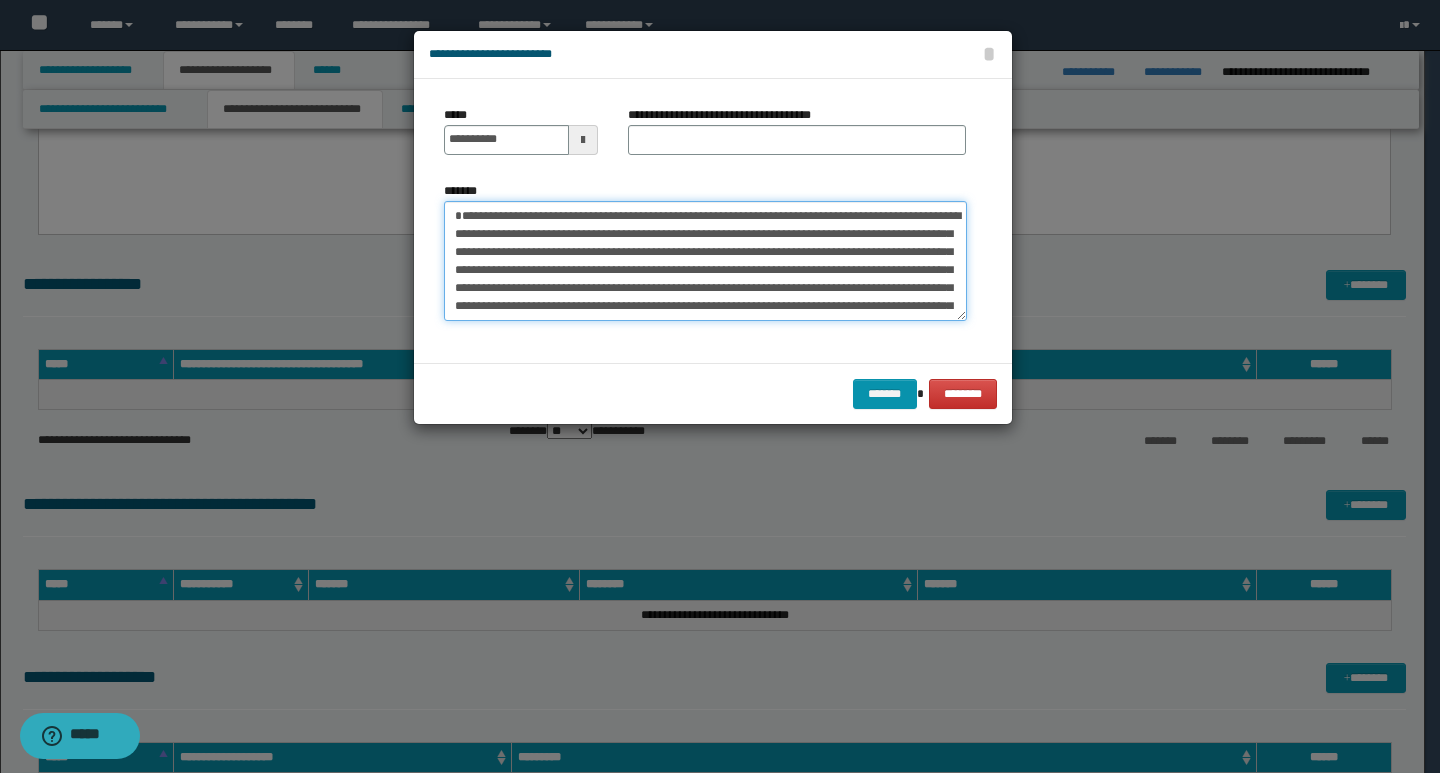 type on "**********" 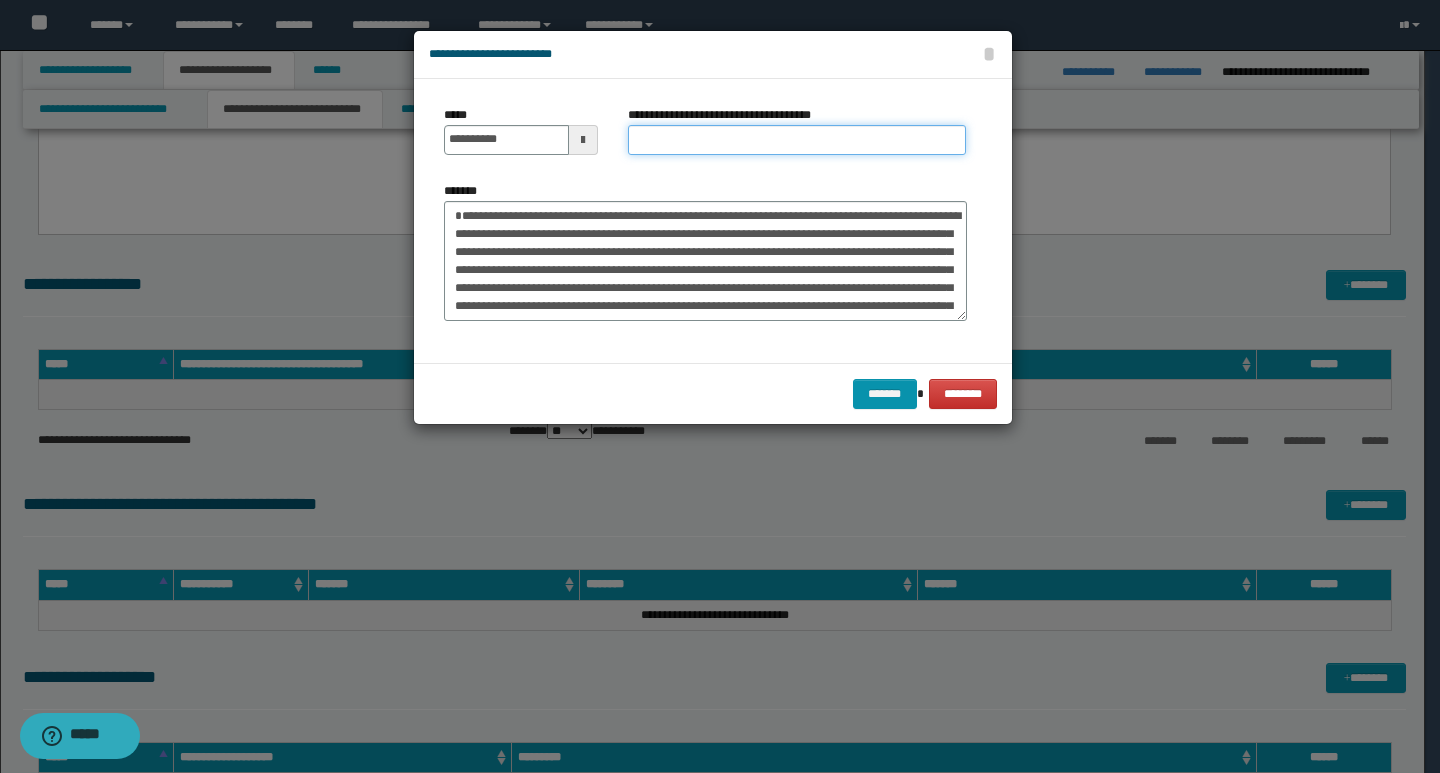 click on "**********" at bounding box center [797, 140] 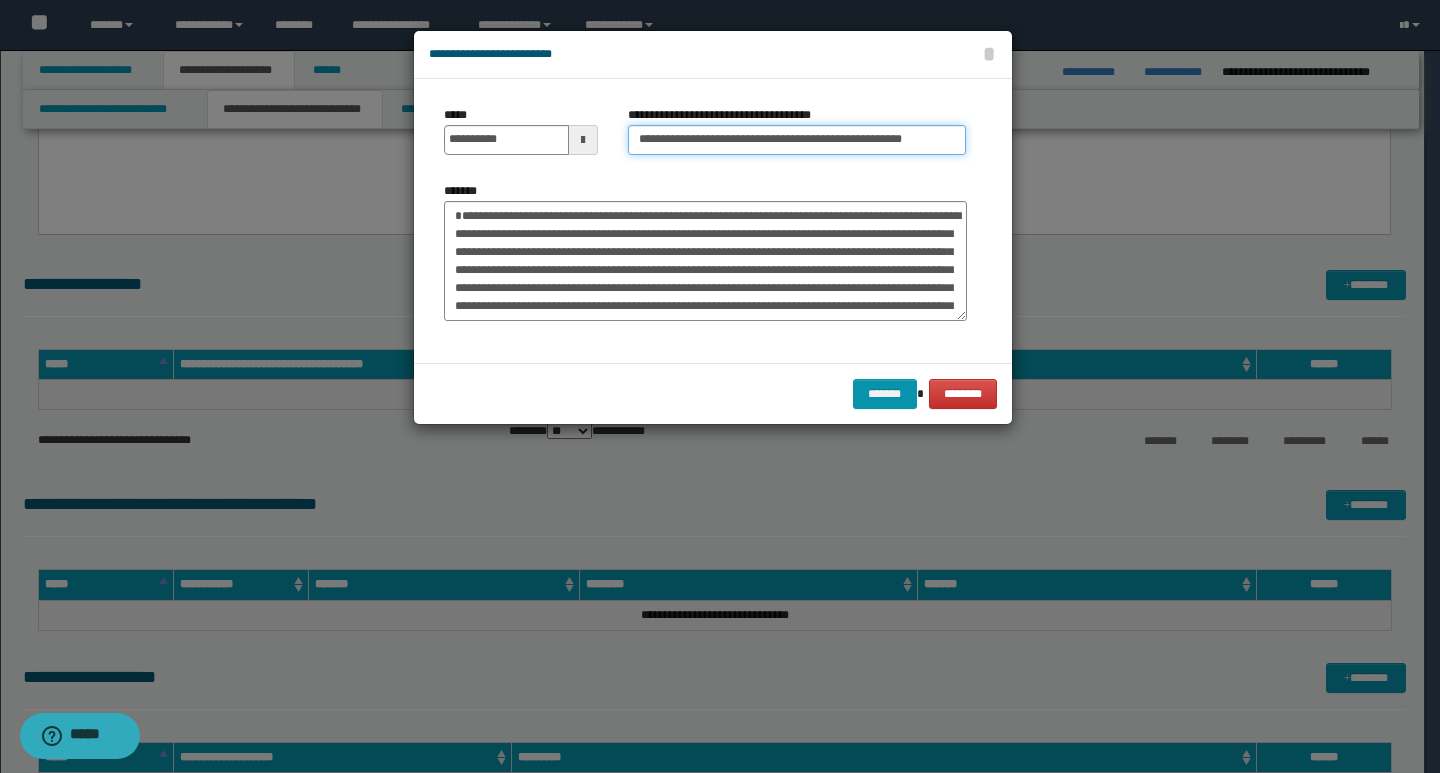 type on "**********" 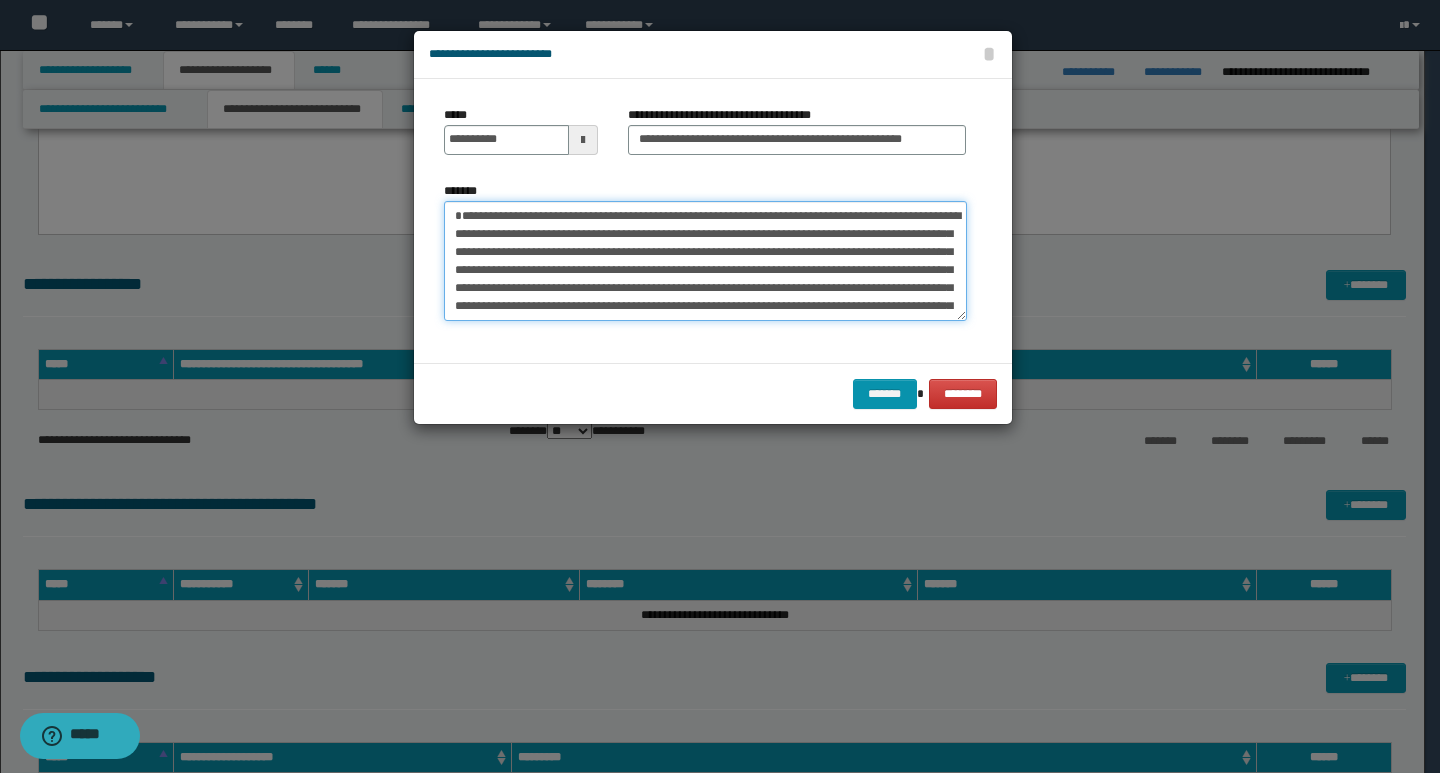 click on "**********" at bounding box center [705, 261] 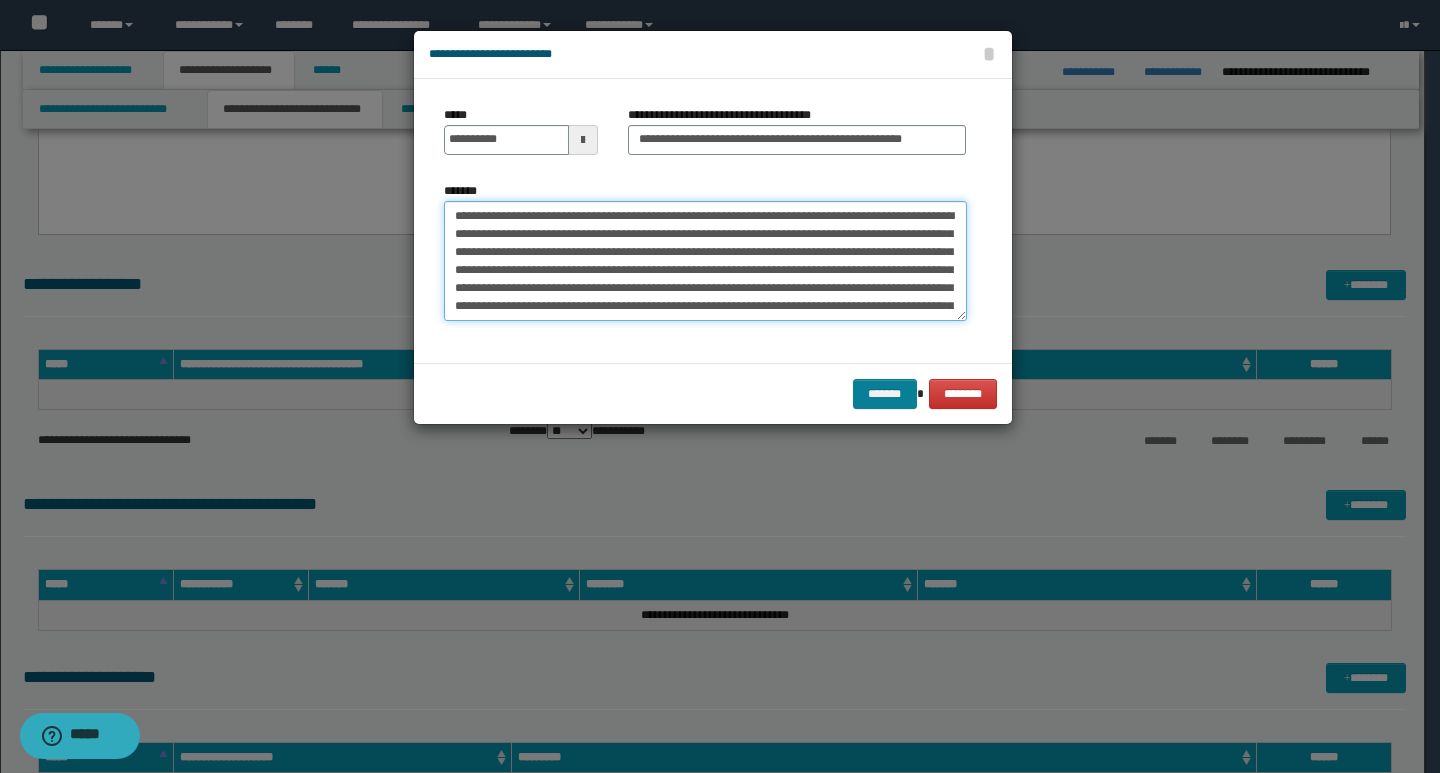 type on "**********" 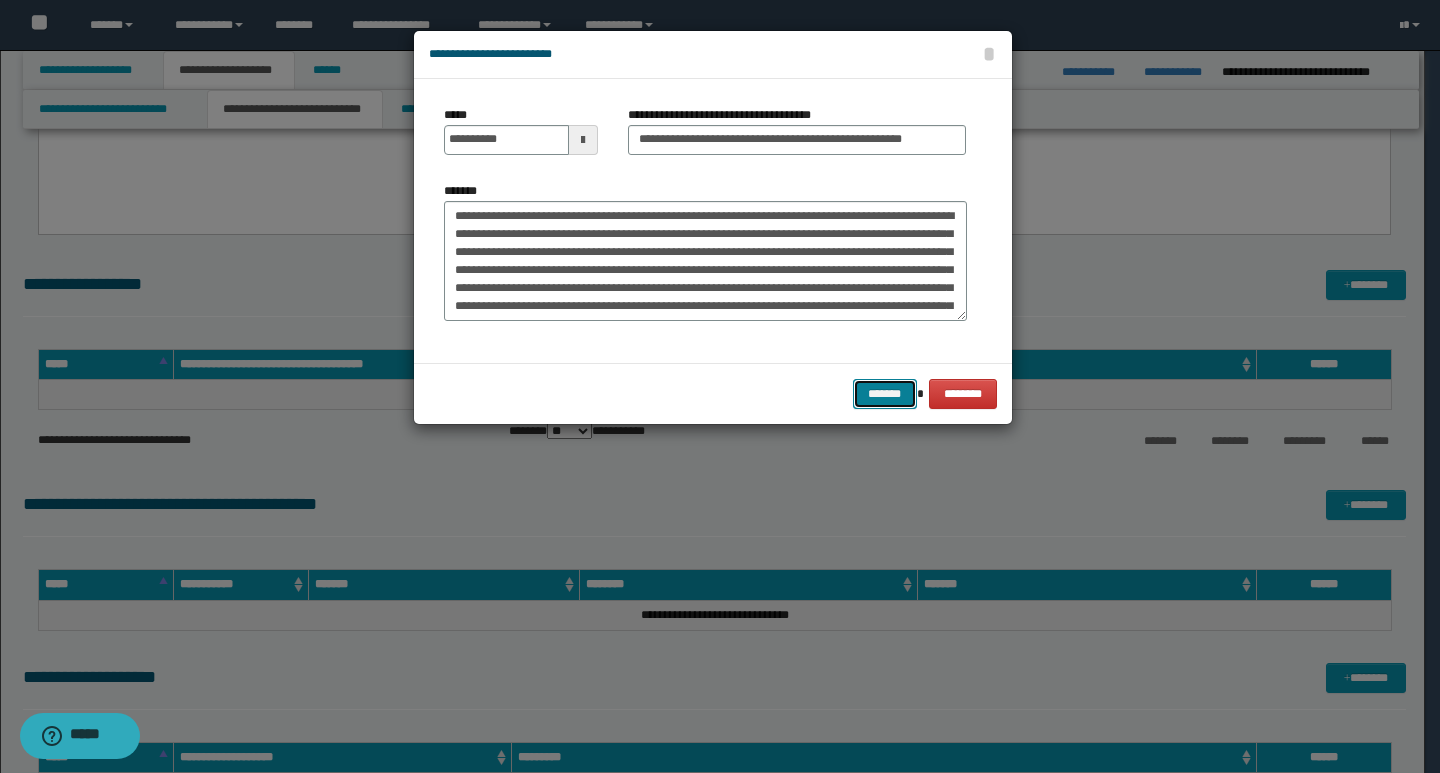 click on "*******" at bounding box center (885, 394) 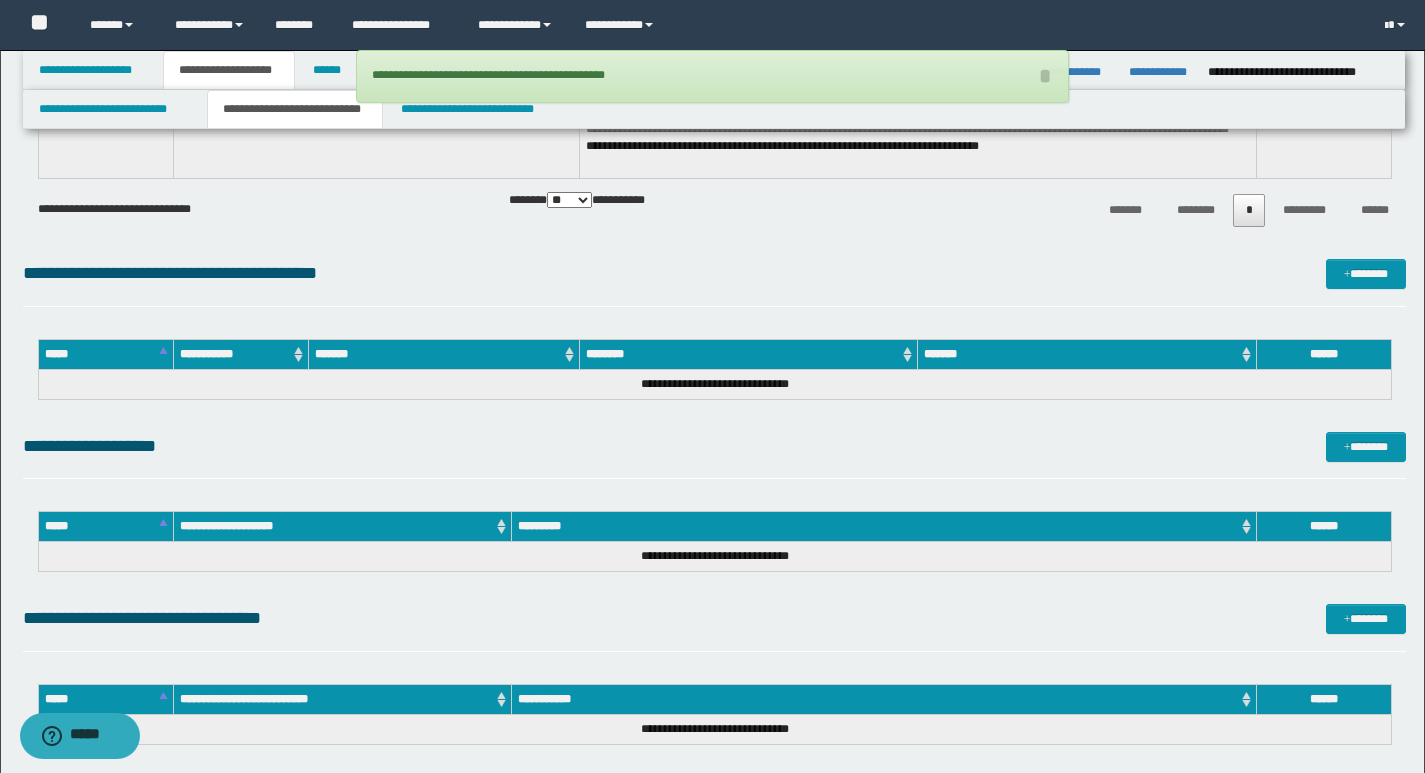 scroll, scrollTop: 1600, scrollLeft: 0, axis: vertical 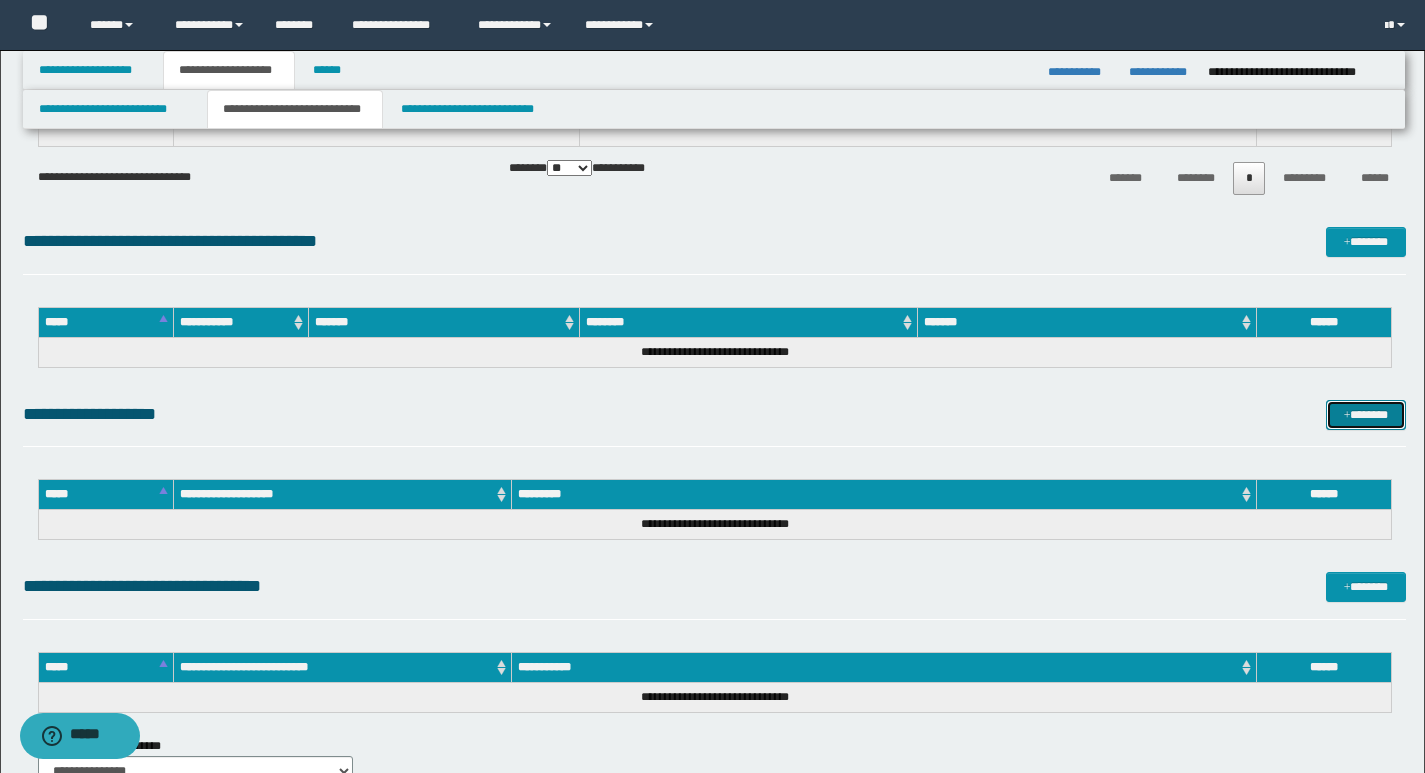 click on "*******" at bounding box center [1366, 415] 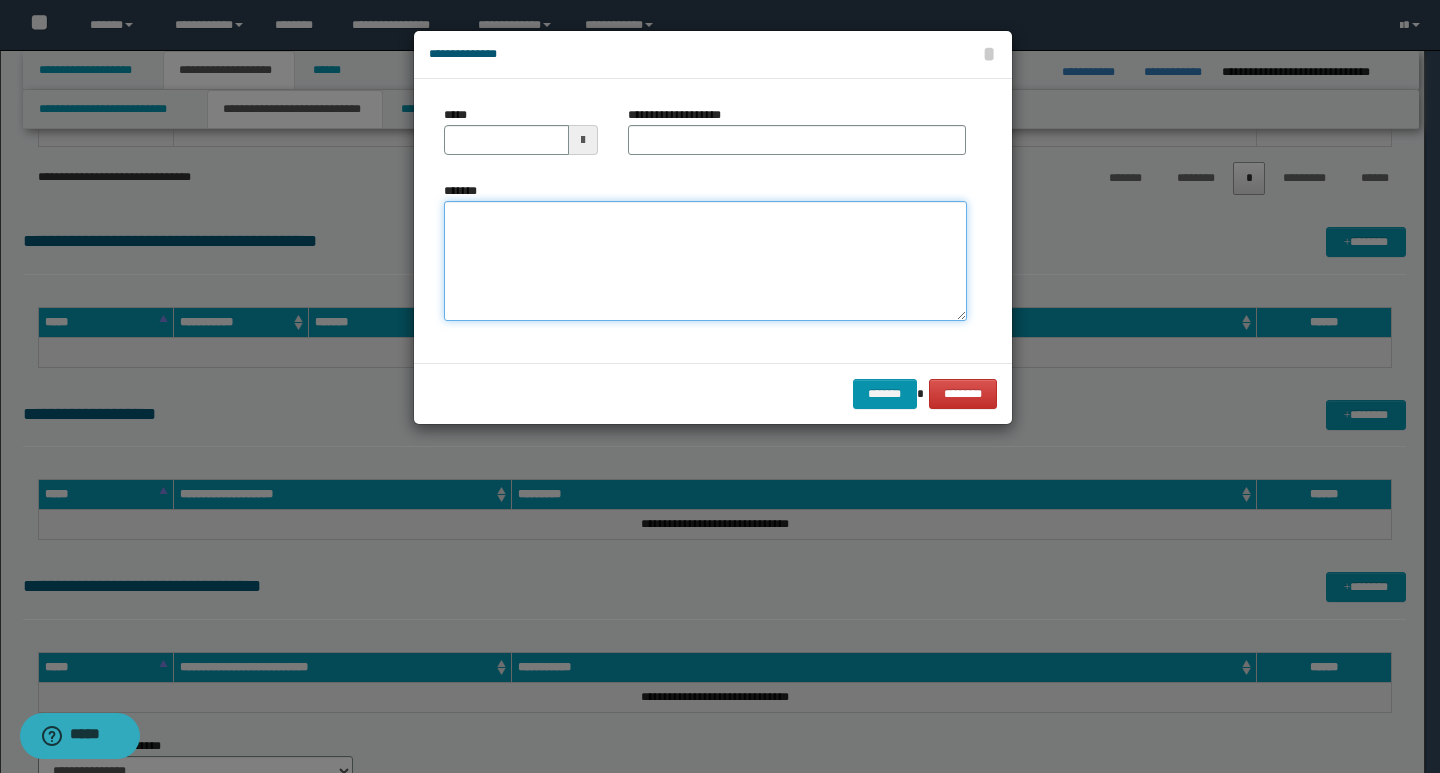 click on "*******" at bounding box center [705, 261] 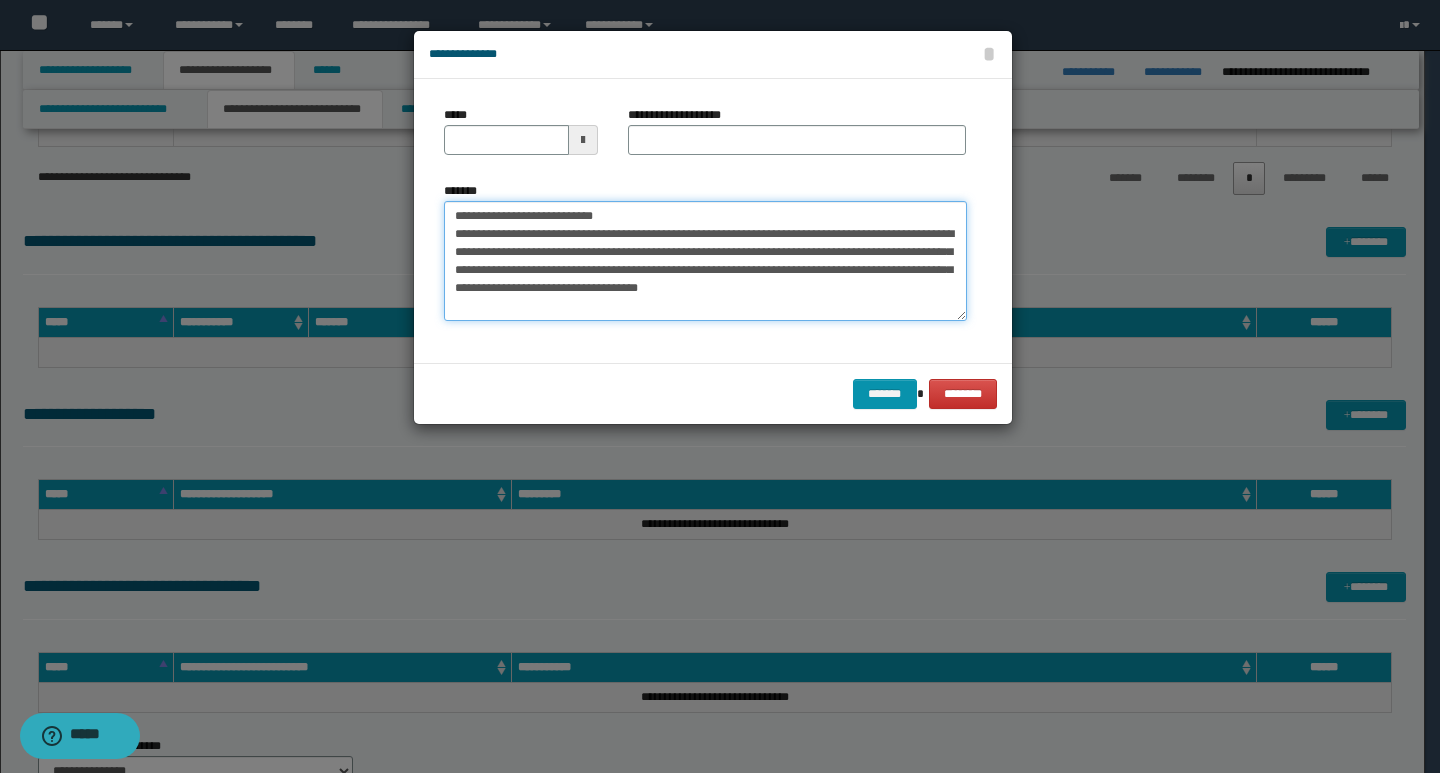 drag, startPoint x: 451, startPoint y: 221, endPoint x: 521, endPoint y: 212, distance: 70.5762 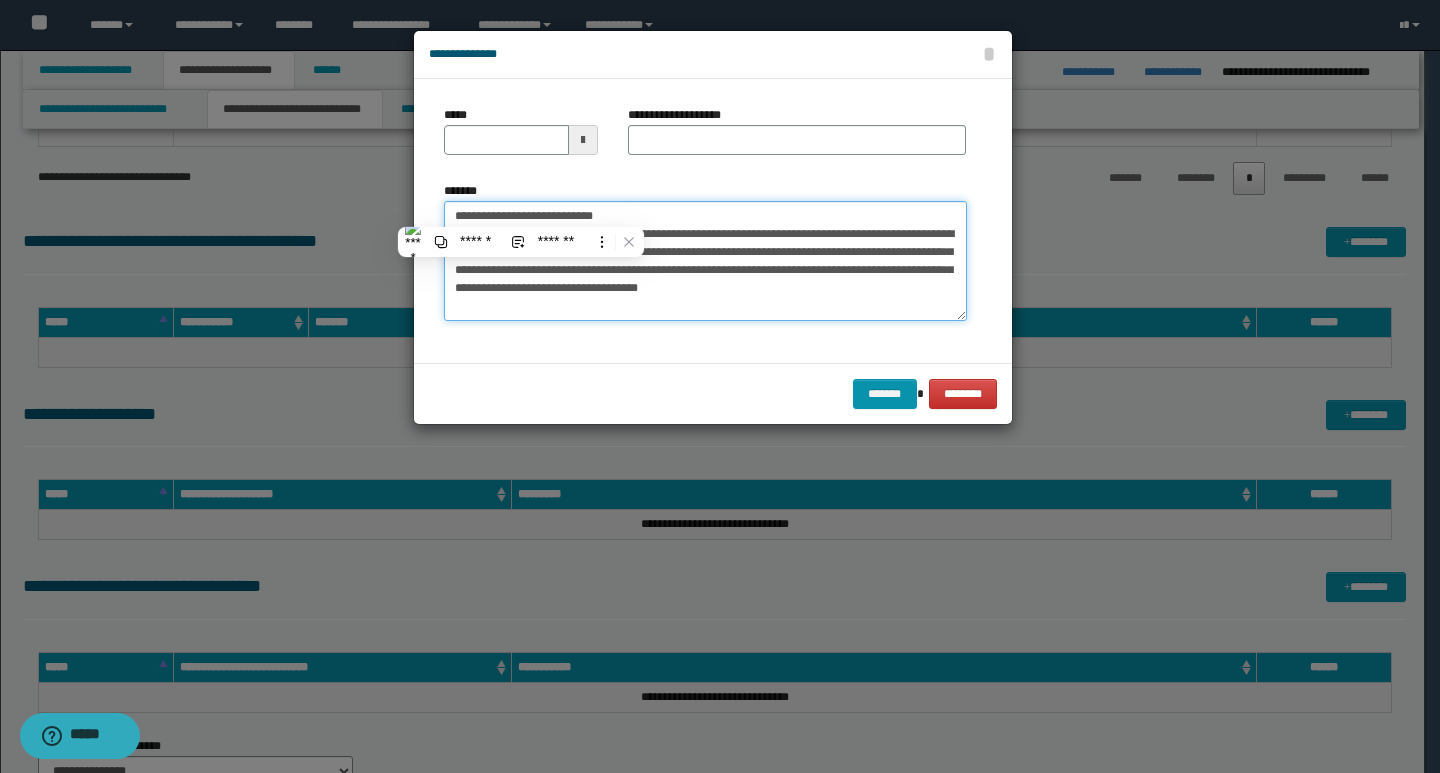 type on "**********" 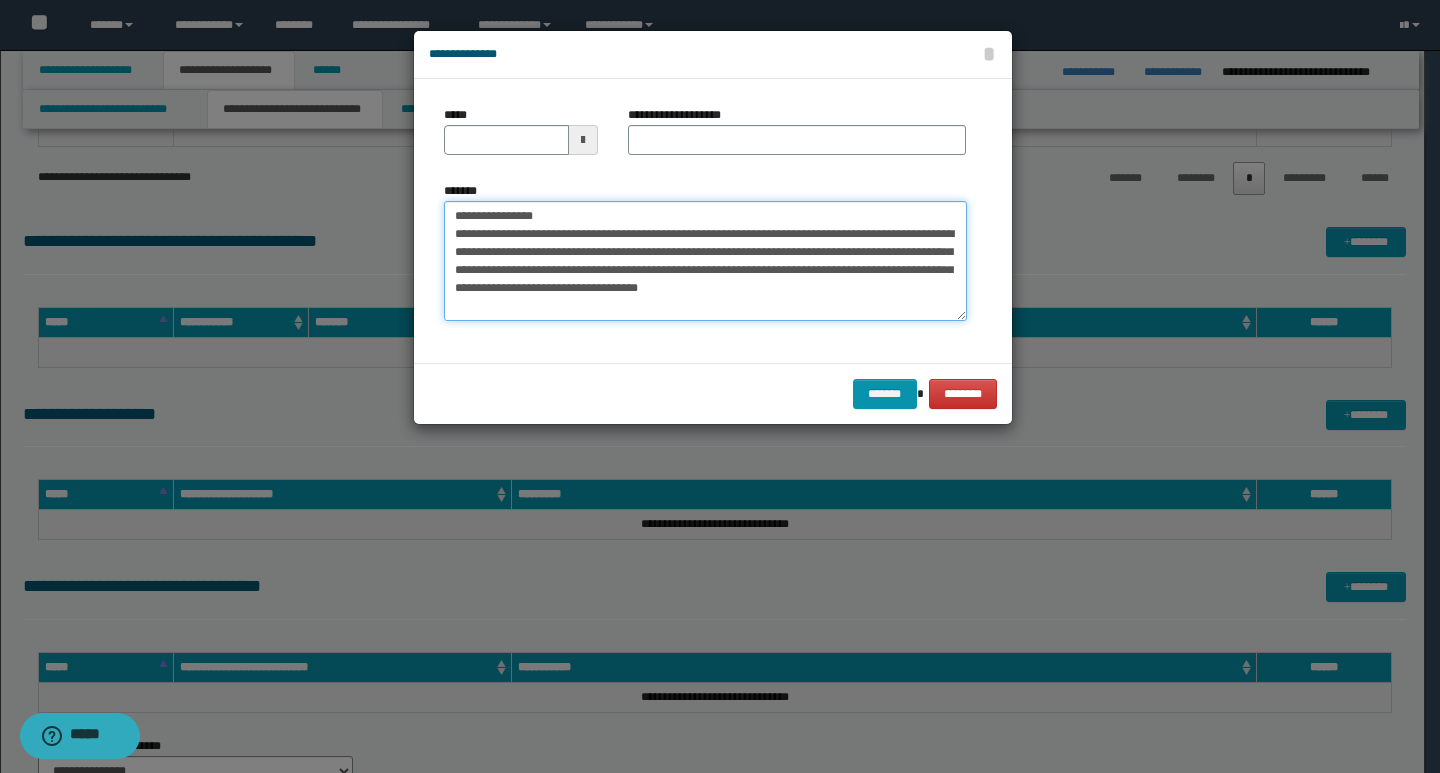 type 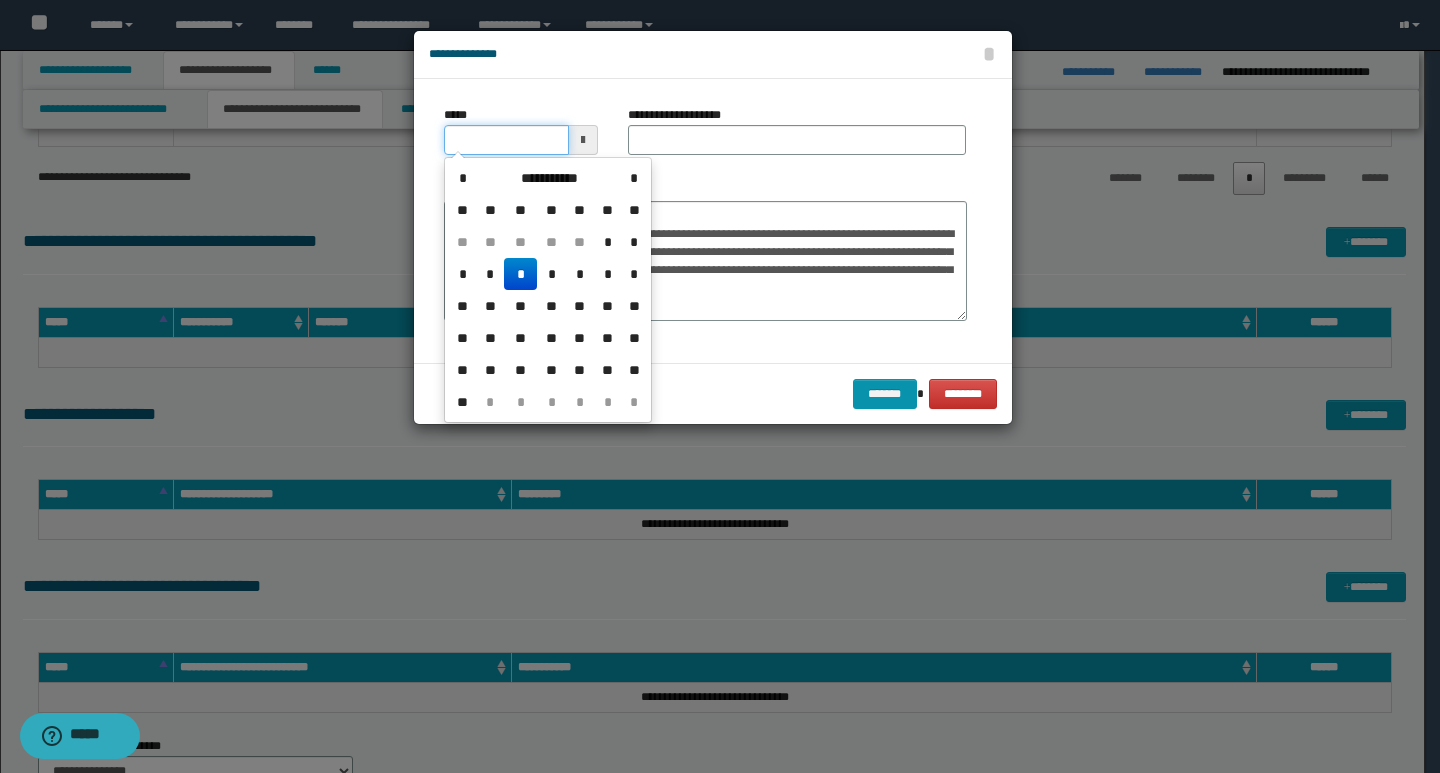 click on "*****" at bounding box center (506, 140) 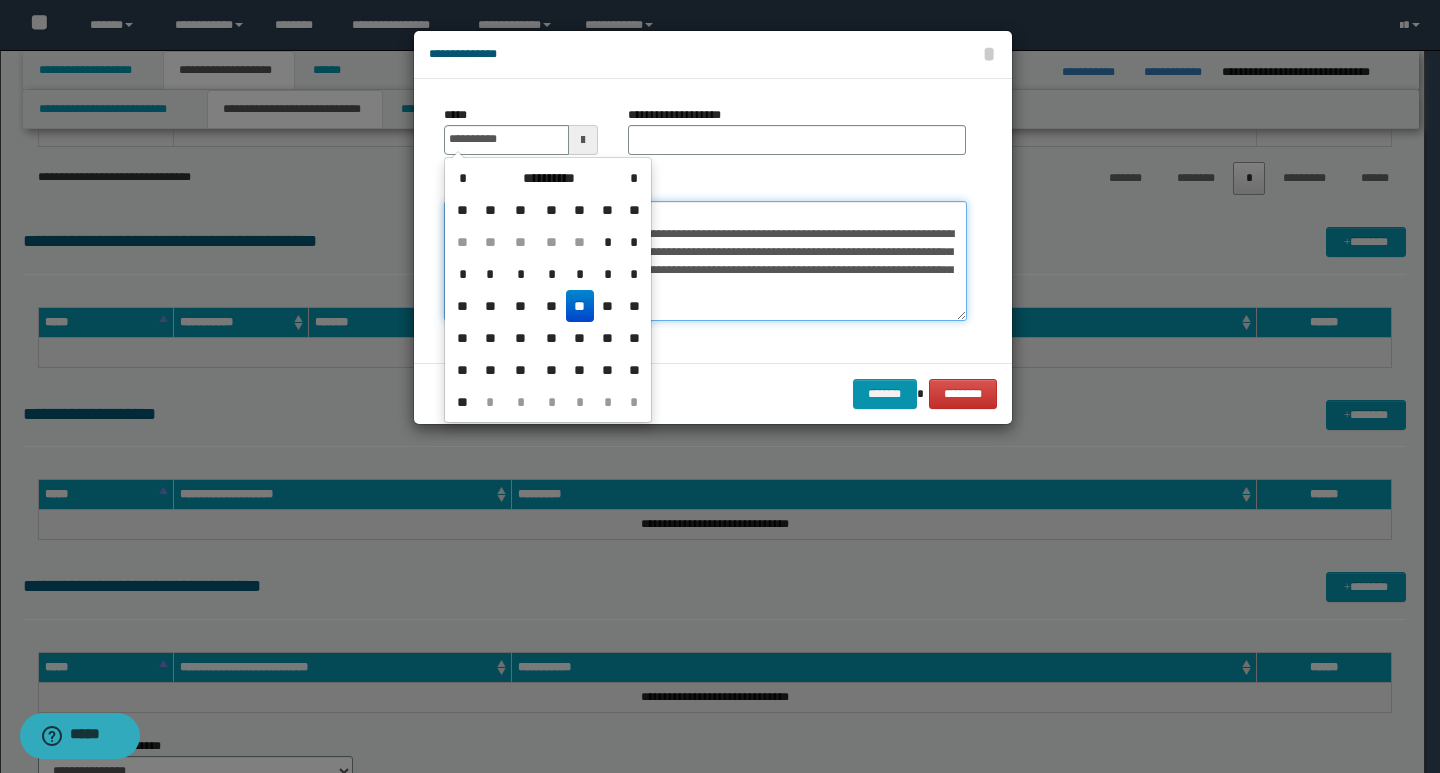 type on "**********" 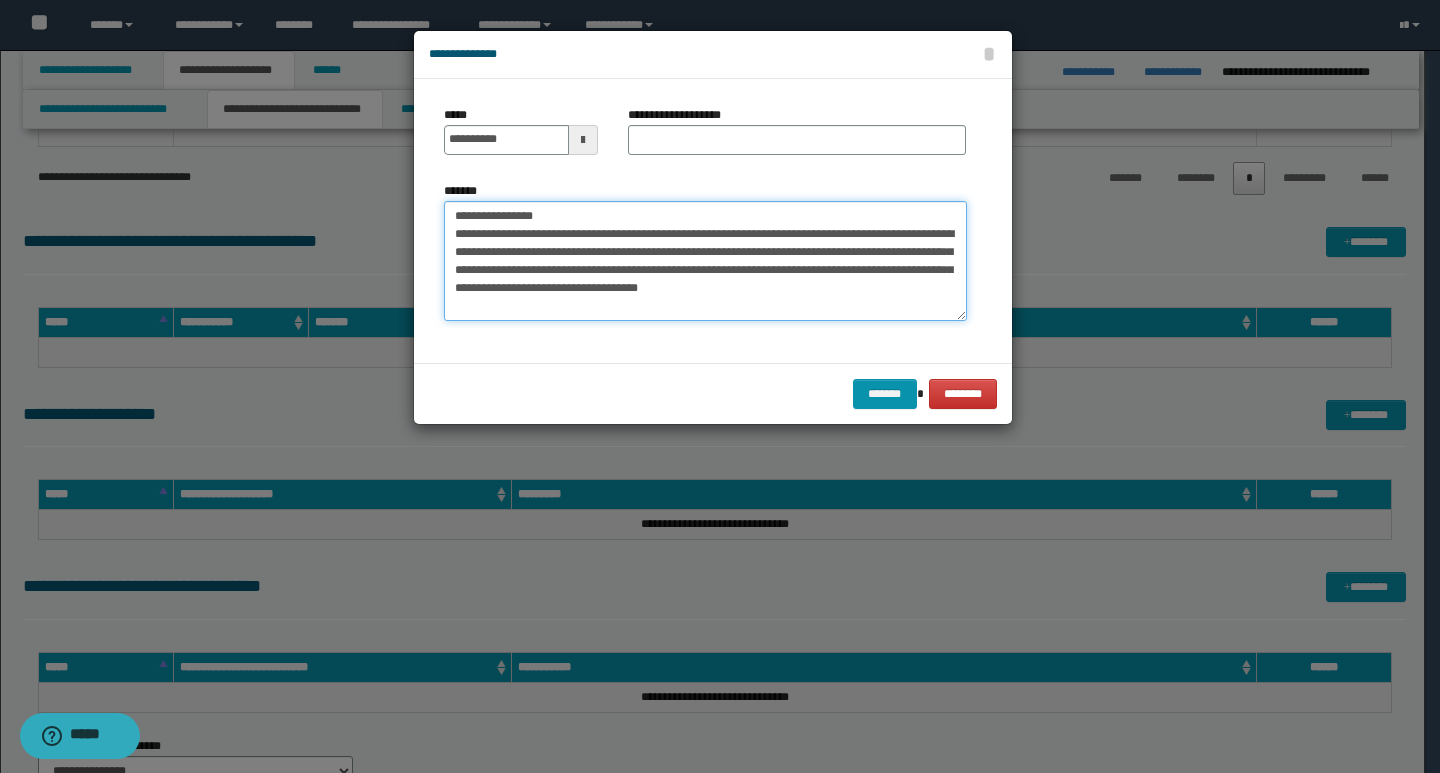 drag, startPoint x: 720, startPoint y: 206, endPoint x: 448, endPoint y: 218, distance: 272.2646 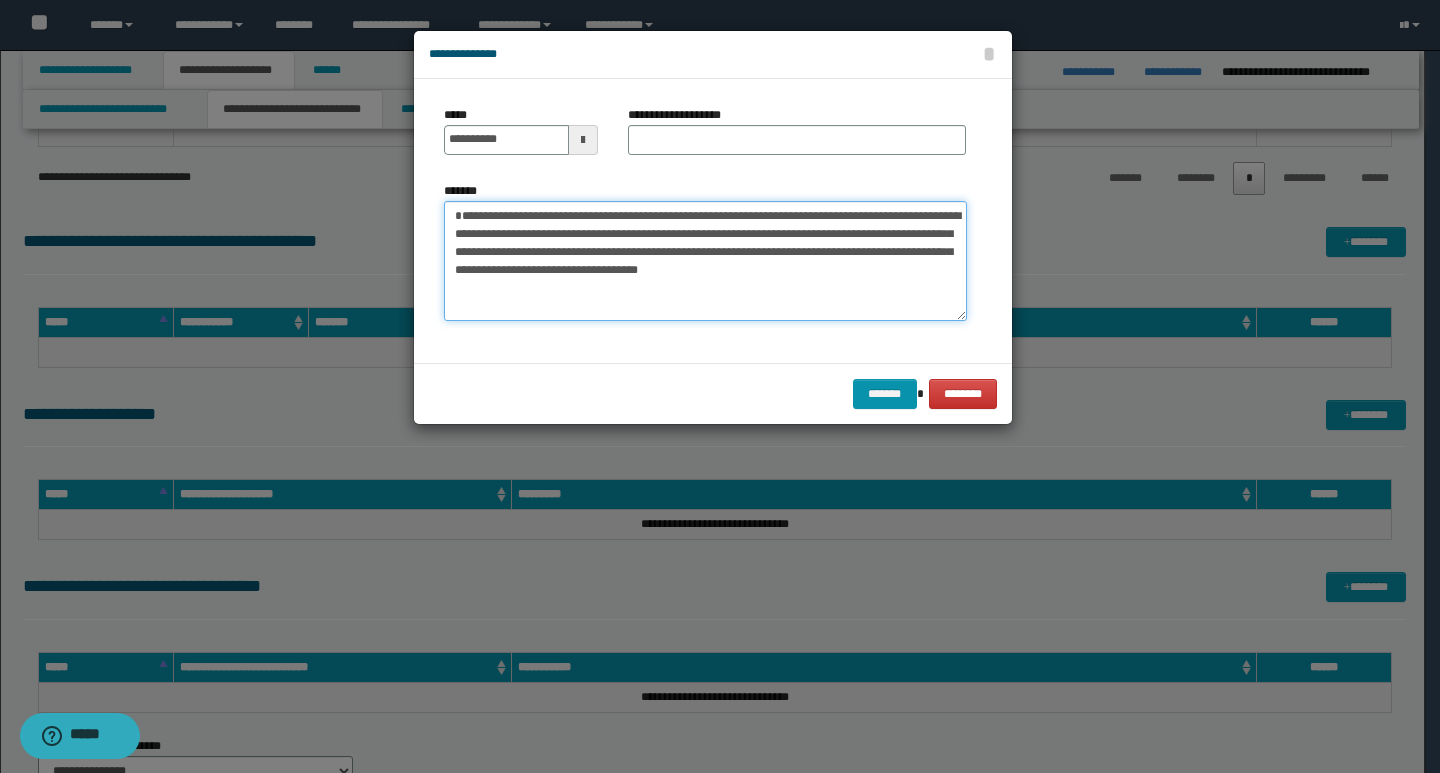 type on "**********" 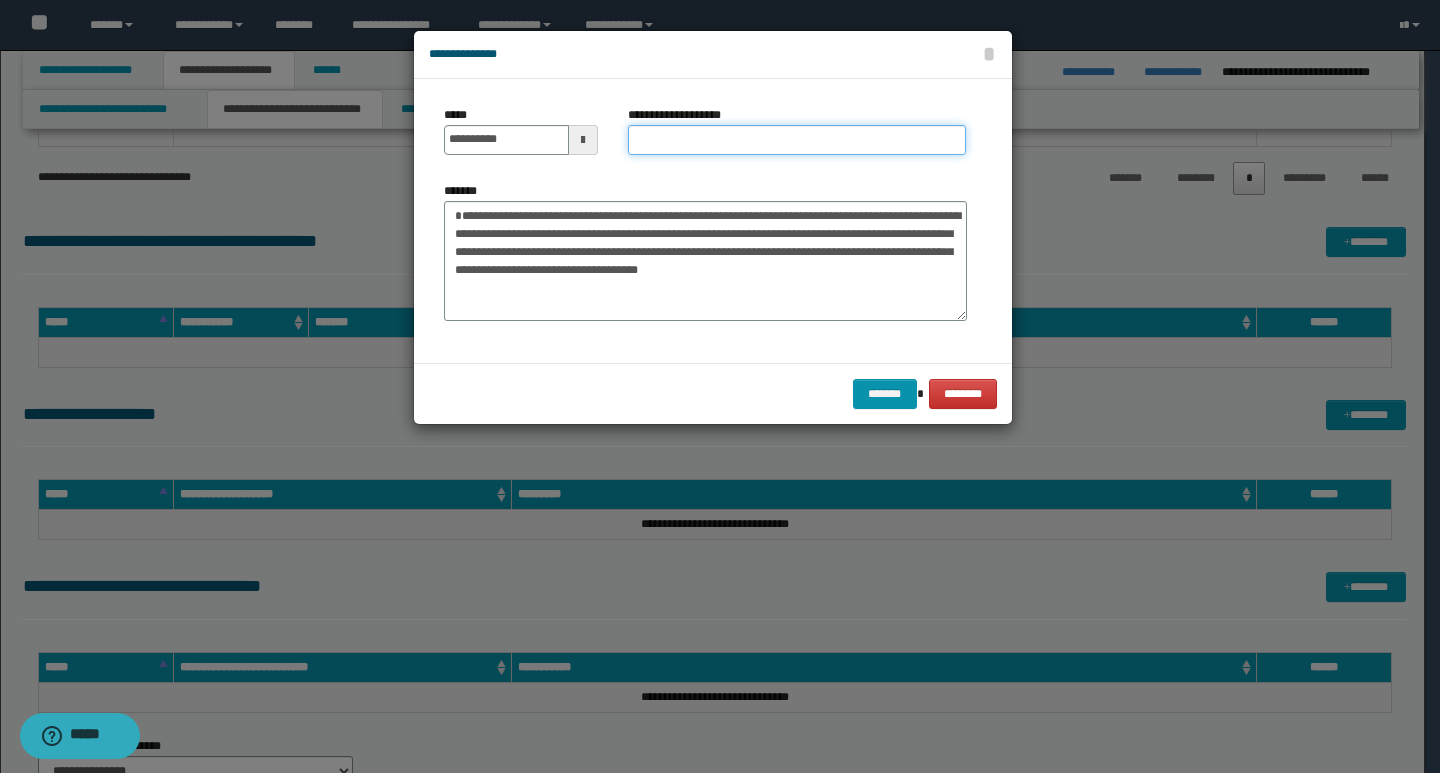 click on "**********" at bounding box center (797, 140) 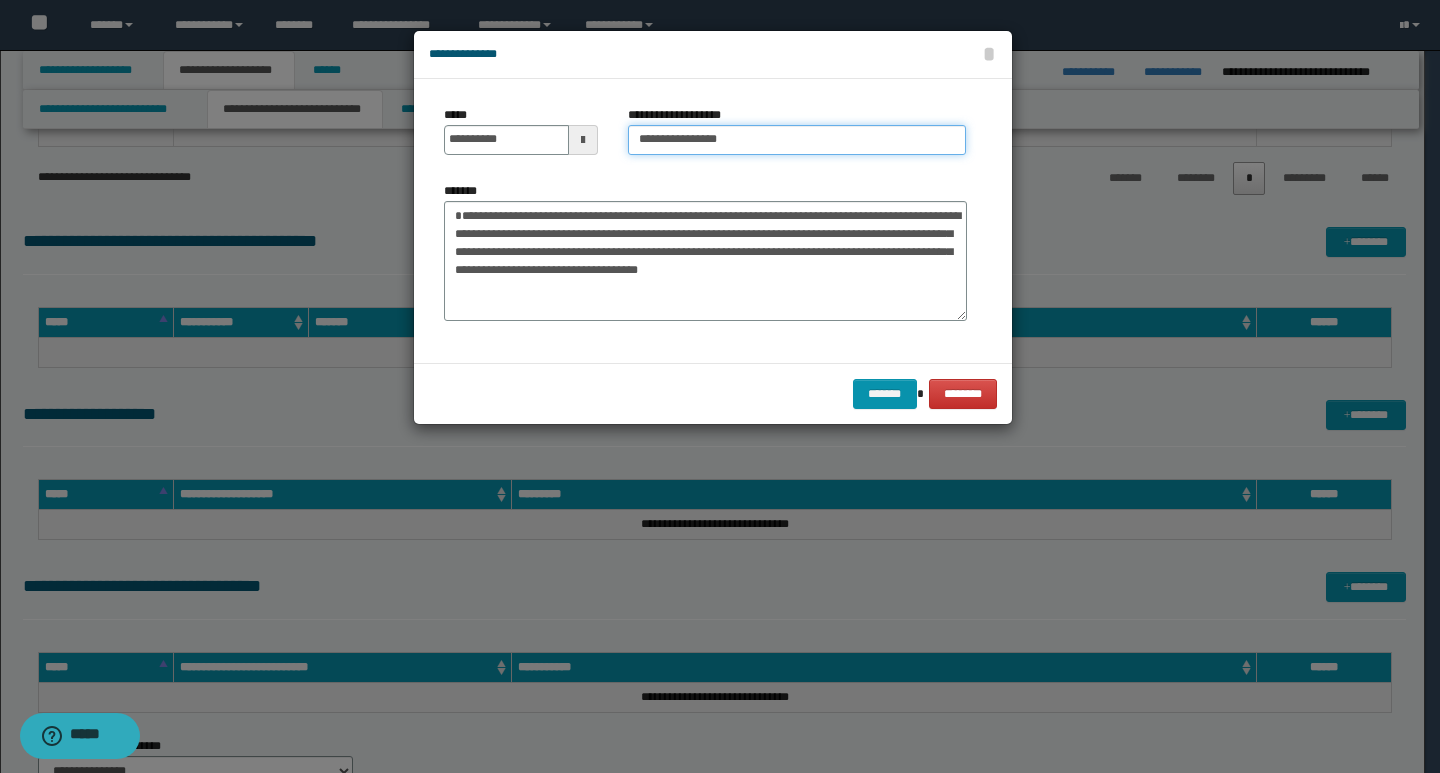 type on "**********" 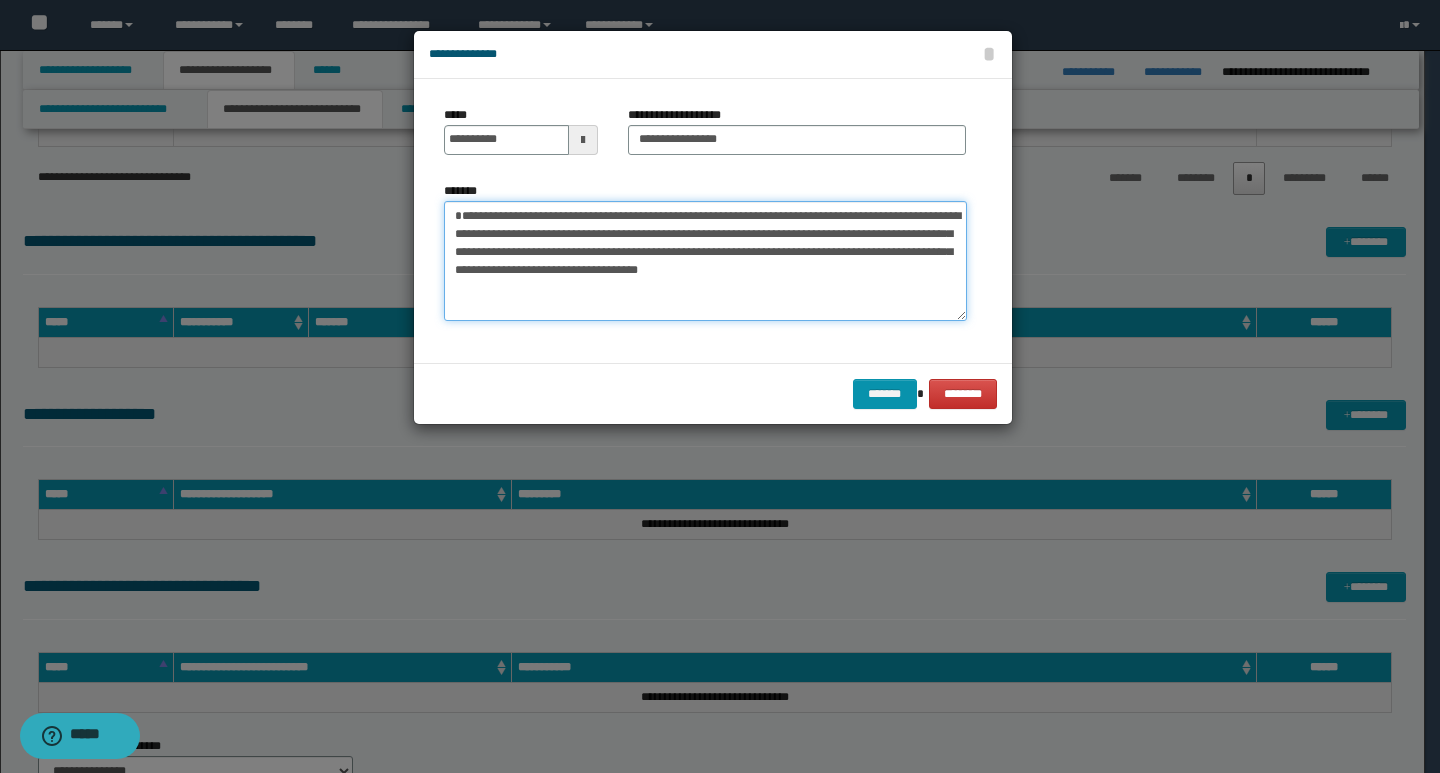 click on "**********" at bounding box center [705, 261] 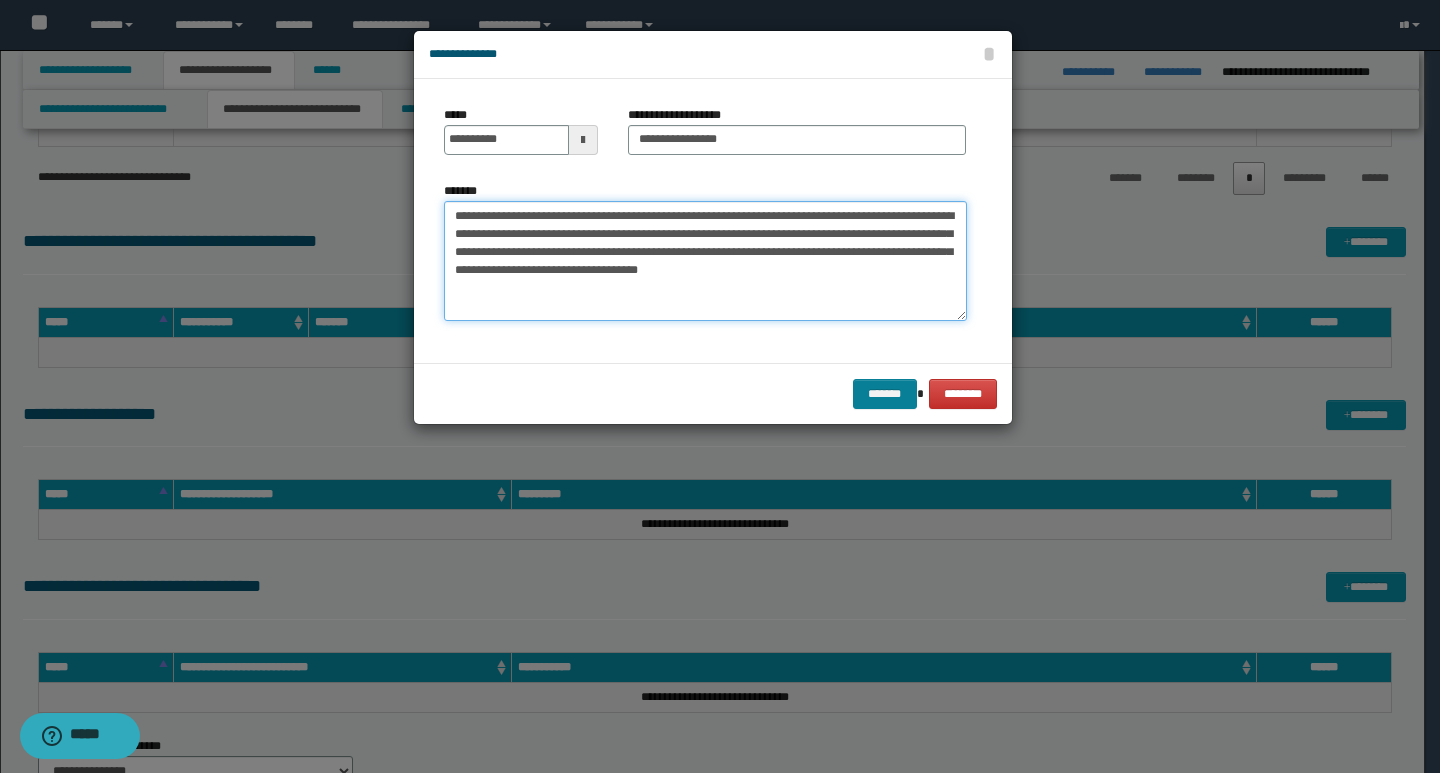type on "**********" 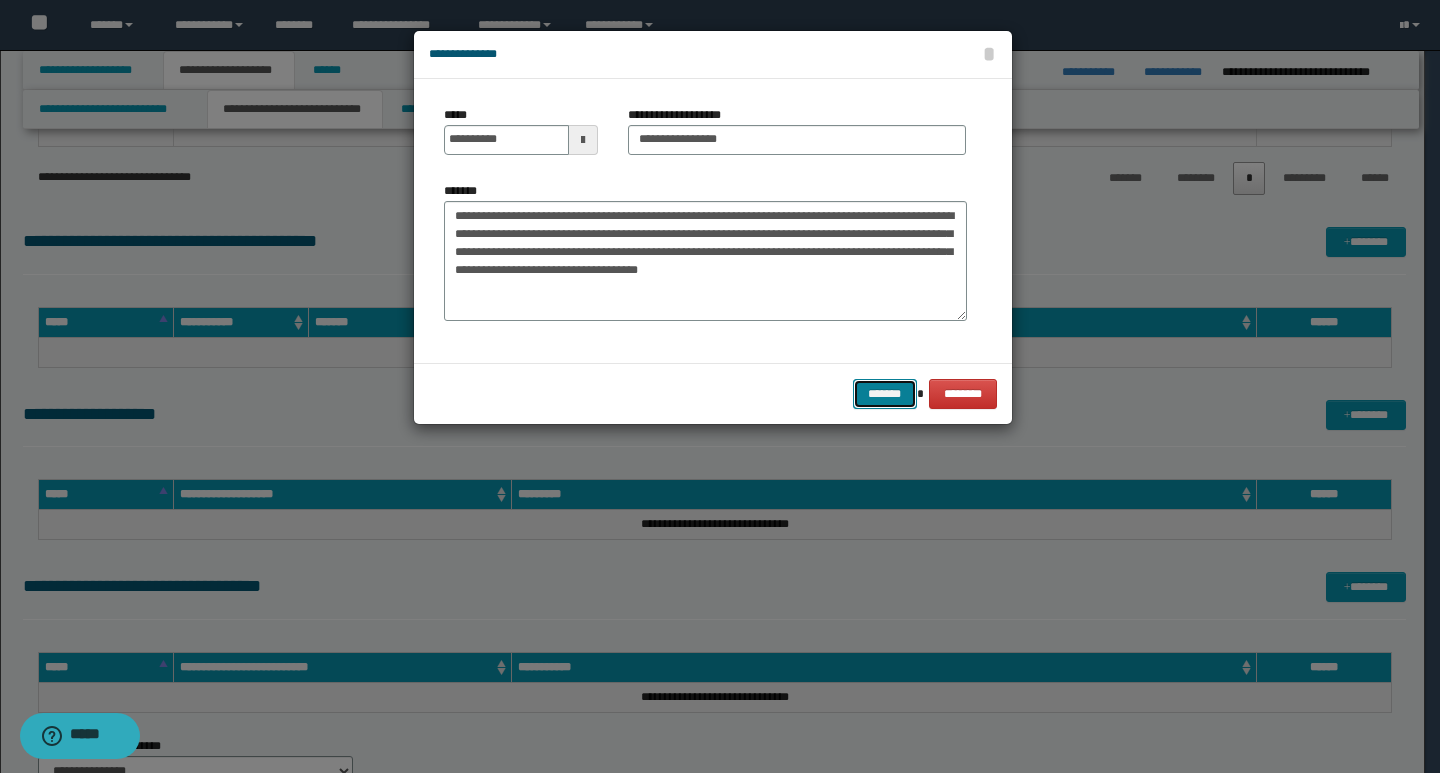 click on "*******" at bounding box center [885, 394] 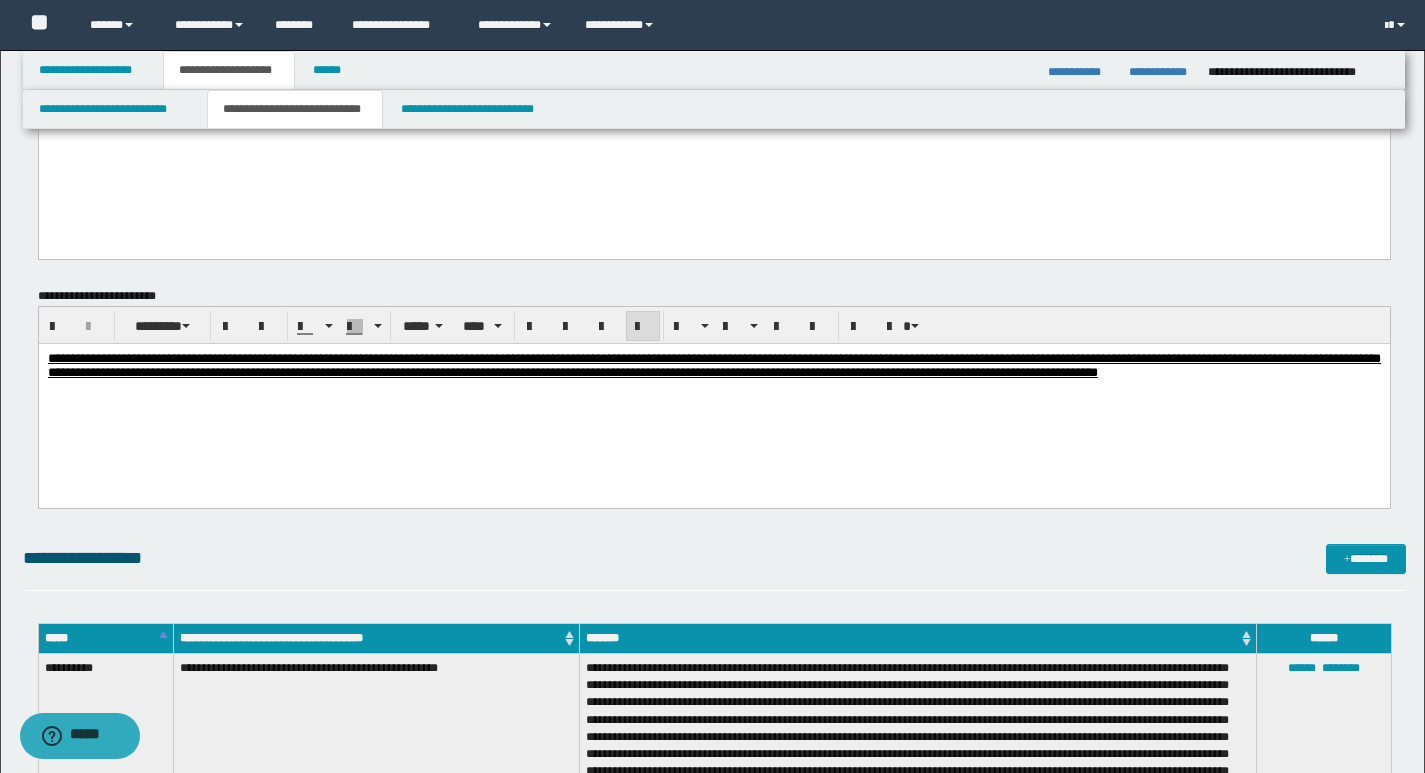 scroll, scrollTop: 846, scrollLeft: 0, axis: vertical 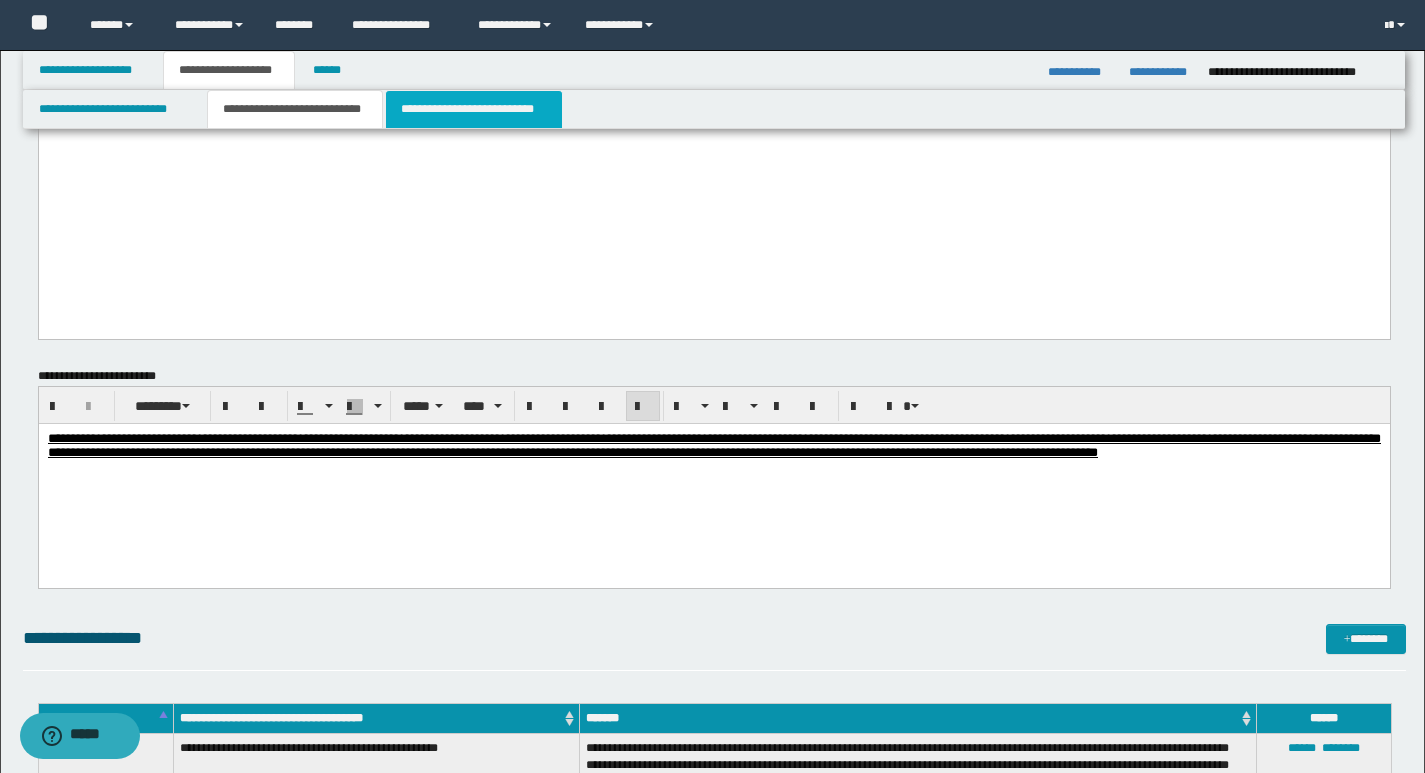 click on "**********" at bounding box center (474, 109) 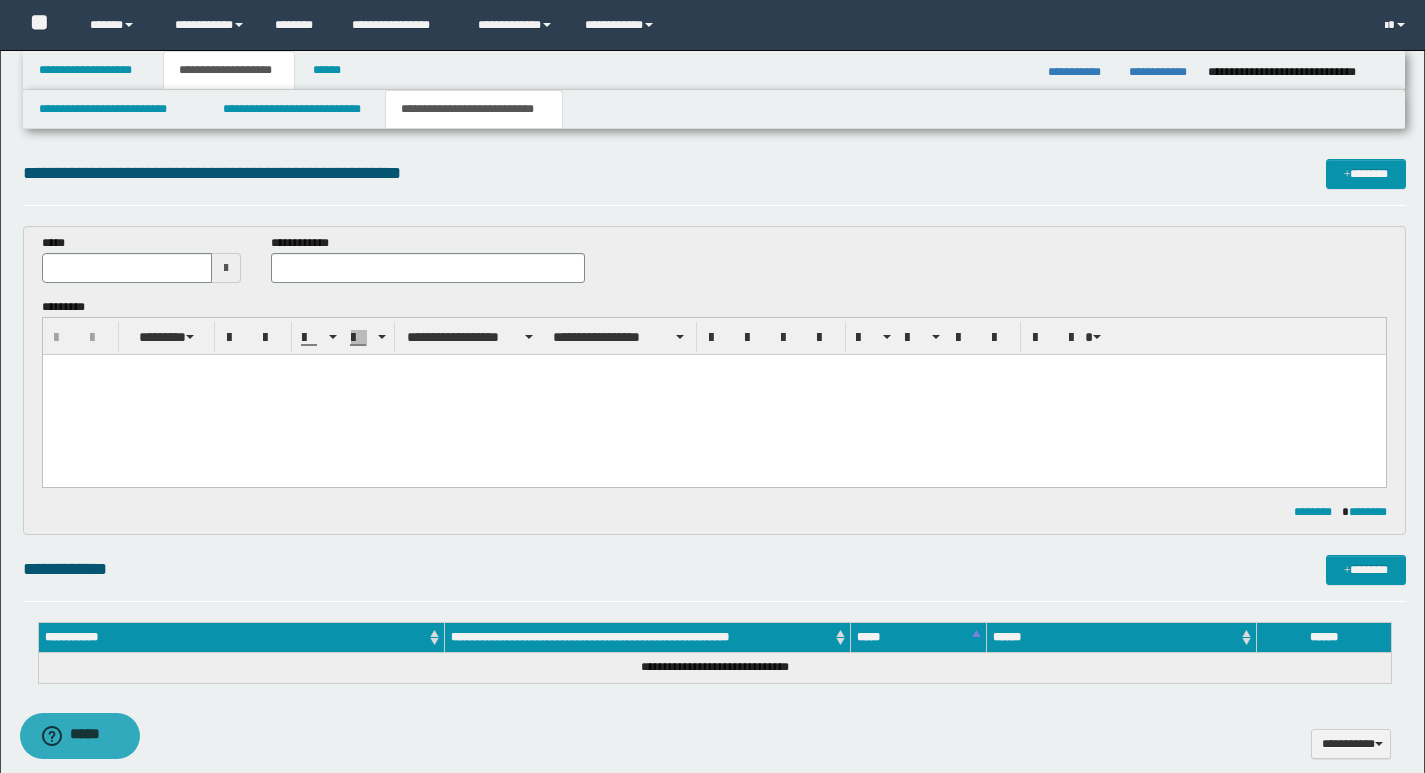 scroll, scrollTop: 0, scrollLeft: 0, axis: both 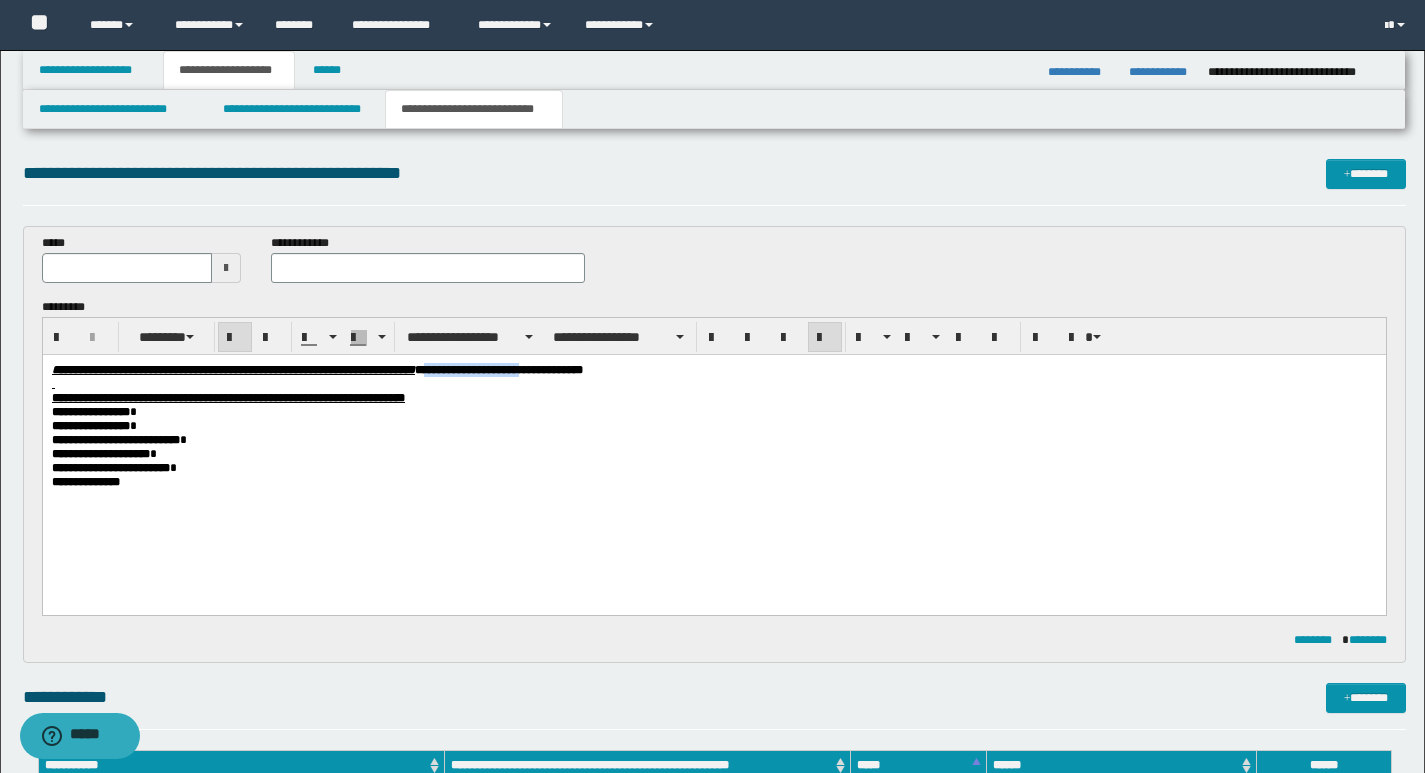 drag, startPoint x: 567, startPoint y: 367, endPoint x: 671, endPoint y: 361, distance: 104.172935 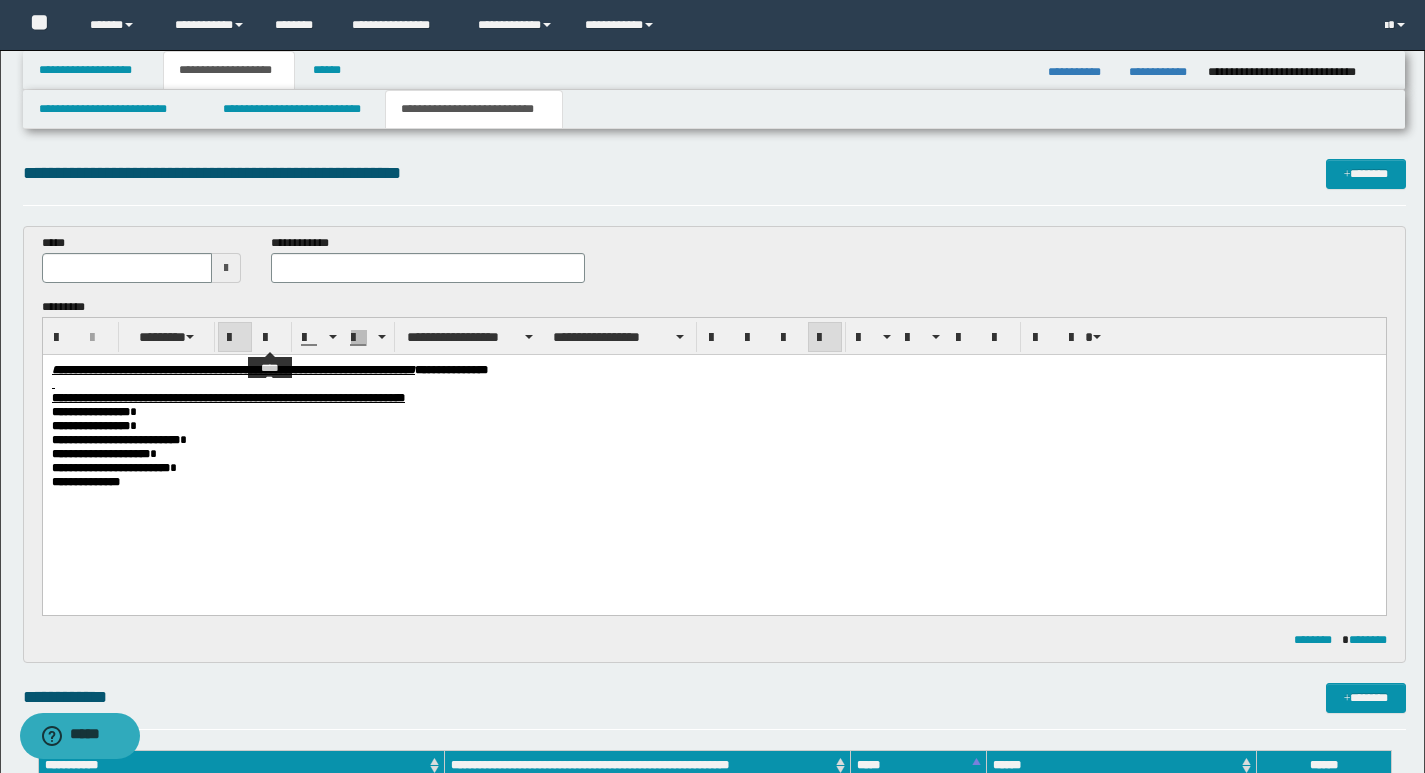type 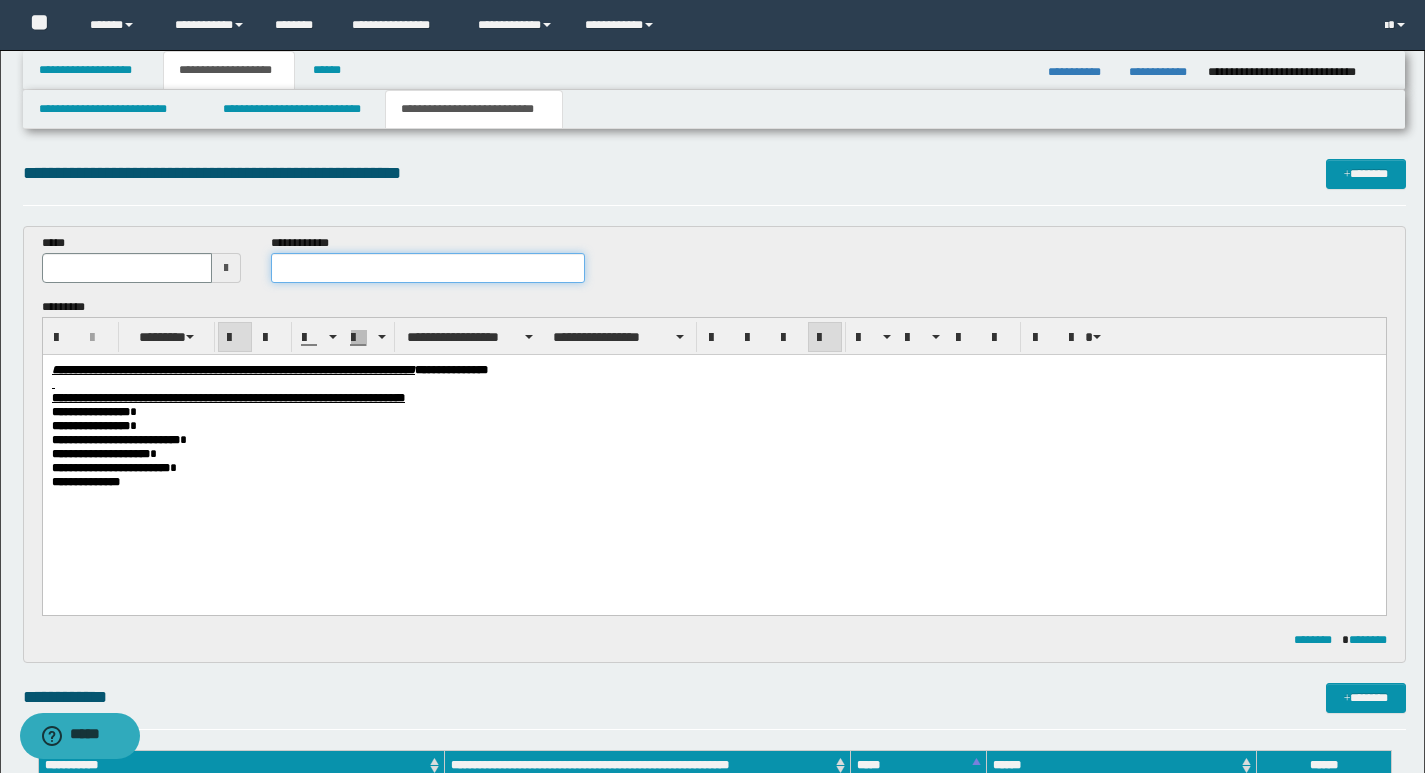 click at bounding box center [428, 268] 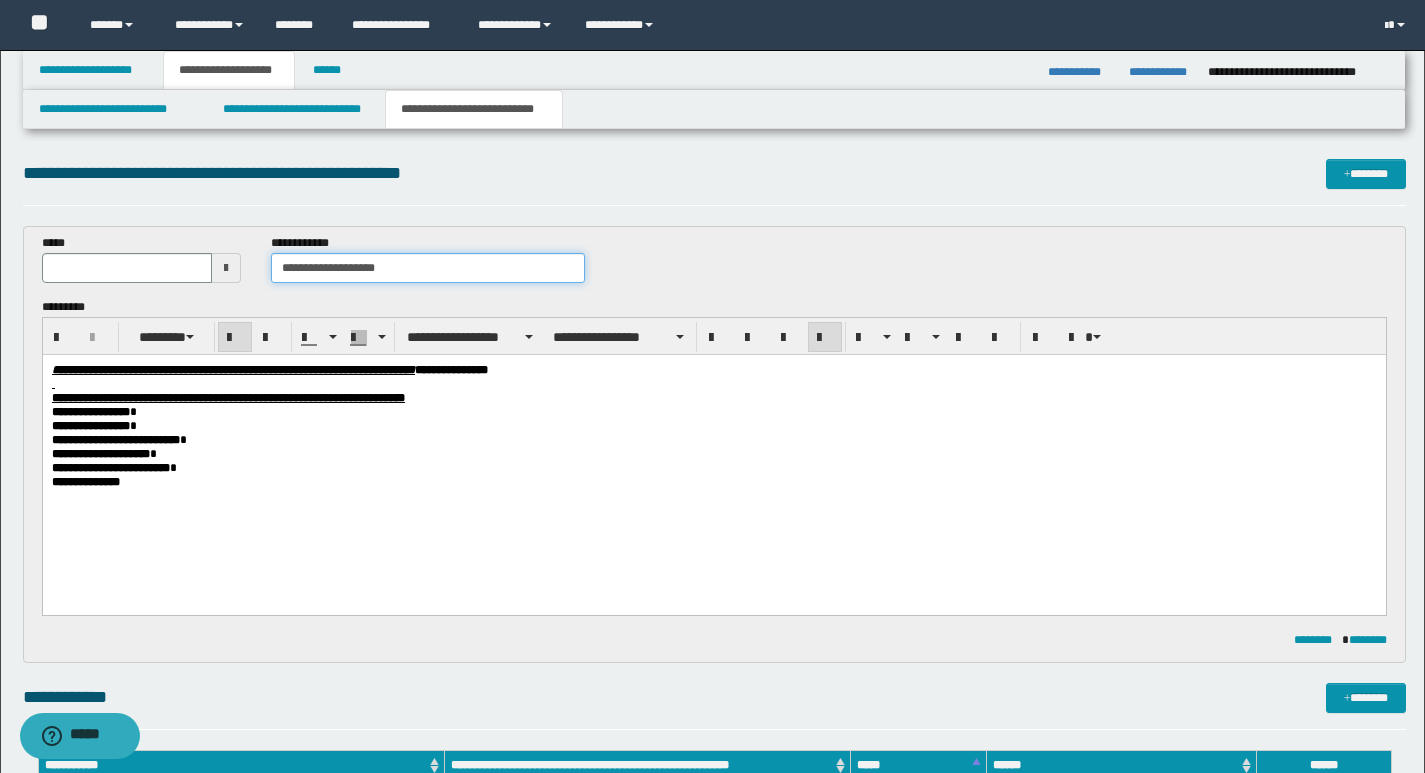 type on "**********" 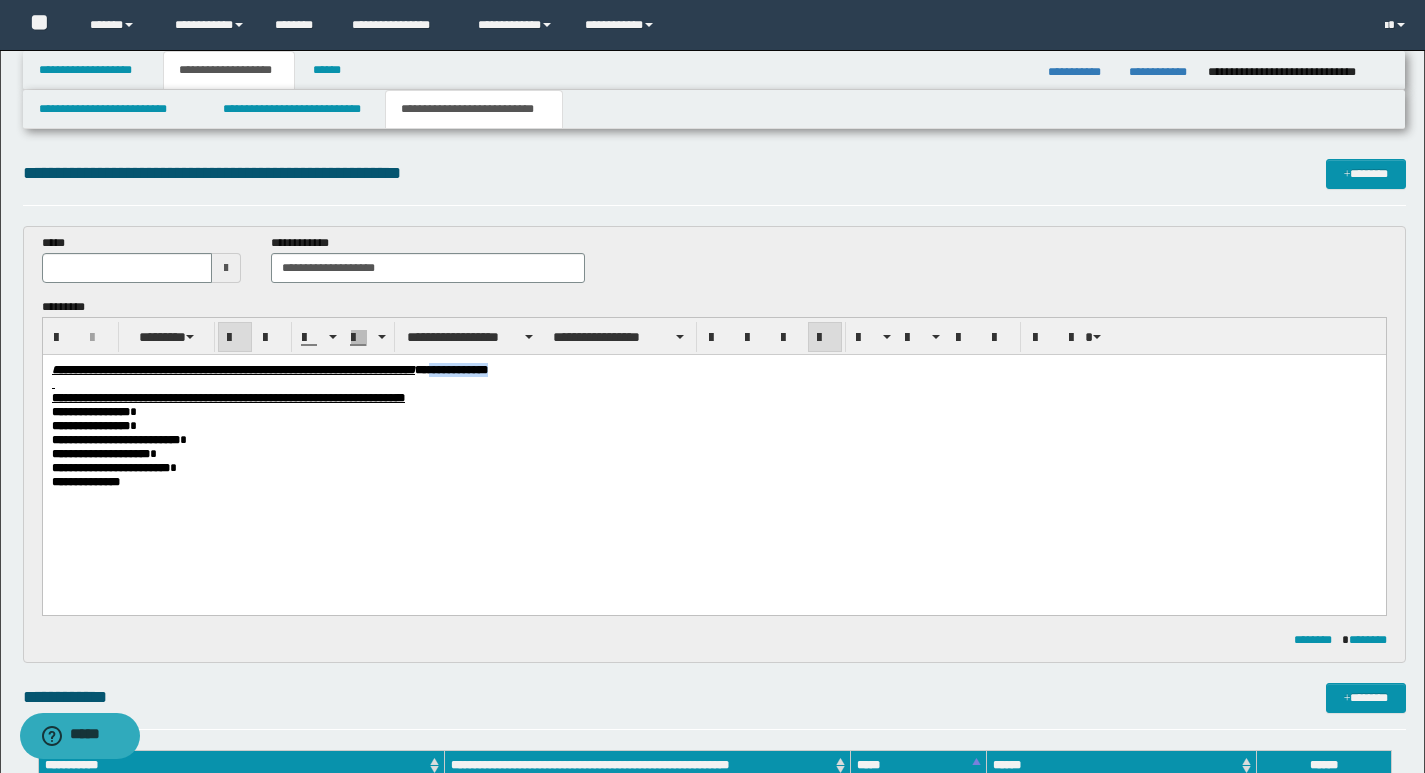 drag, startPoint x: 578, startPoint y: 373, endPoint x: 645, endPoint y: 373, distance: 67 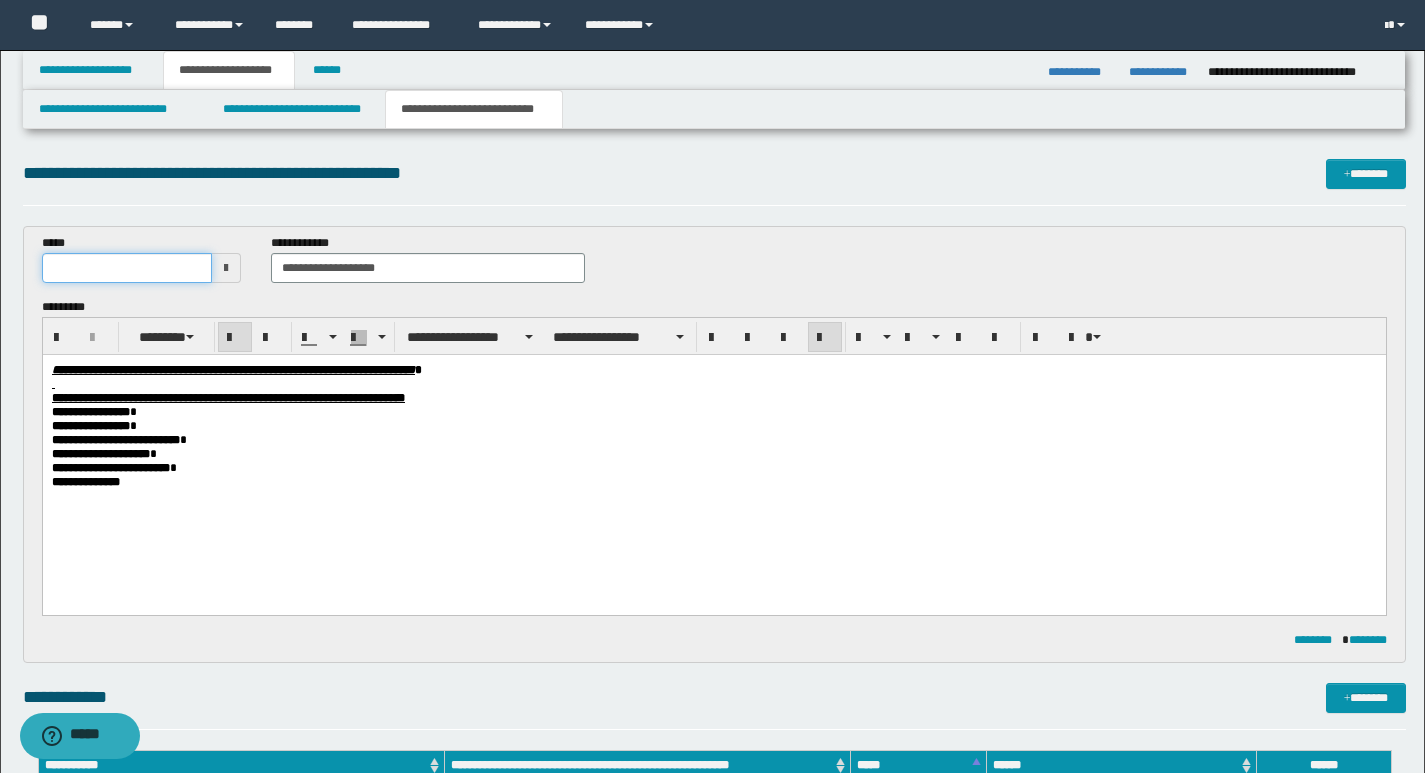 click at bounding box center [127, 268] 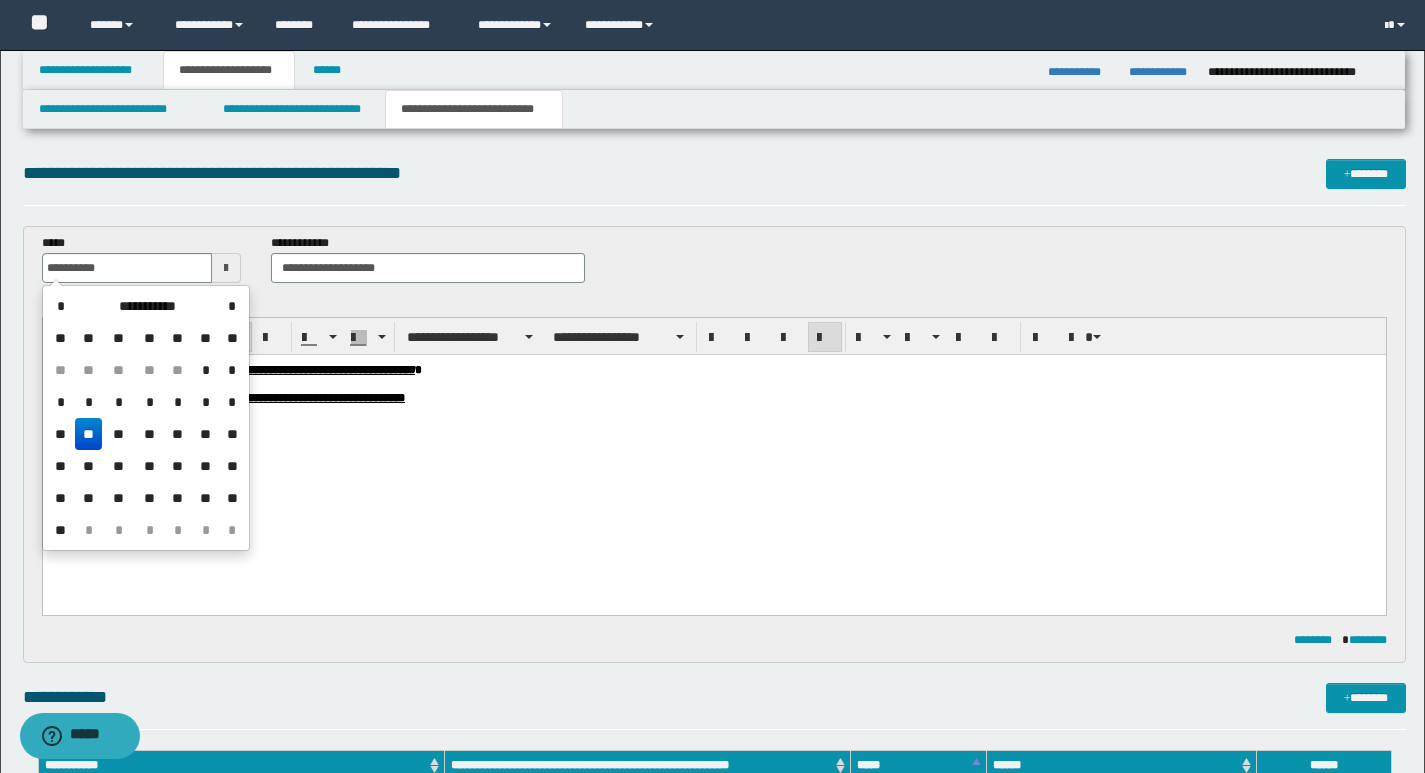 drag, startPoint x: 88, startPoint y: 436, endPoint x: 74, endPoint y: 81, distance: 355.27594 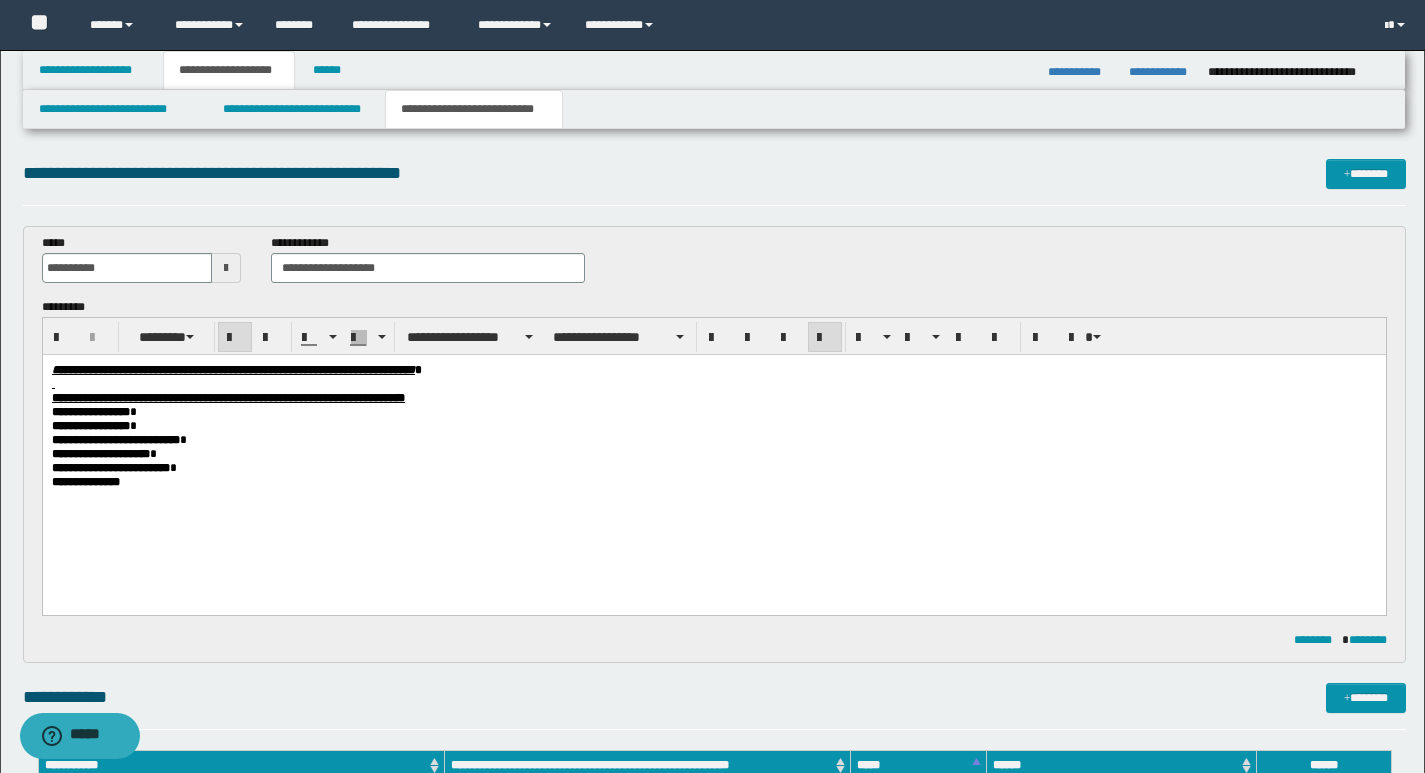 click on "**********" at bounding box center [713, 482] 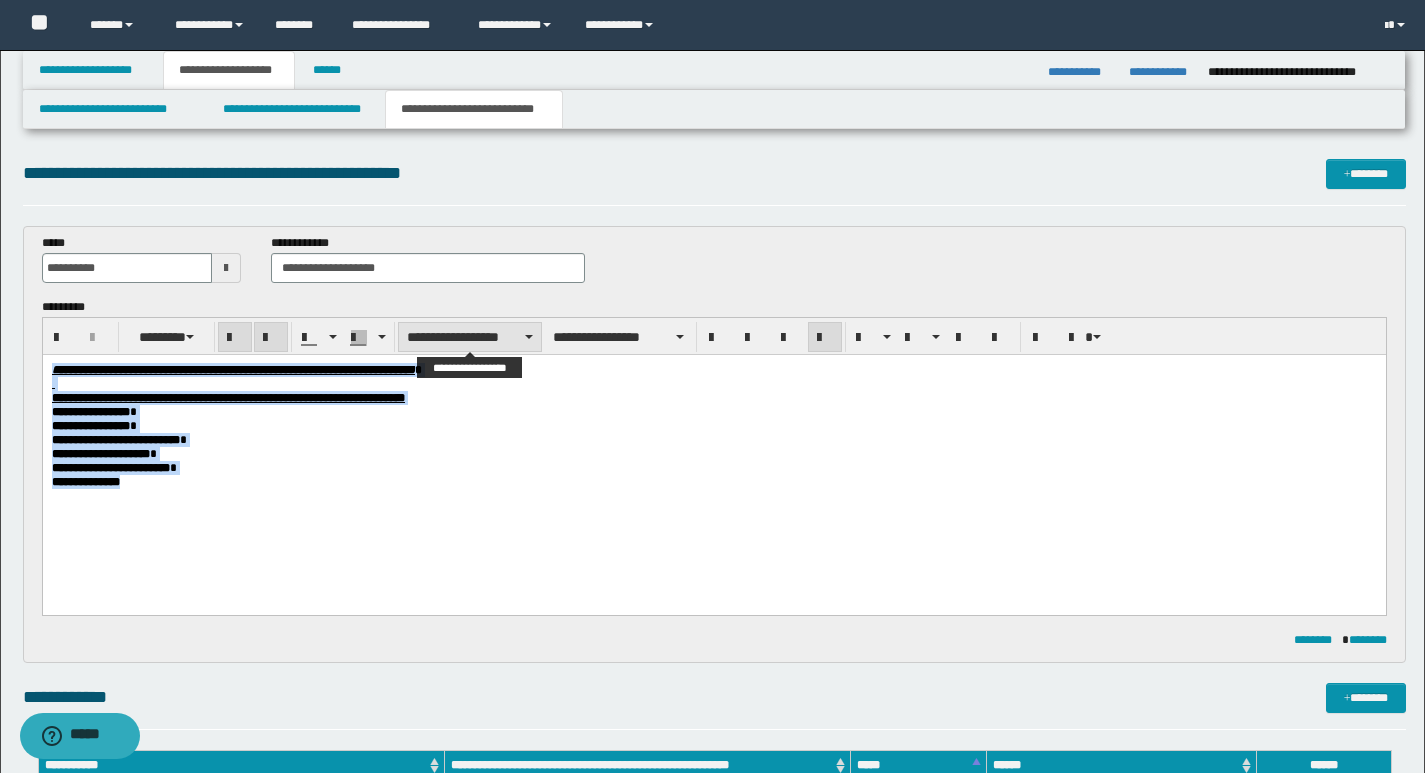 click on "**********" at bounding box center [470, 337] 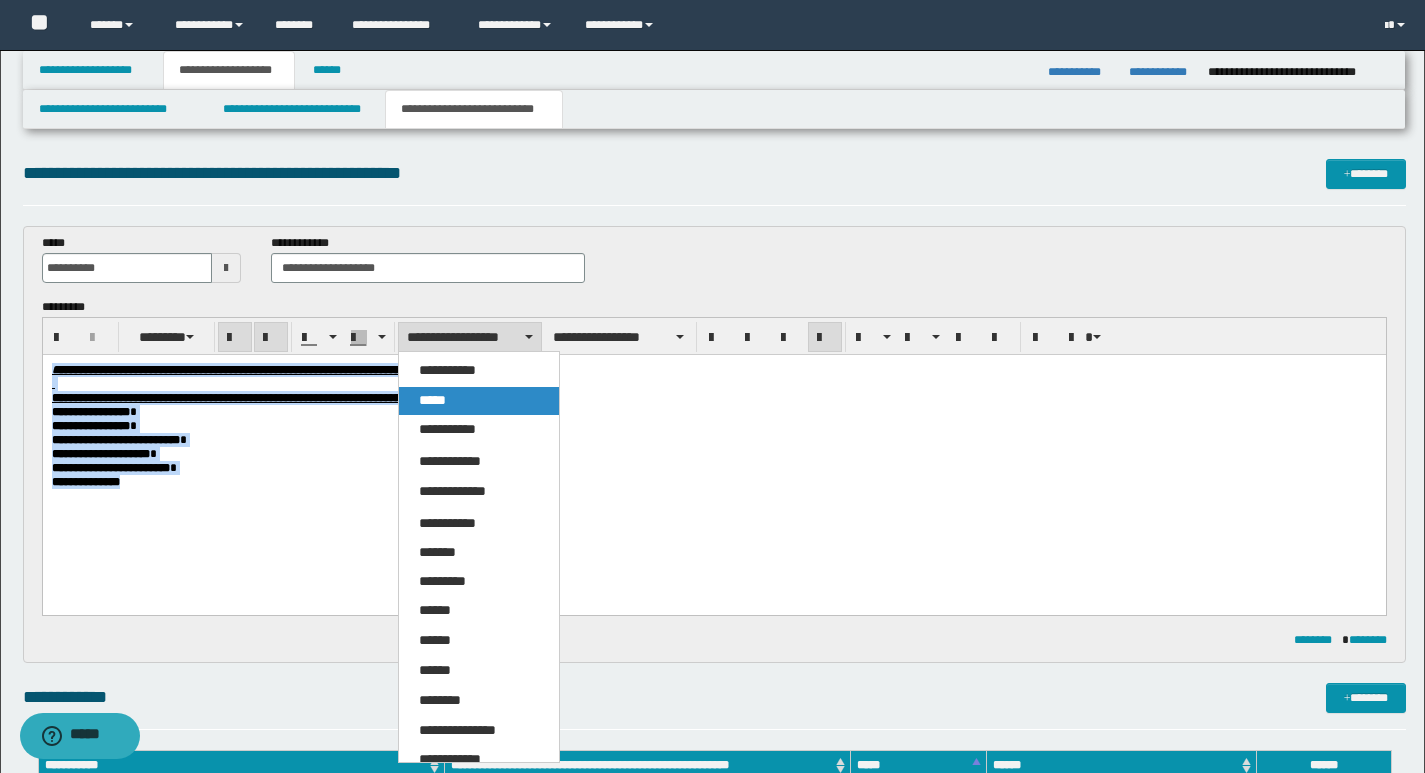 drag, startPoint x: 435, startPoint y: 399, endPoint x: 511, endPoint y: 1, distance: 405.1913 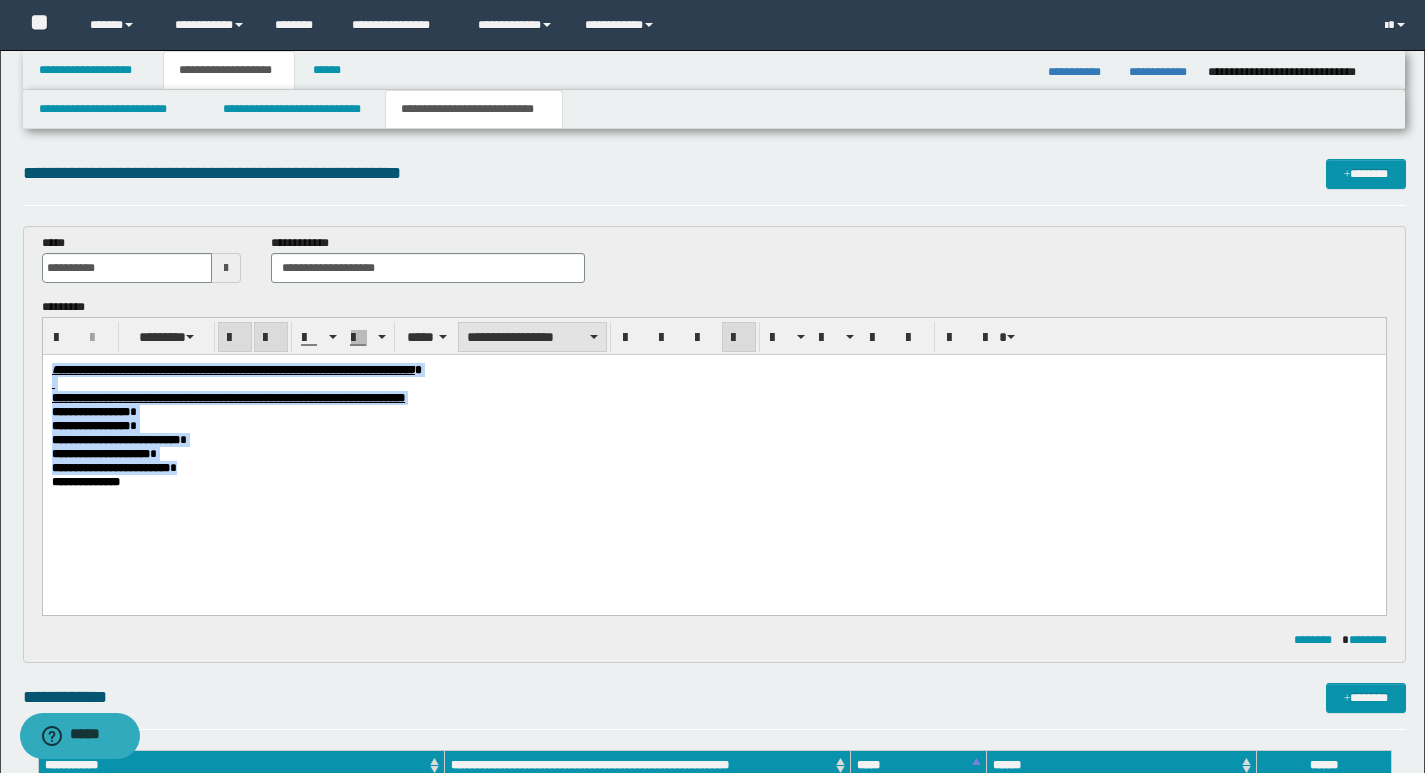 click on "**********" at bounding box center [532, 337] 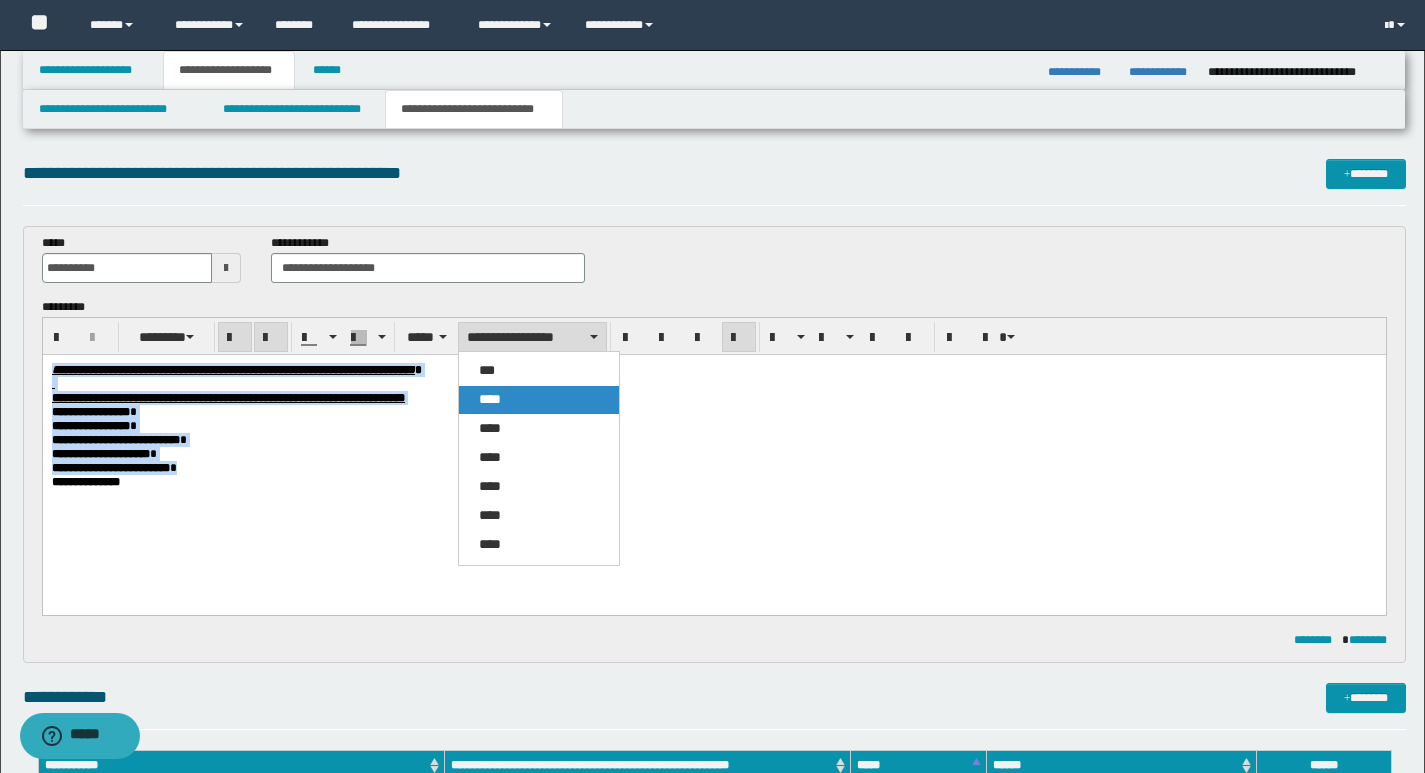 click on "****" at bounding box center (490, 399) 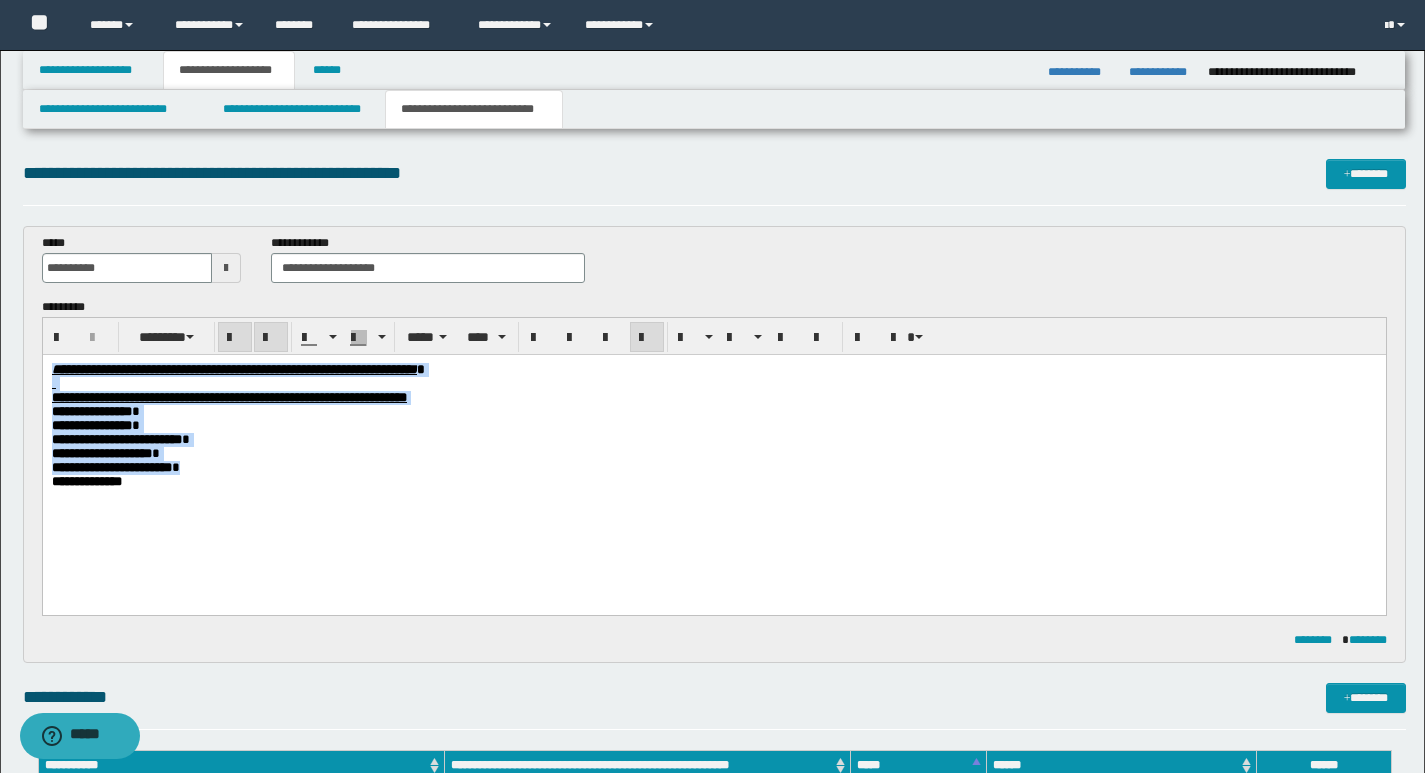 click on "**********" at bounding box center [713, 398] 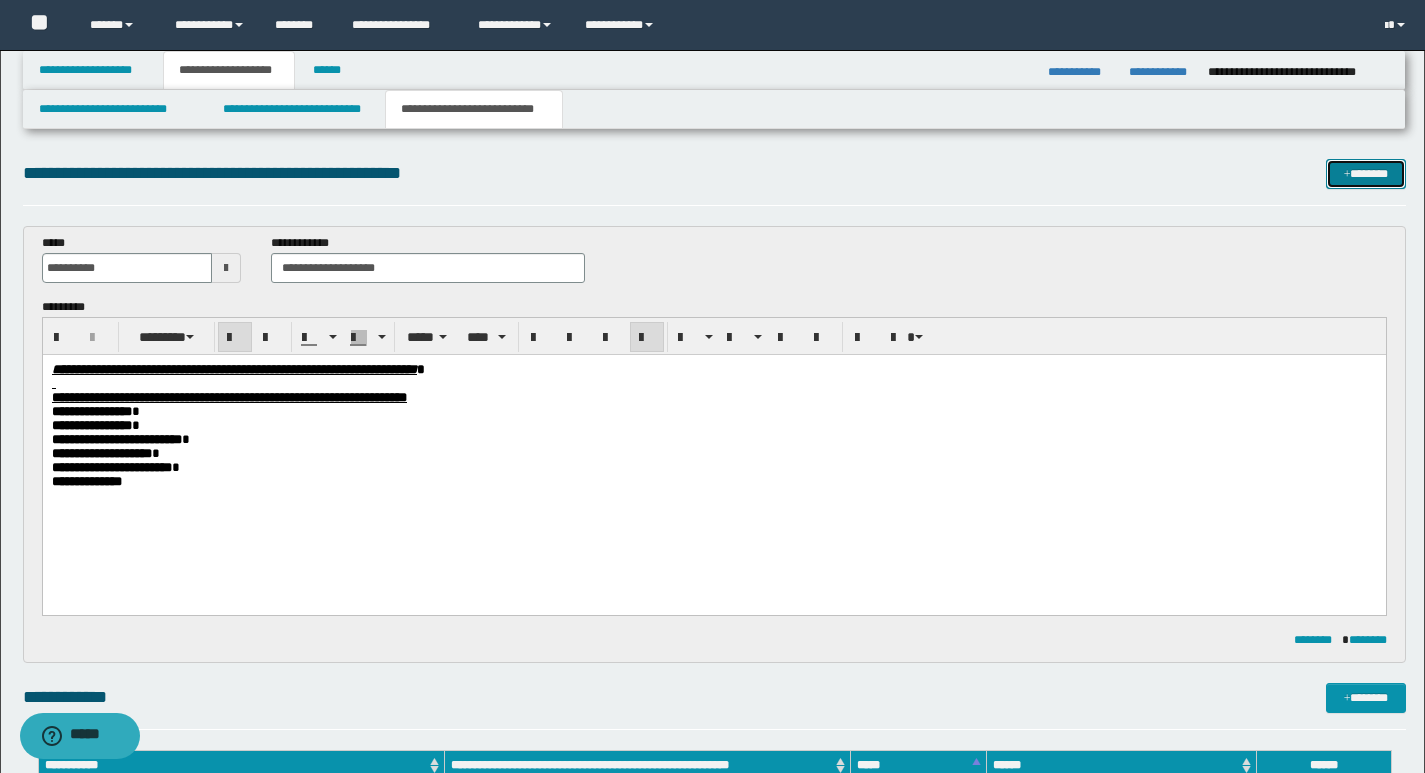 click on "*******" at bounding box center (1366, 174) 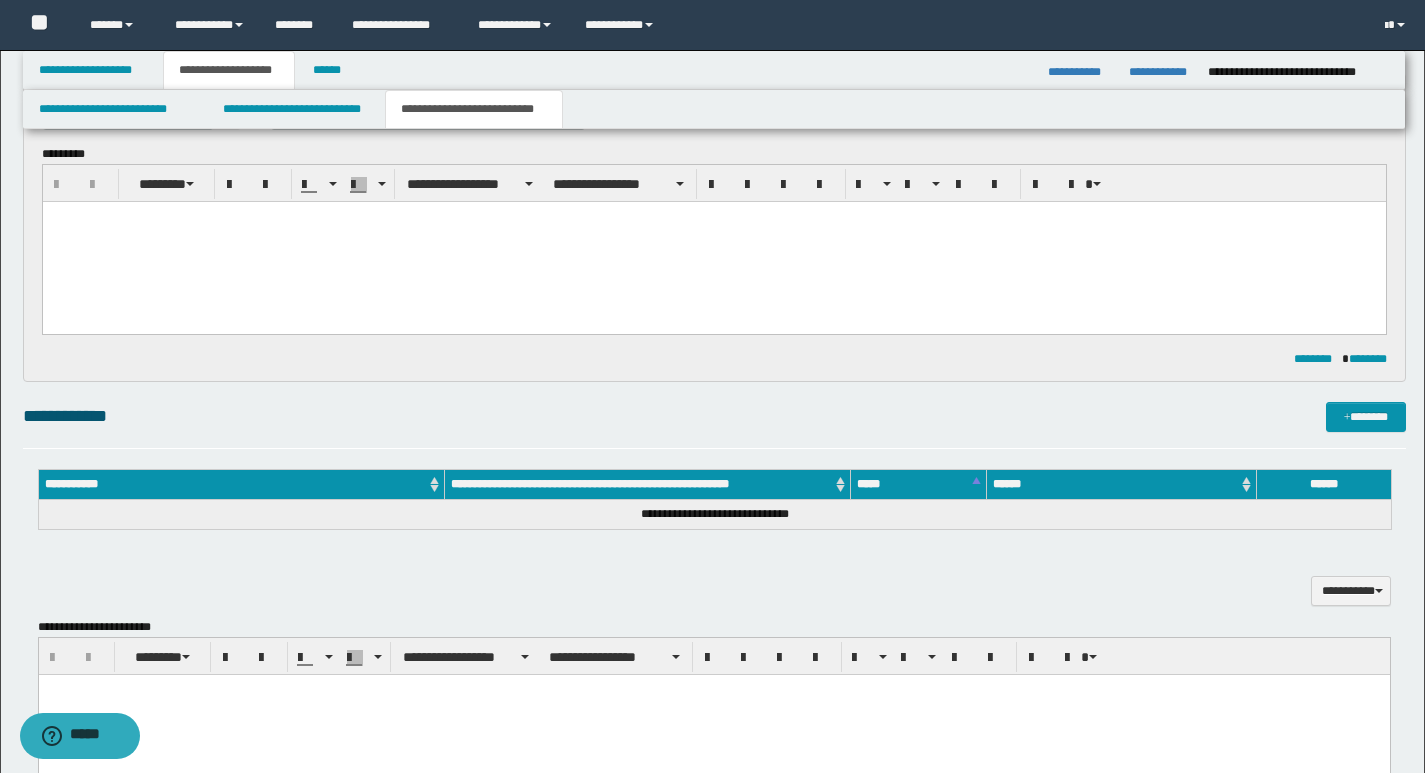 scroll, scrollTop: 0, scrollLeft: 0, axis: both 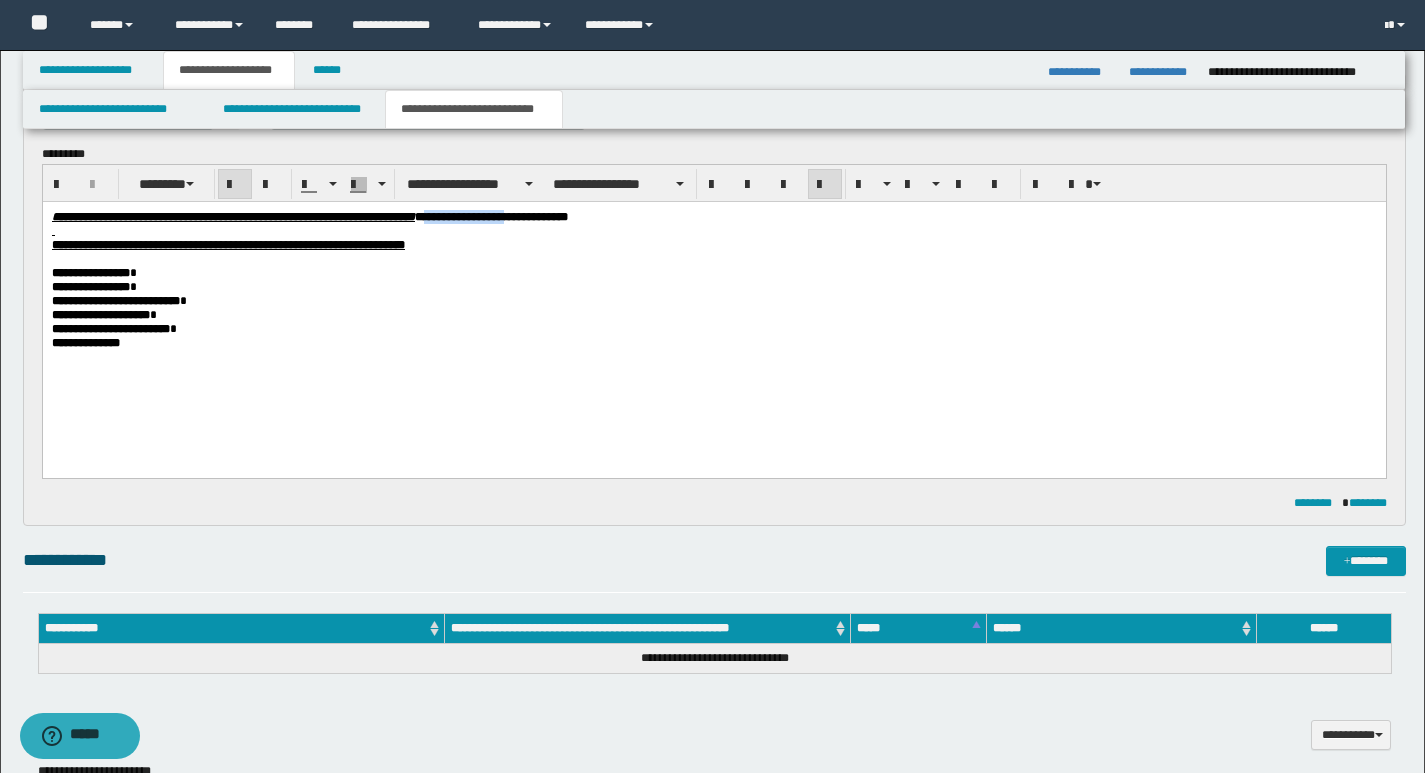 drag, startPoint x: 567, startPoint y: 221, endPoint x: 656, endPoint y: 215, distance: 89.20202 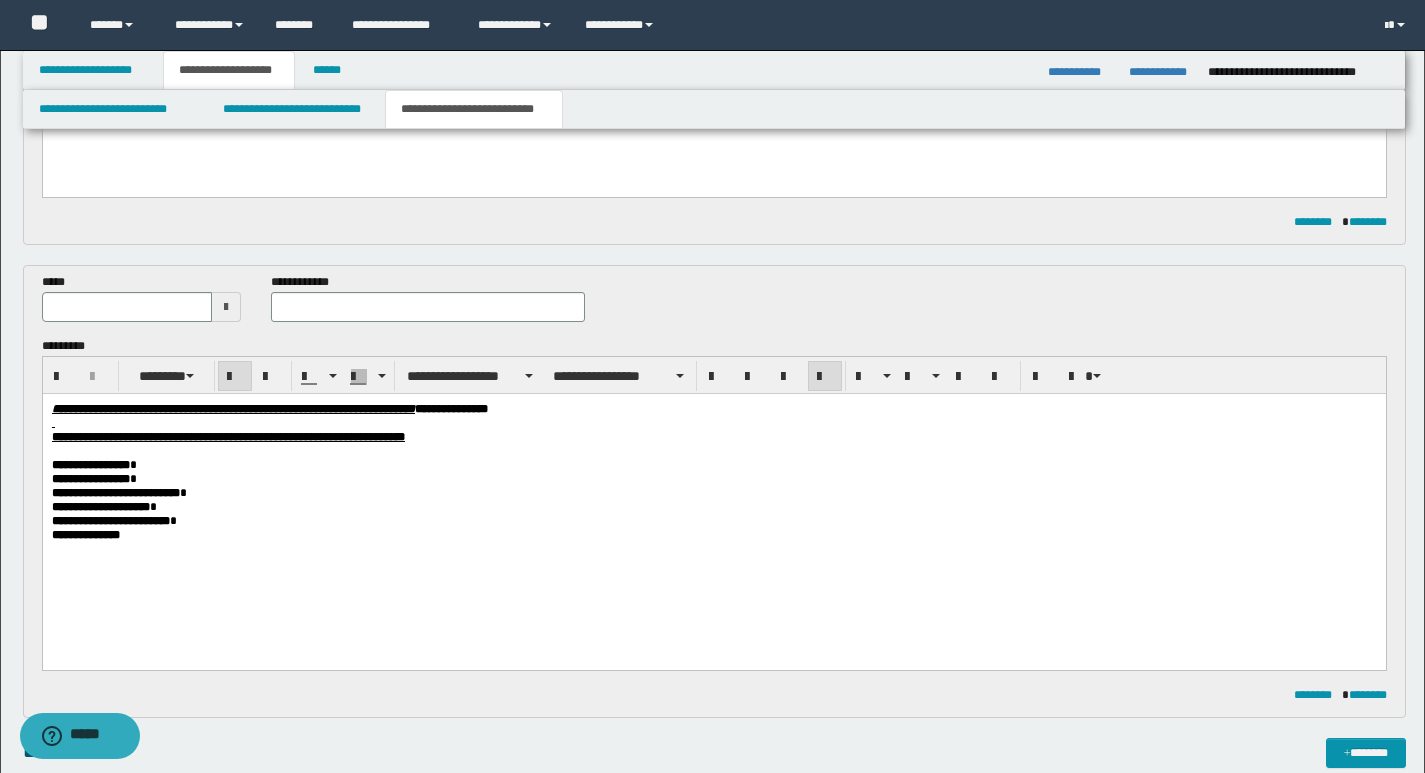 scroll, scrollTop: 410, scrollLeft: 0, axis: vertical 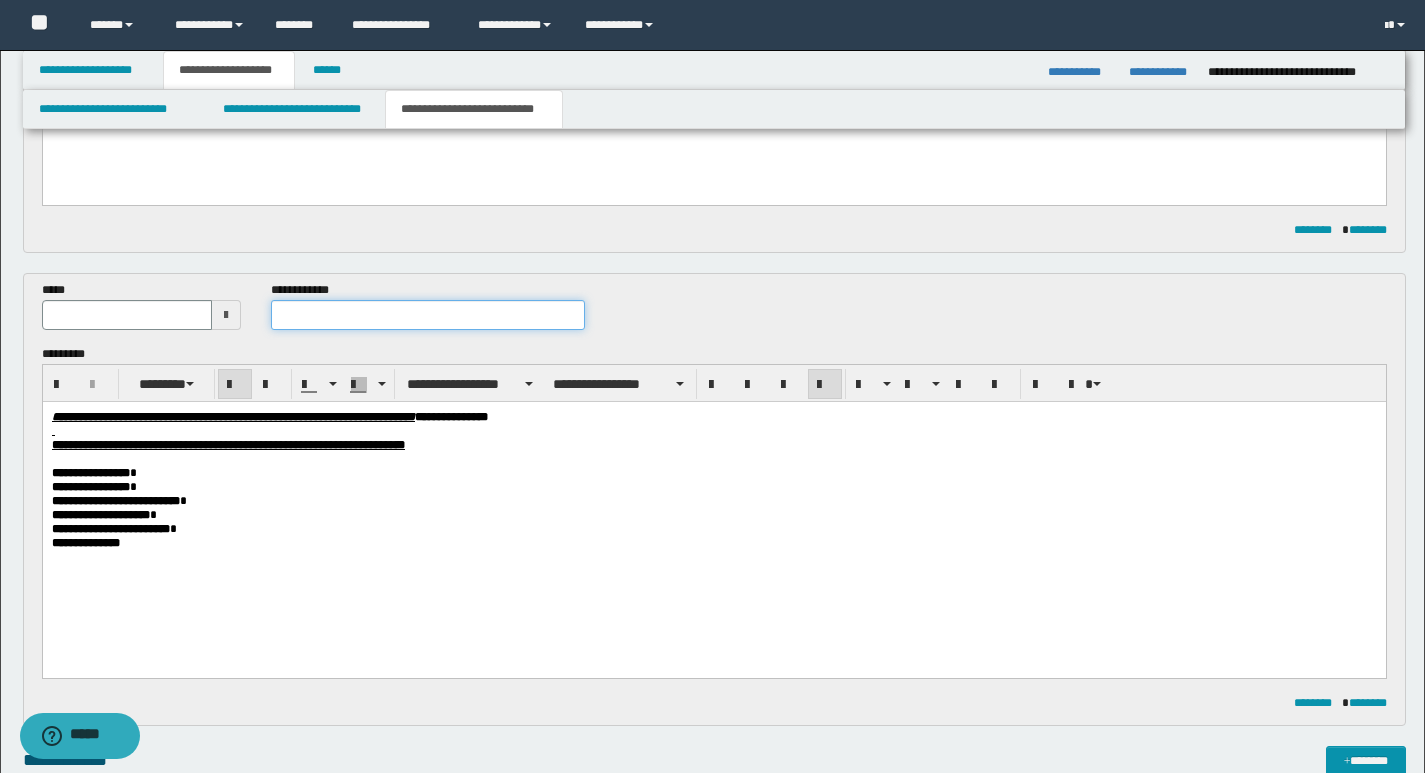 click at bounding box center (428, 315) 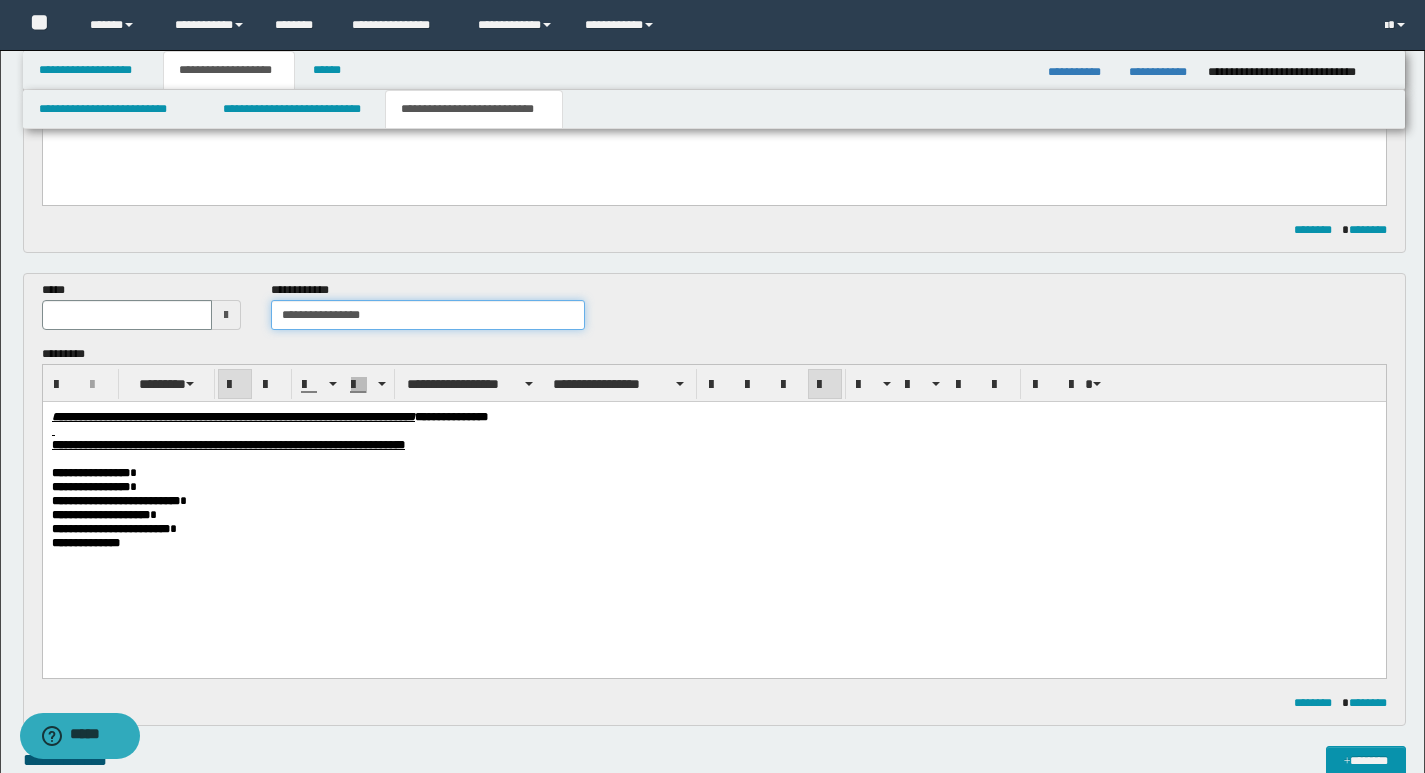 type on "**********" 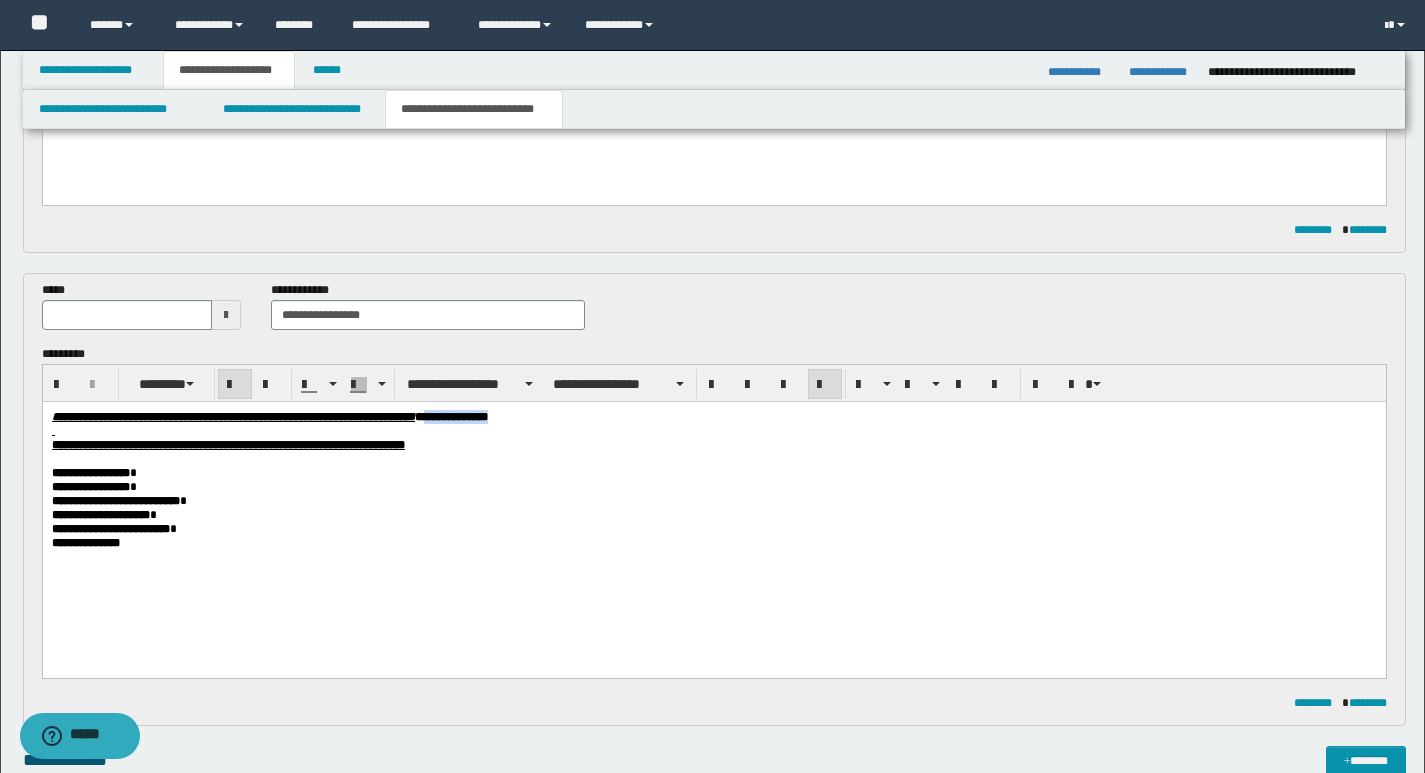 drag, startPoint x: 565, startPoint y: 419, endPoint x: 635, endPoint y: 415, distance: 70.11419 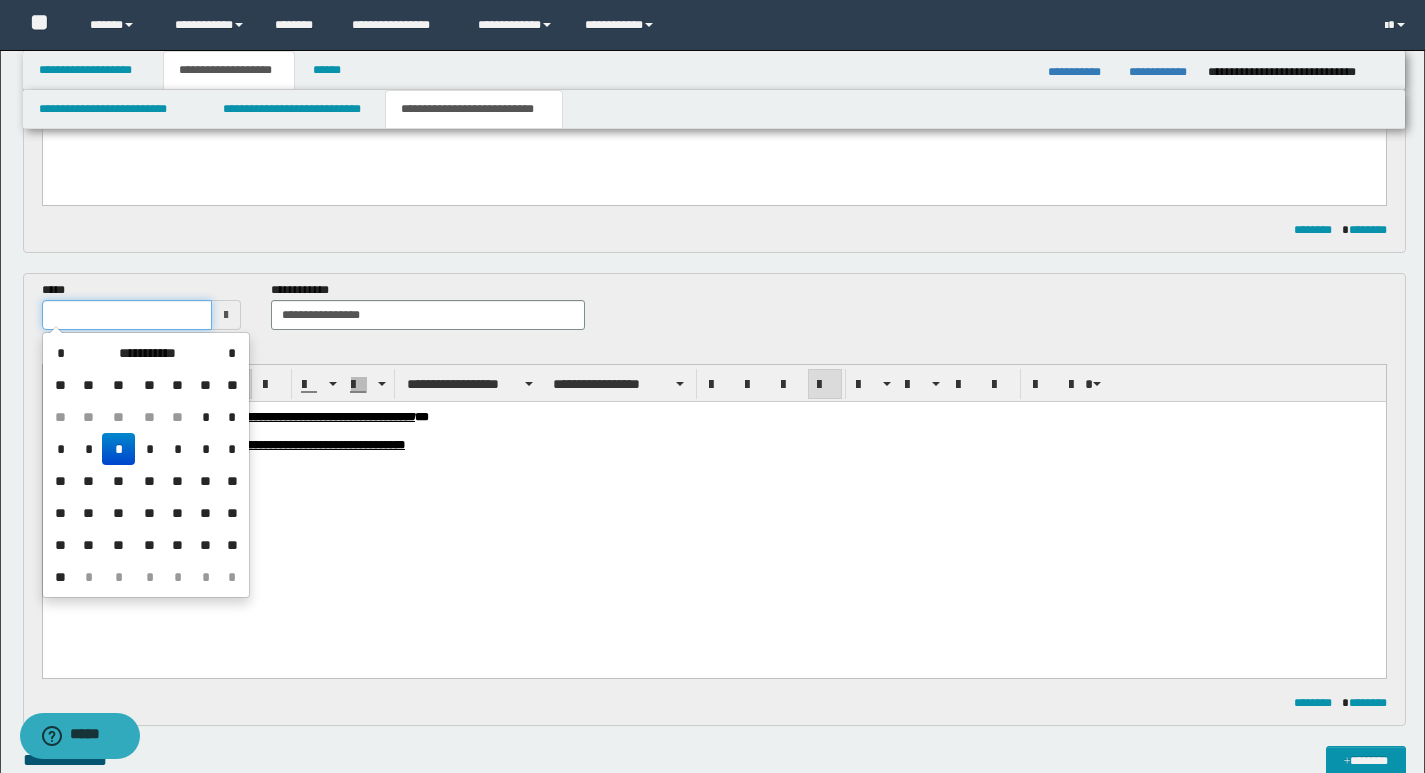 click at bounding box center [127, 315] 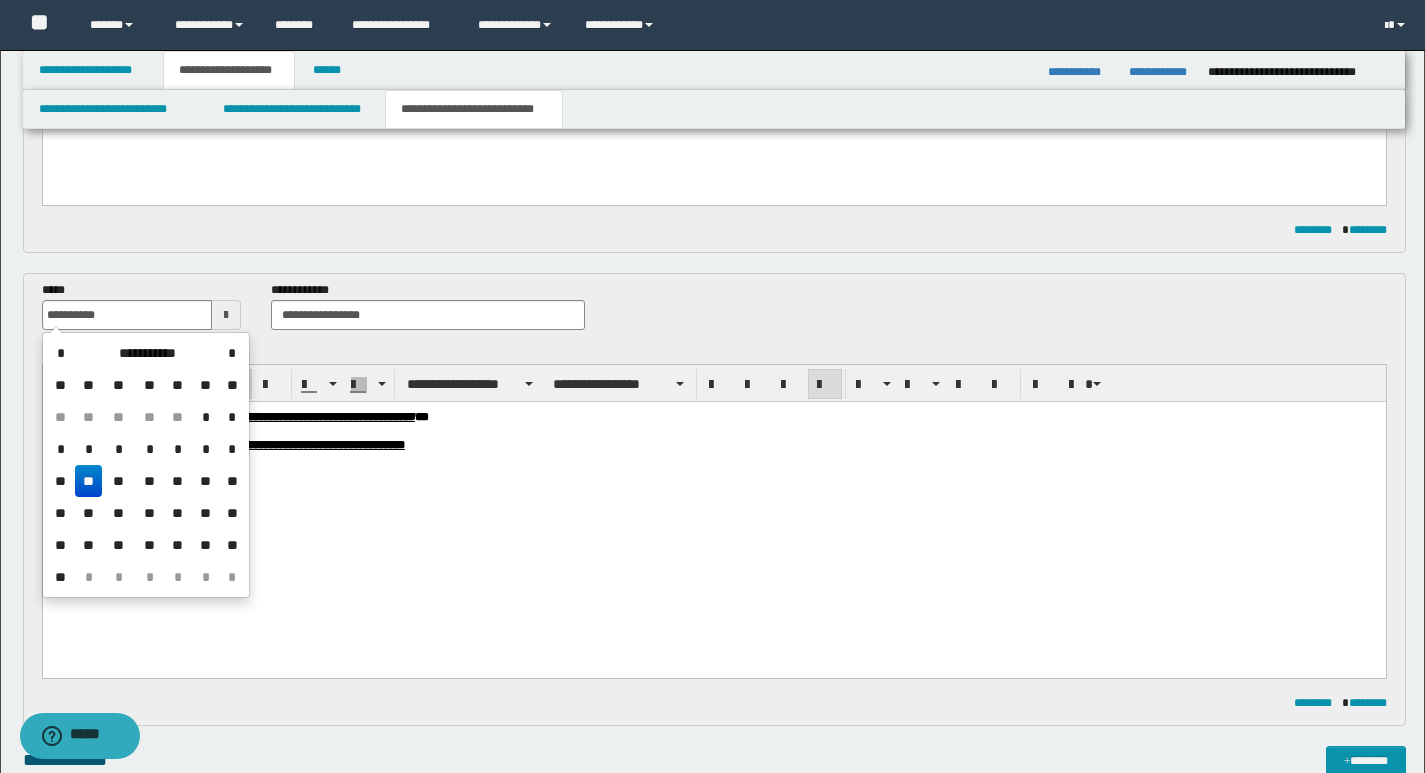 click on "**" at bounding box center [89, 481] 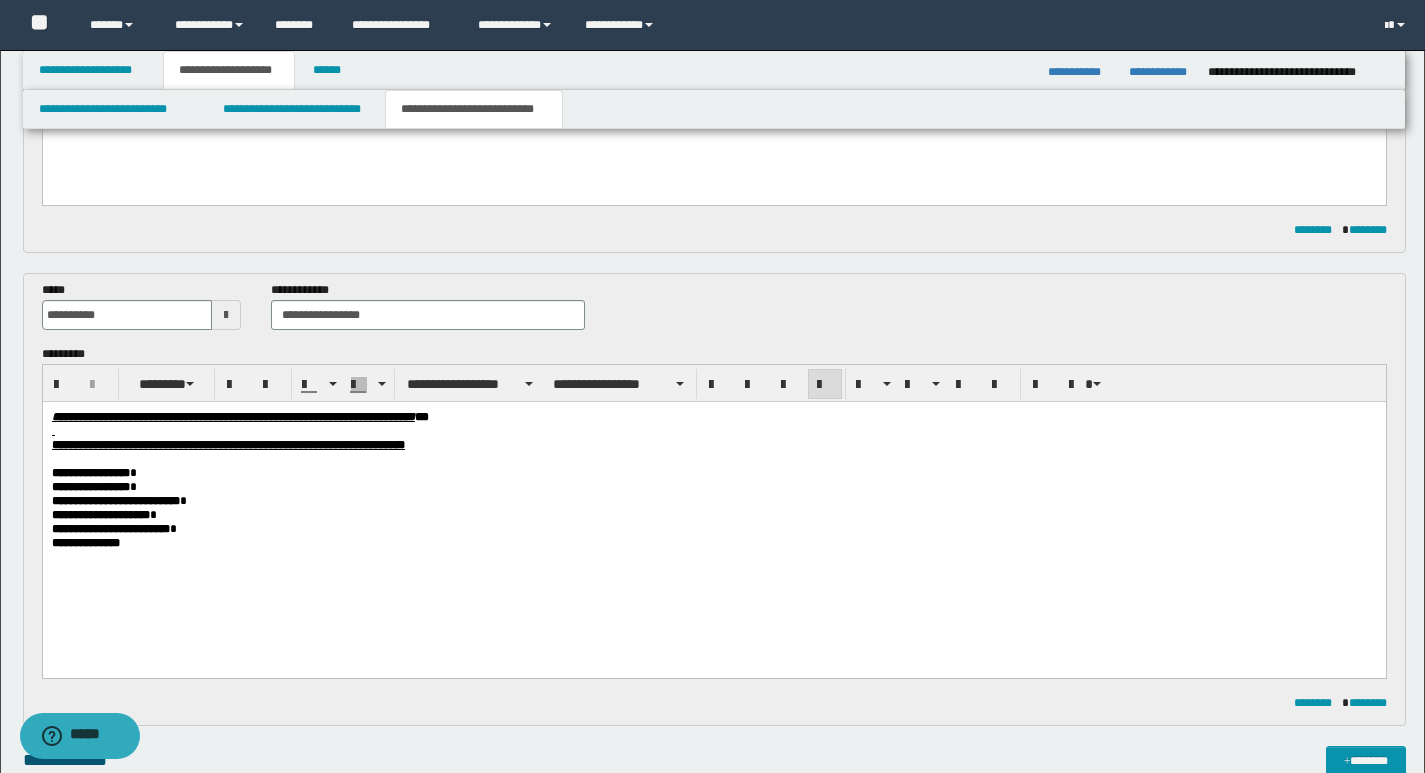 click on "**********" at bounding box center (713, 528) 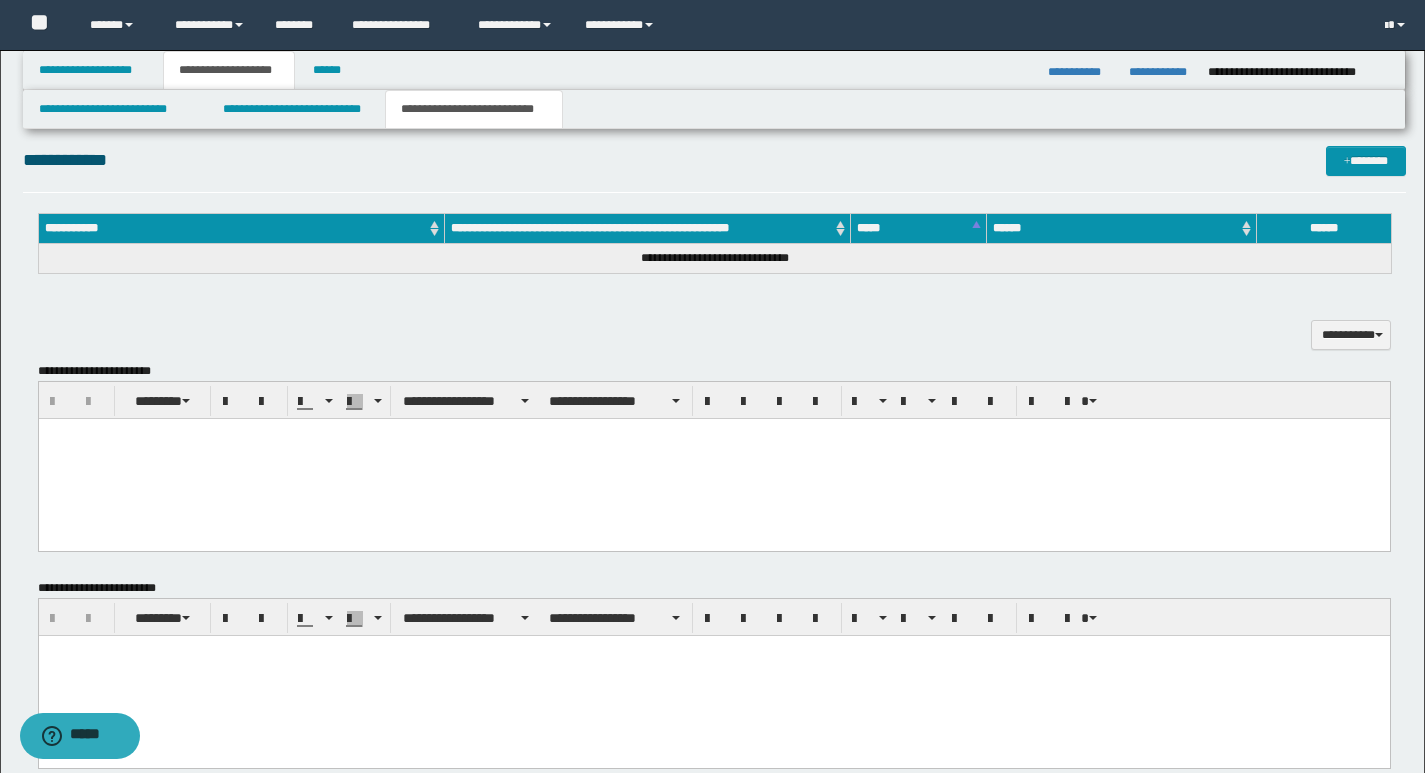 scroll, scrollTop: 1346, scrollLeft: 0, axis: vertical 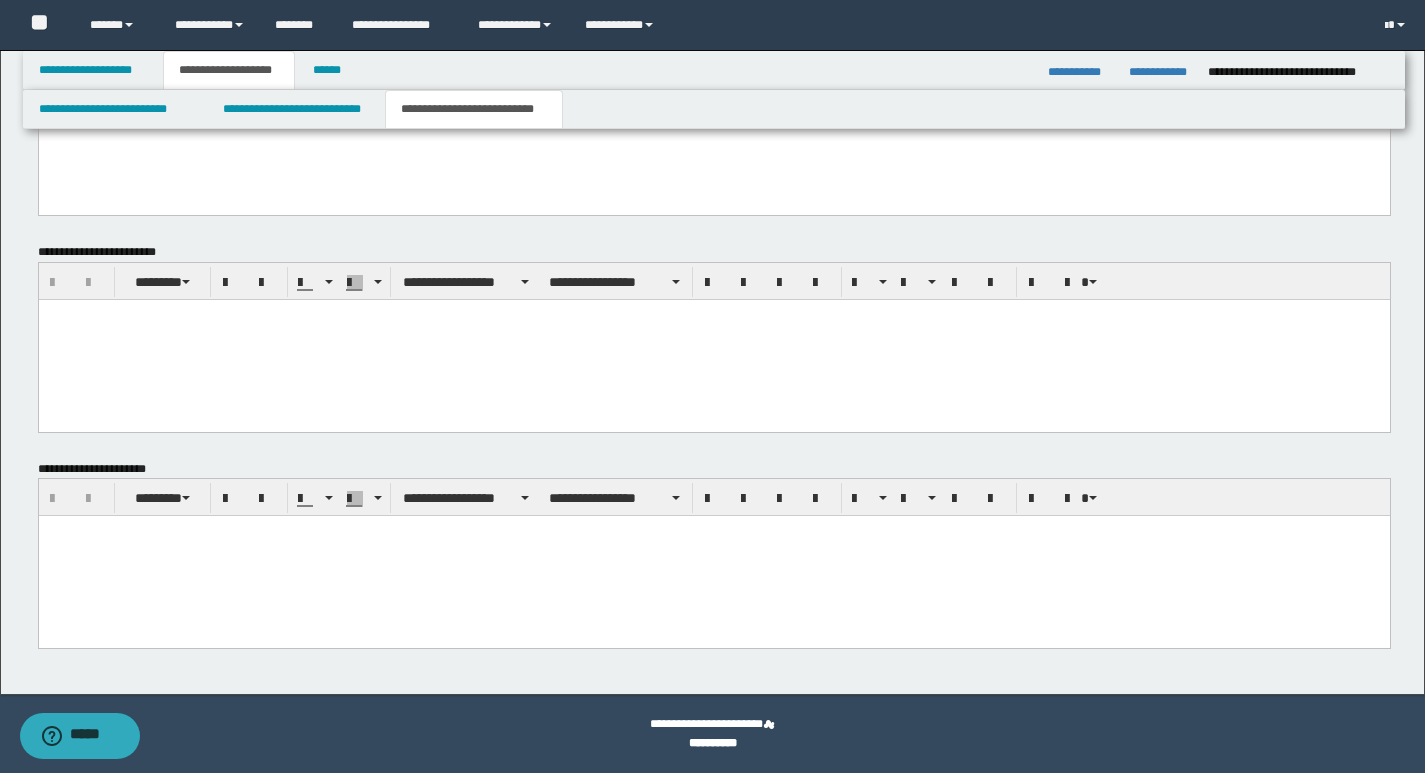 click at bounding box center [713, 556] 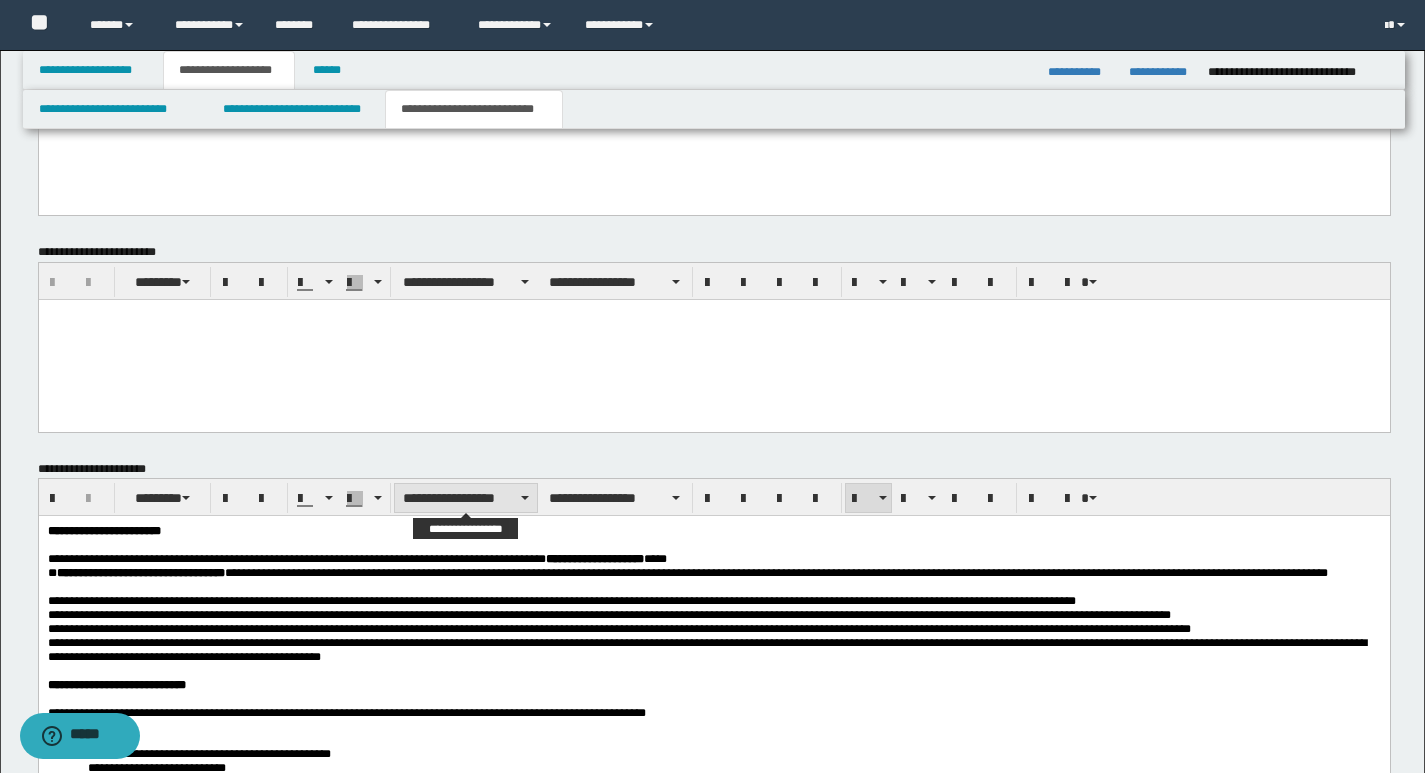 click on "**********" at bounding box center (466, 498) 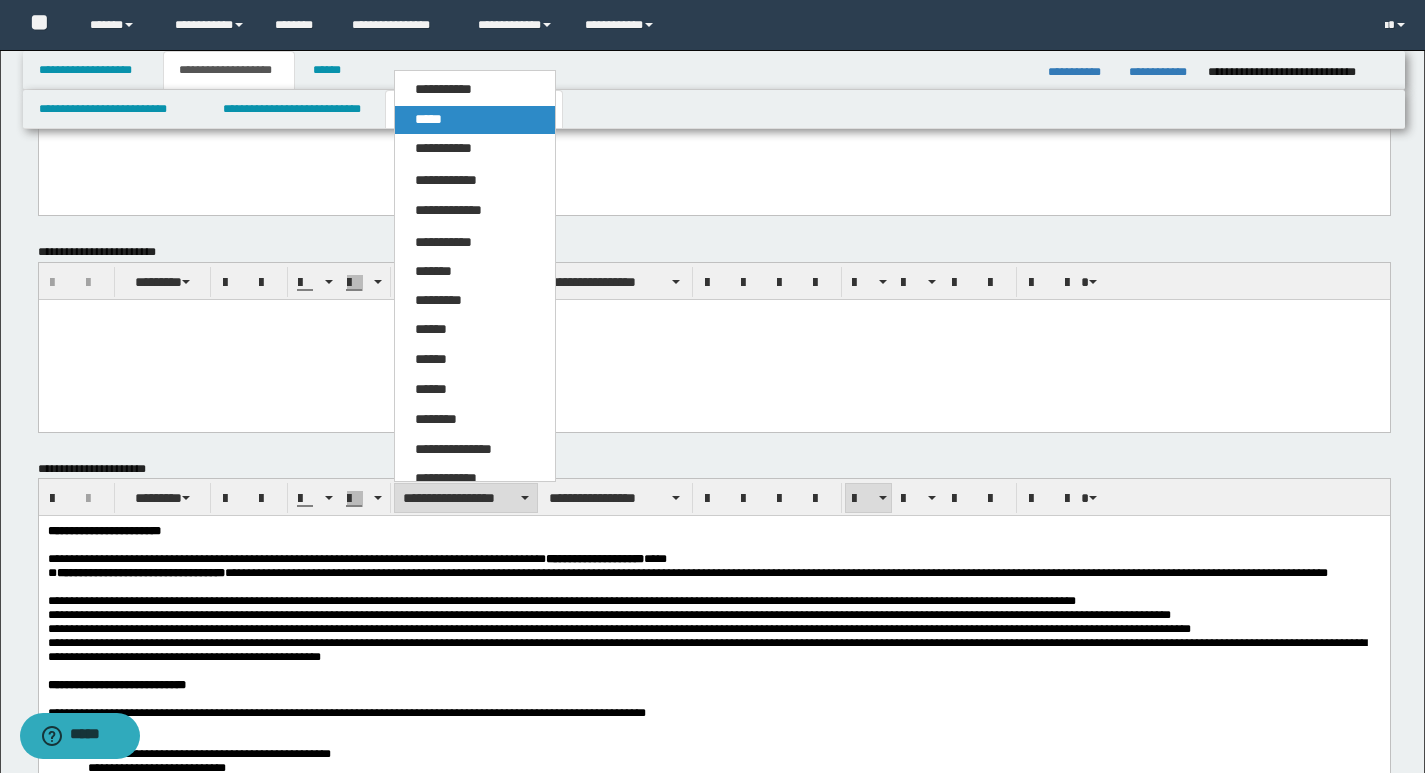 click on "*****" at bounding box center (428, 119) 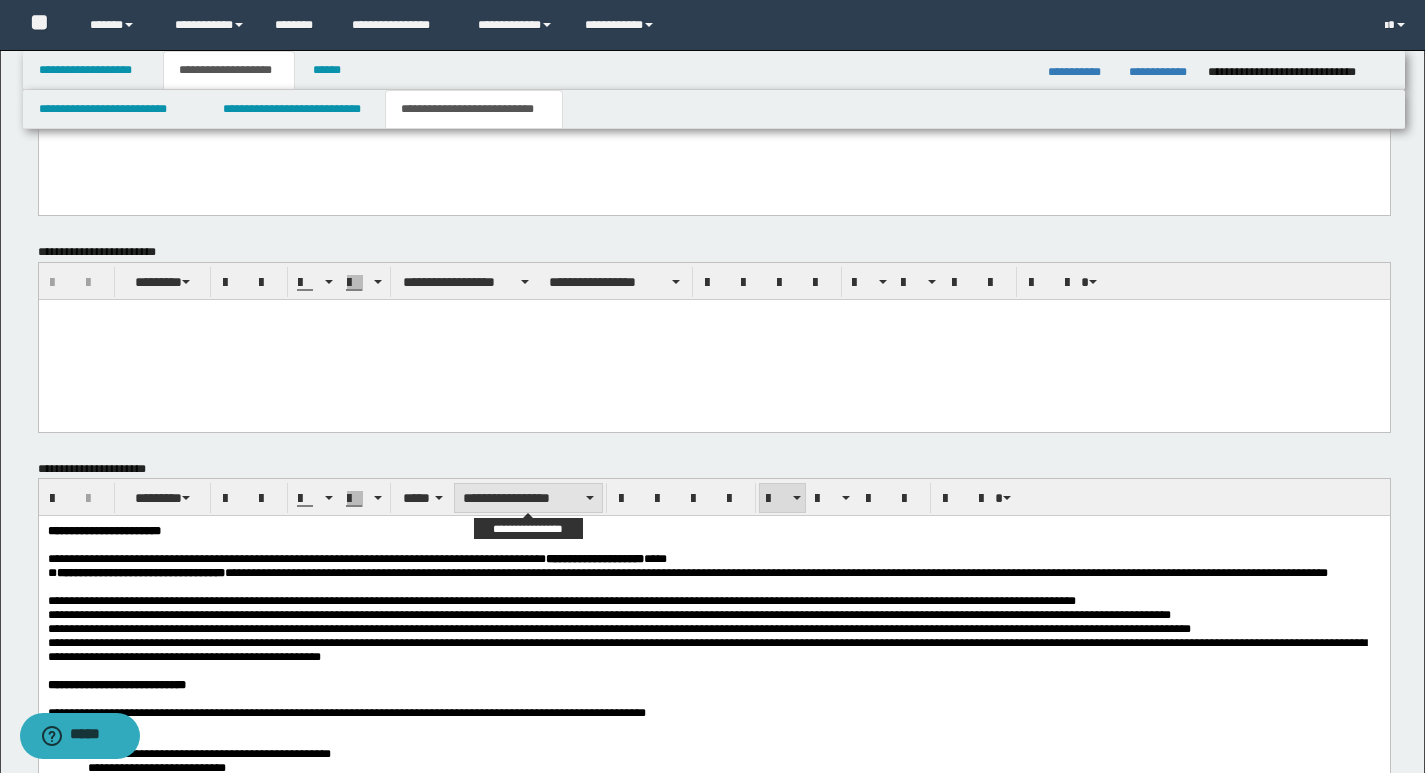 click on "**********" at bounding box center (528, 498) 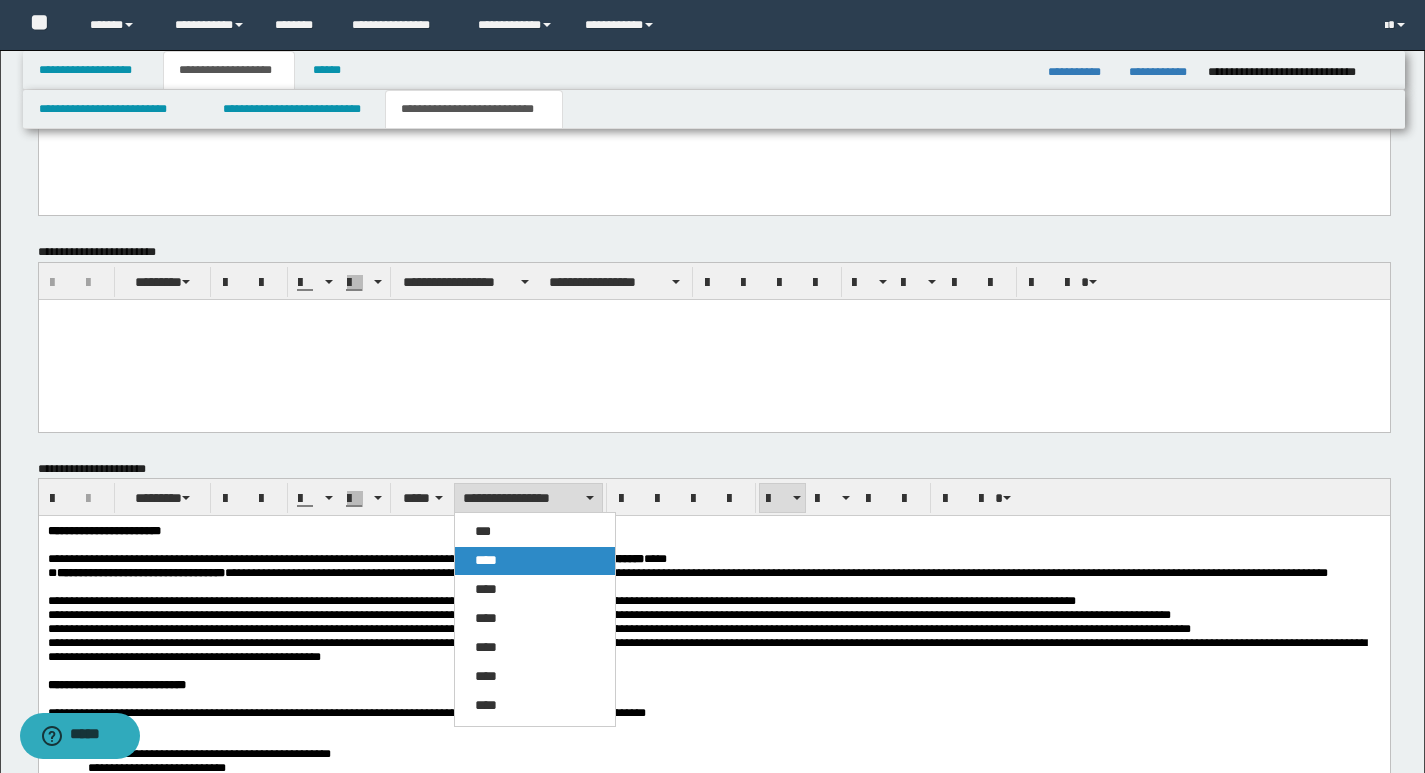 drag, startPoint x: 478, startPoint y: 554, endPoint x: 544, endPoint y: 22, distance: 536.07837 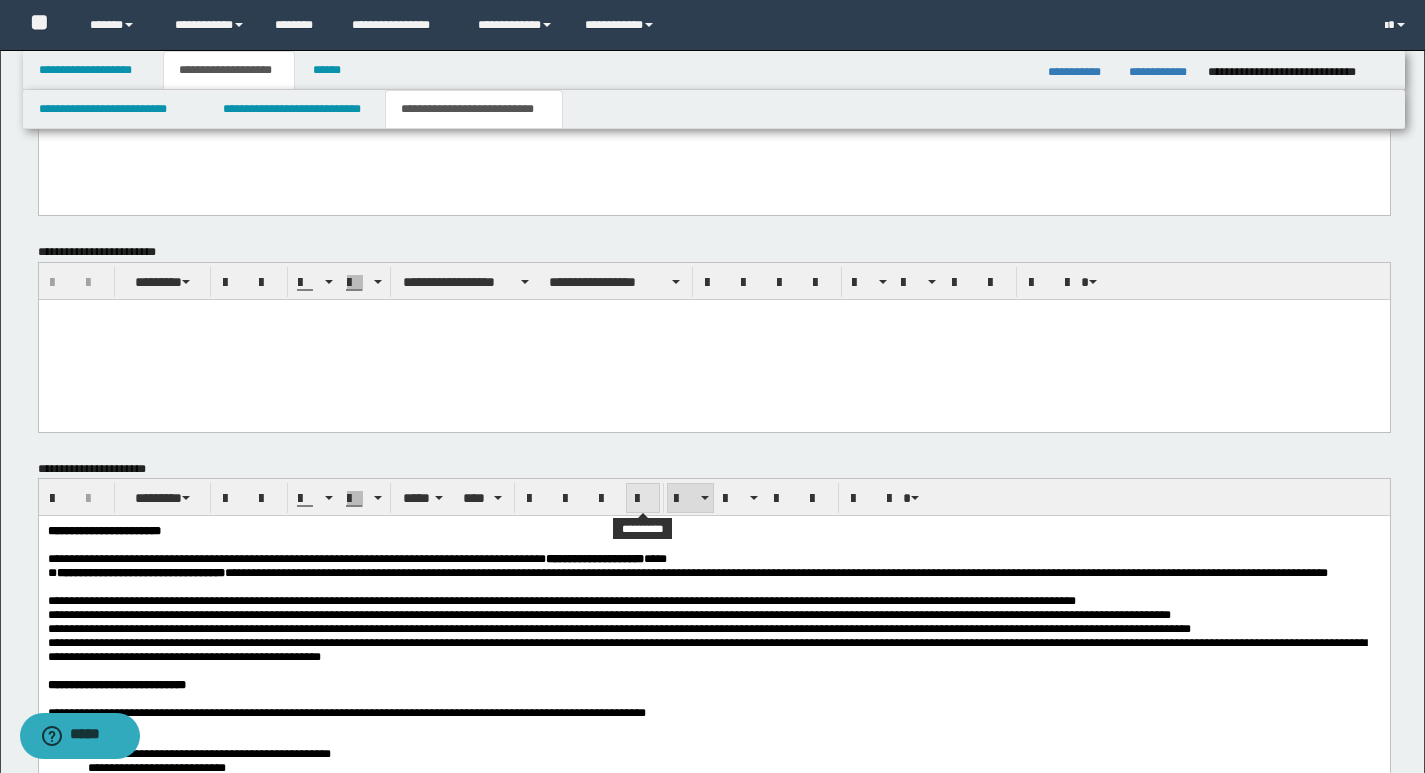 click at bounding box center [643, 499] 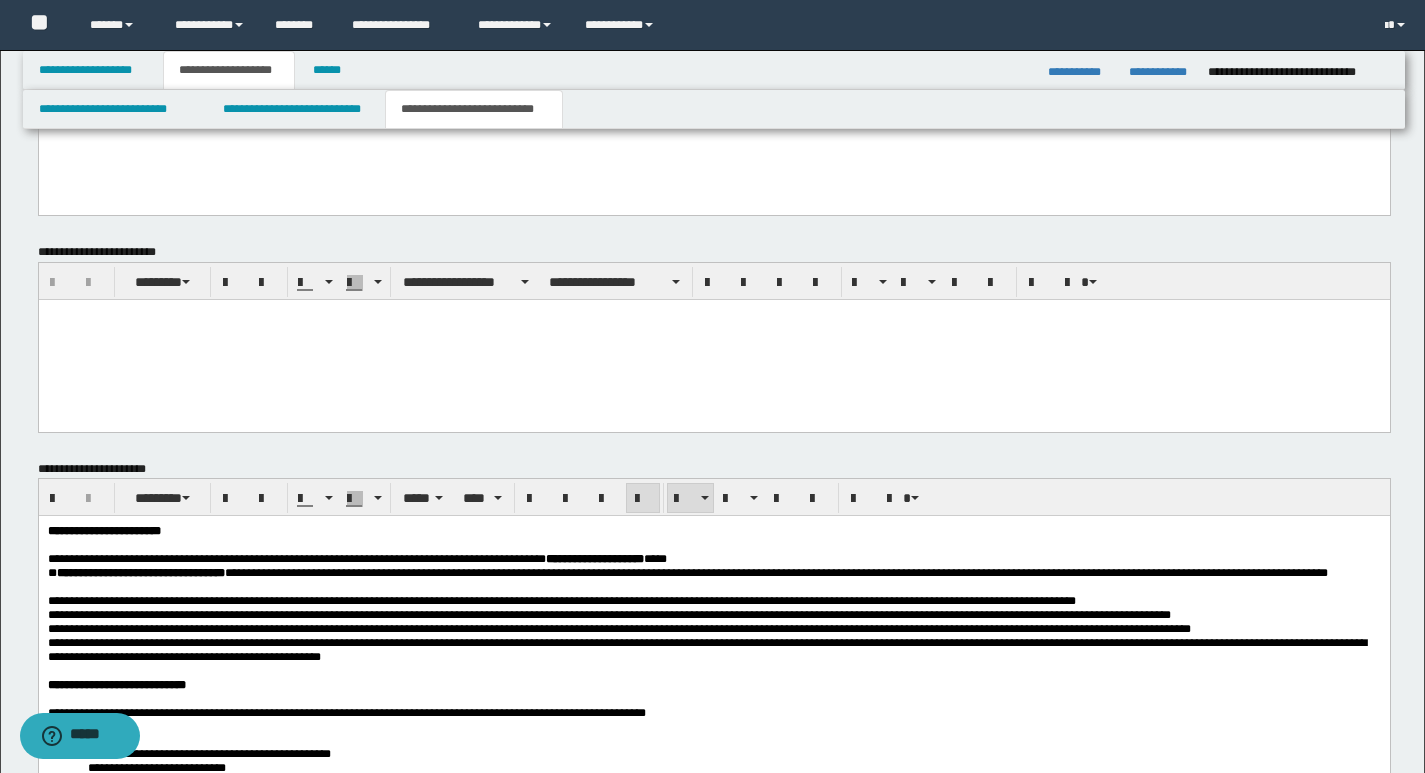 click on "**********" at bounding box center (713, 685) 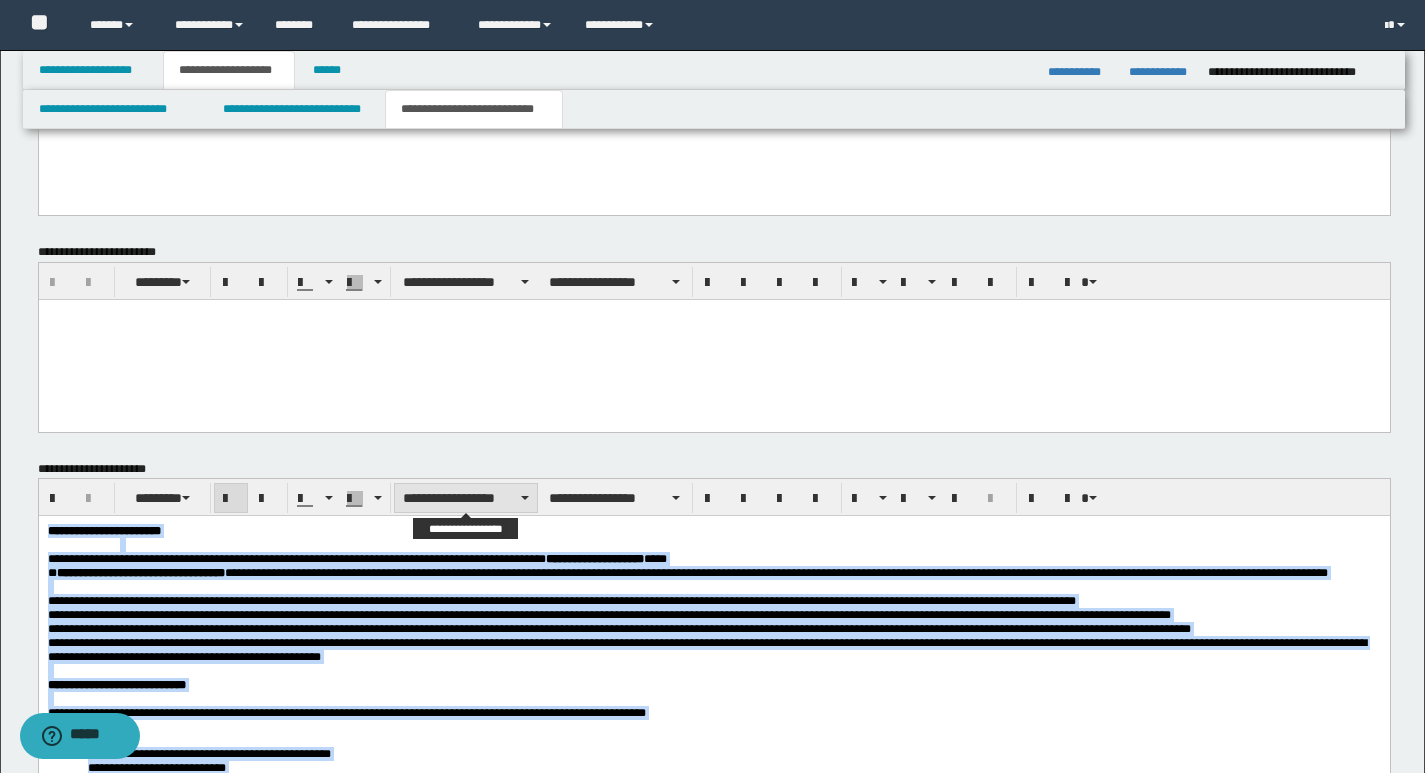 click on "**********" at bounding box center (466, 498) 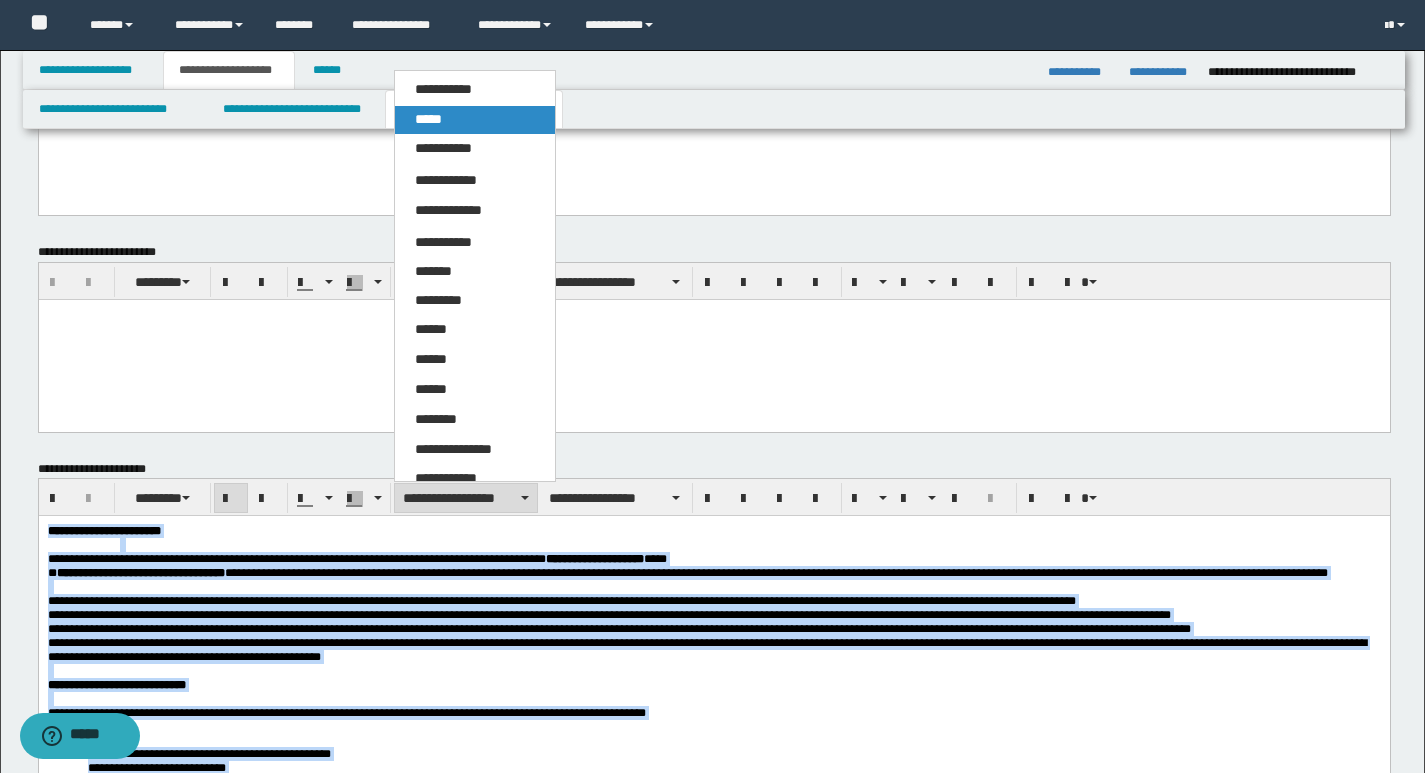 drag, startPoint x: 427, startPoint y: 123, endPoint x: 402, endPoint y: 80, distance: 49.73932 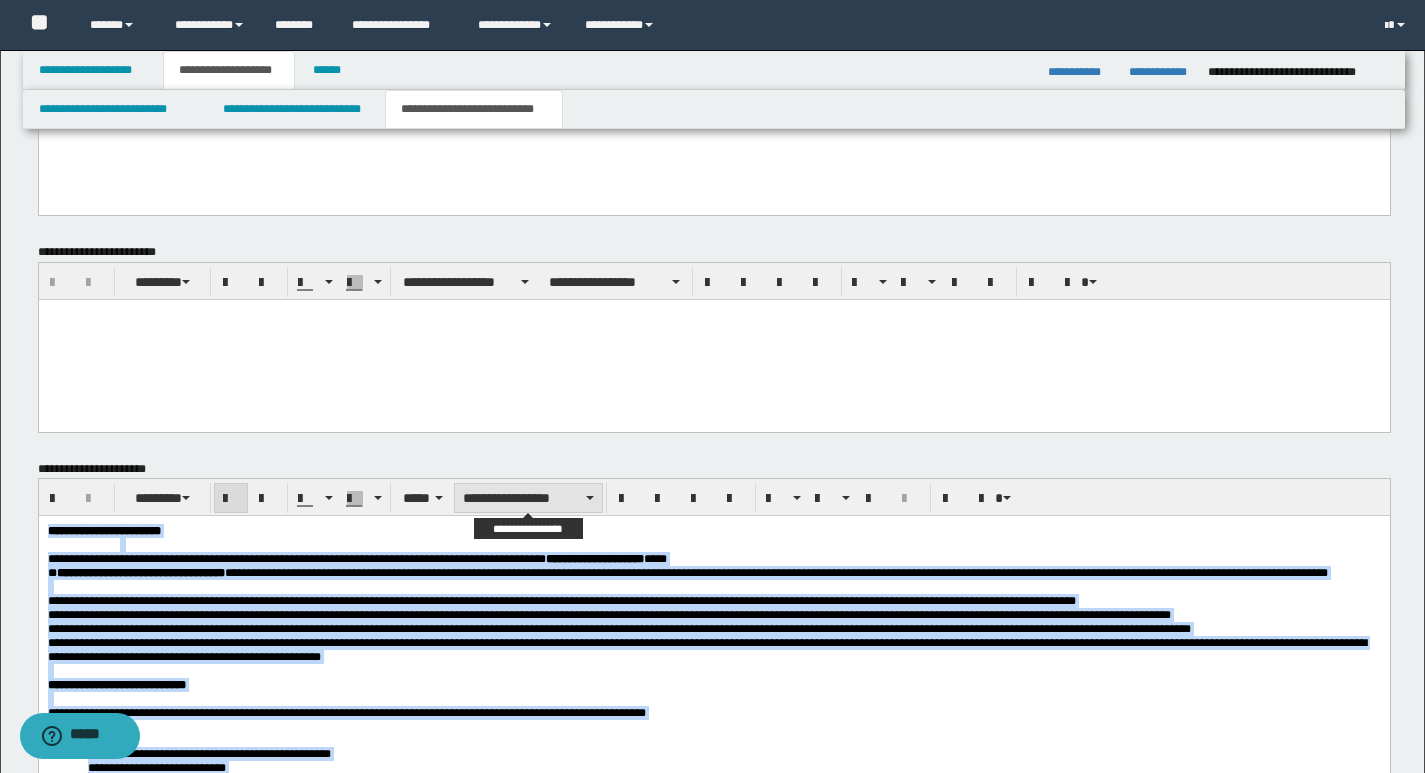 click on "**********" at bounding box center (528, 498) 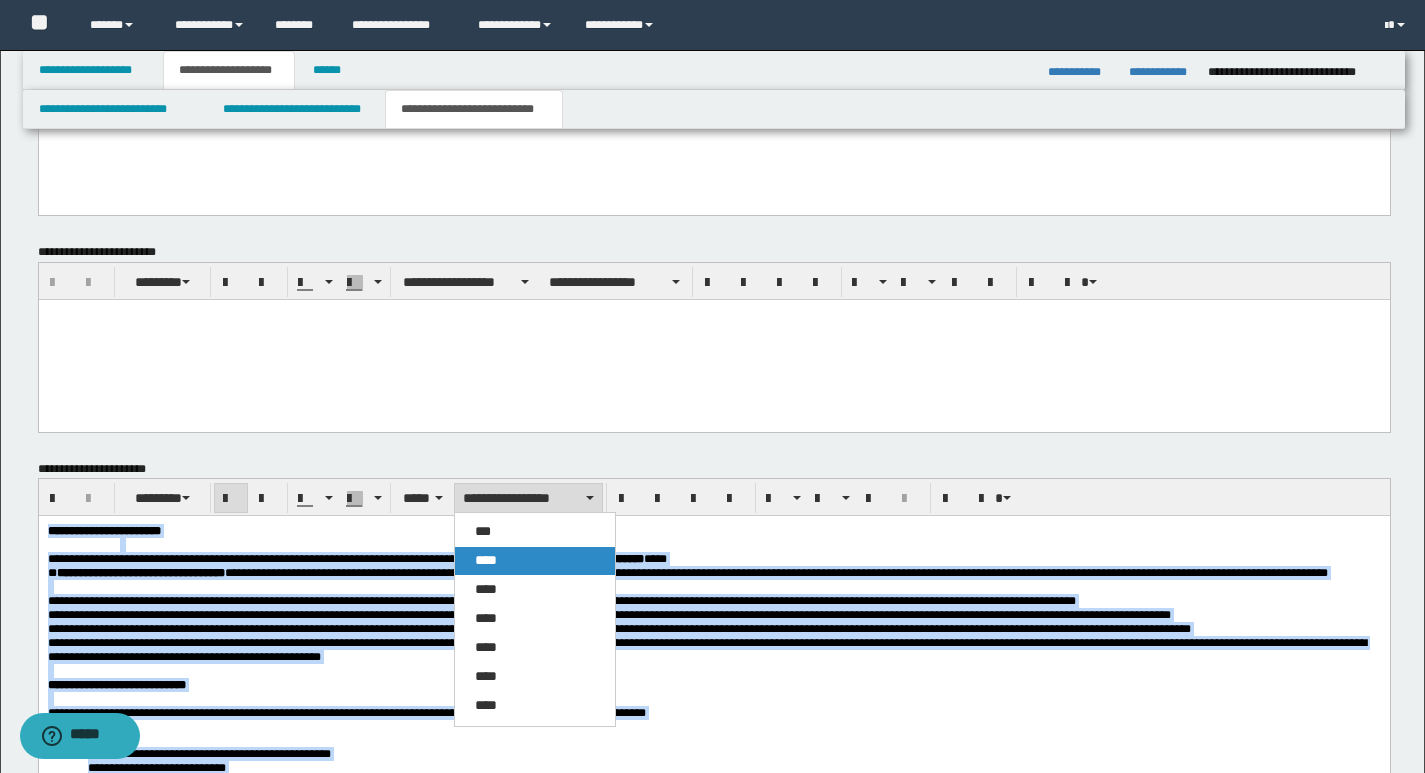 click on "****" at bounding box center (486, 560) 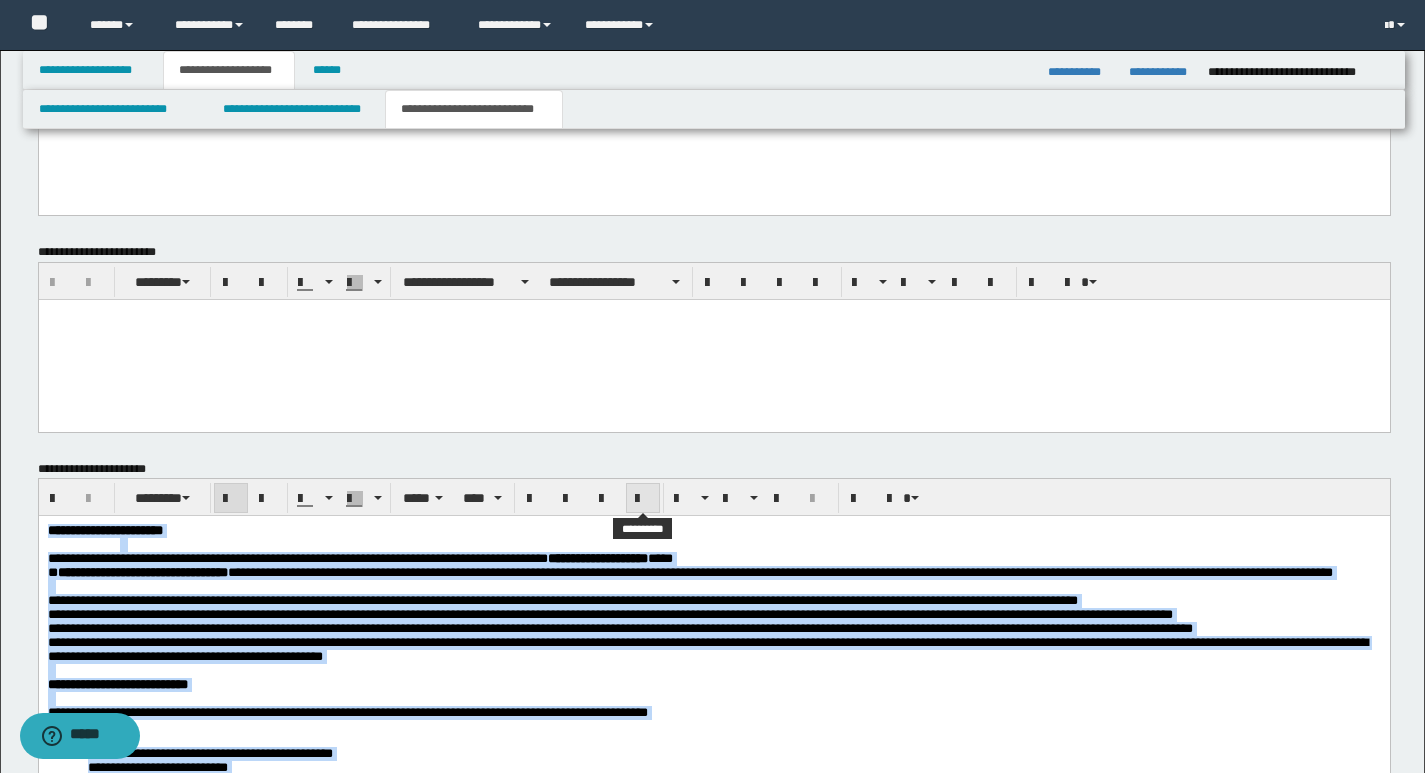 click at bounding box center (643, 499) 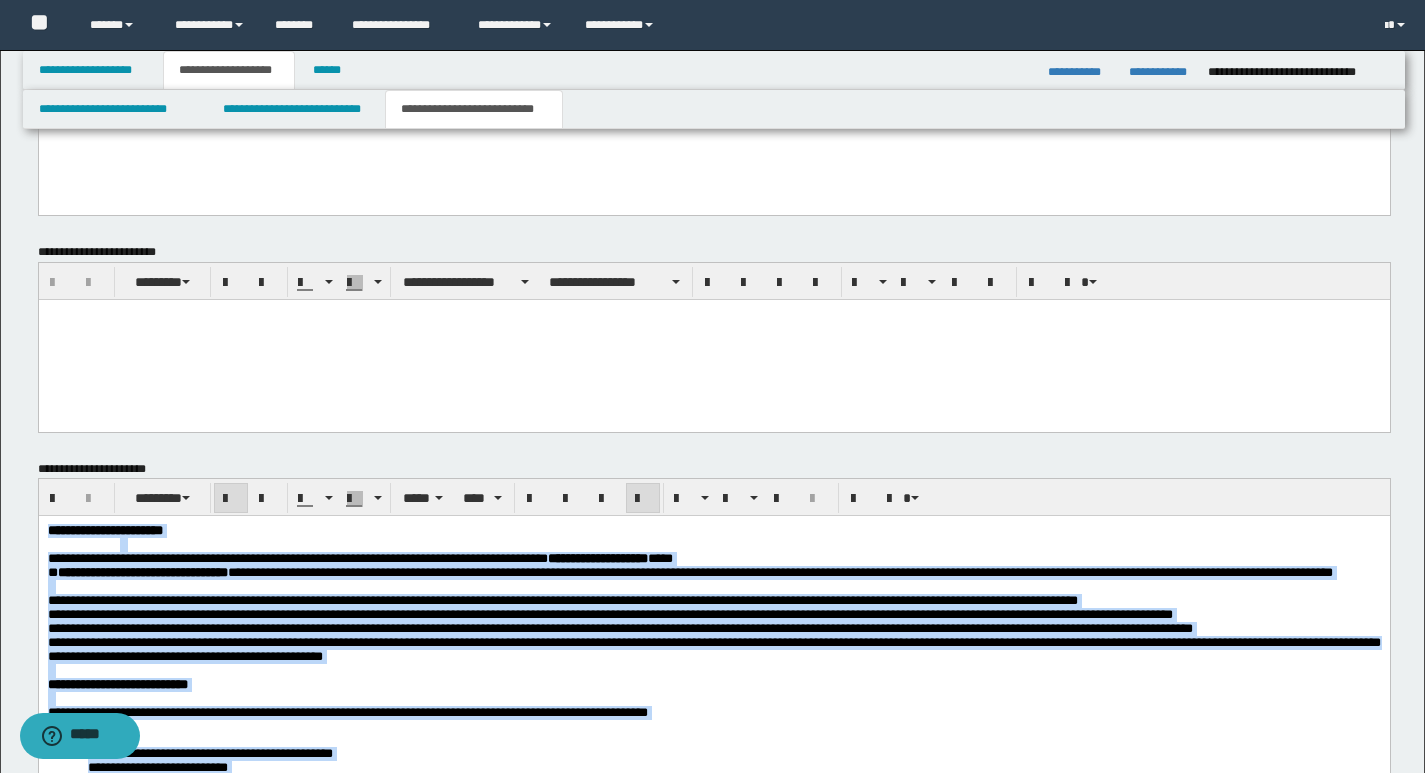 click at bounding box center [713, 671] 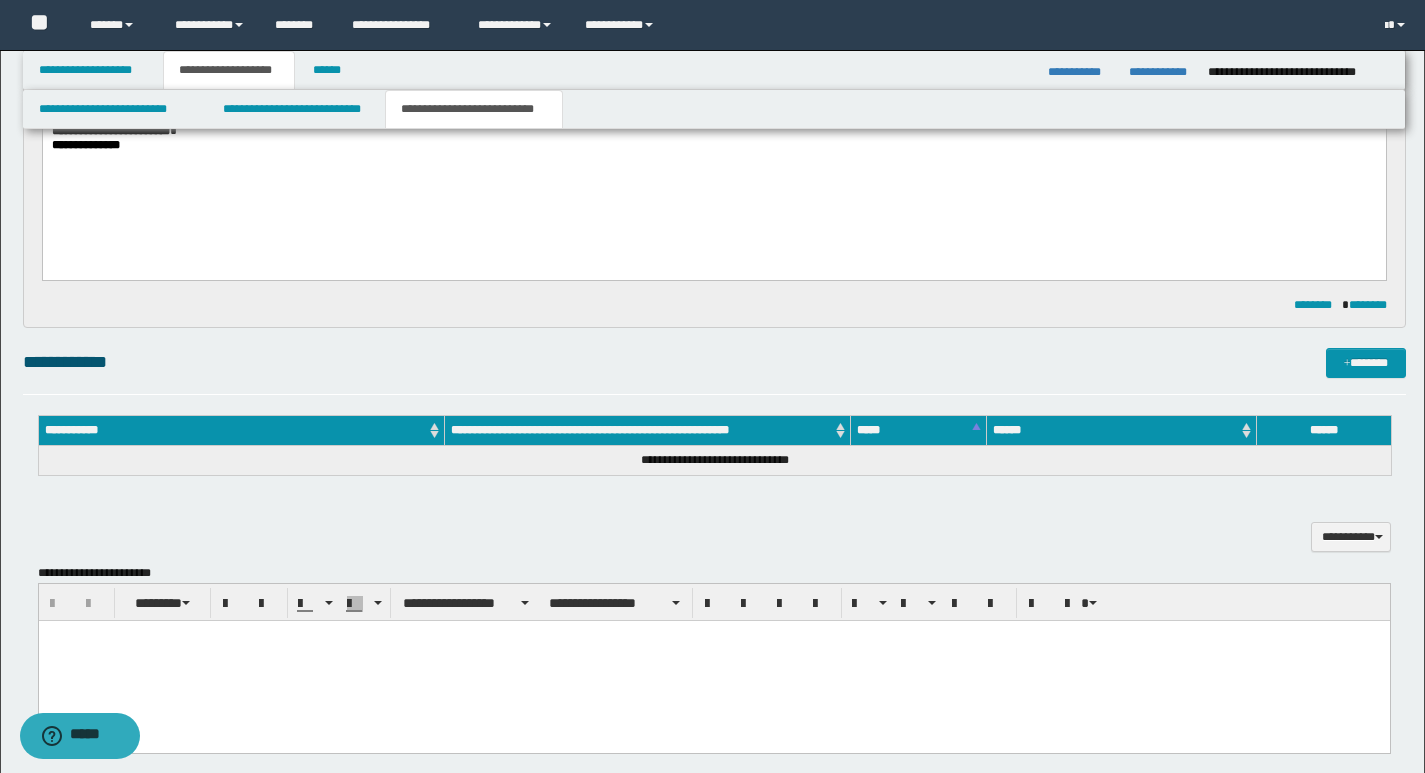 scroll, scrollTop: 946, scrollLeft: 0, axis: vertical 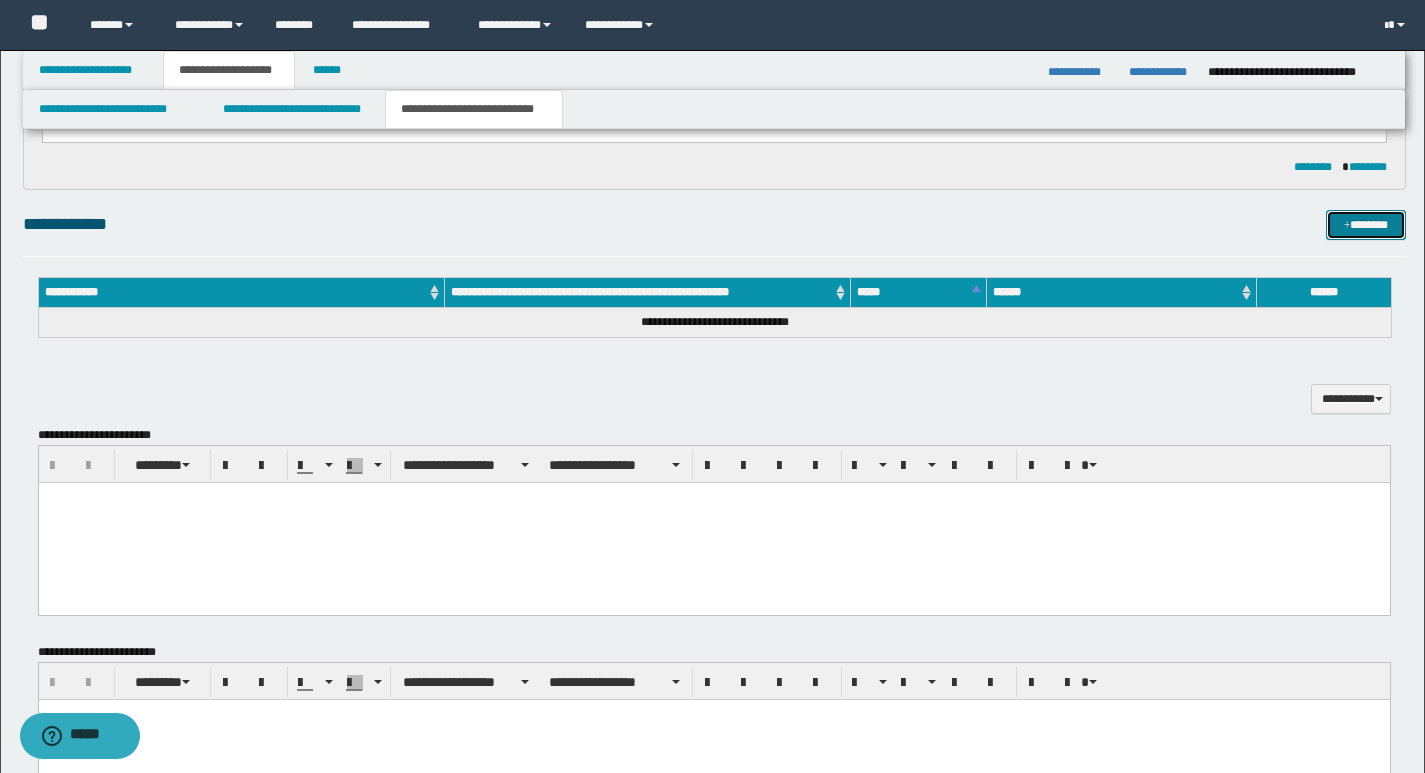 click on "*******" at bounding box center [1366, 225] 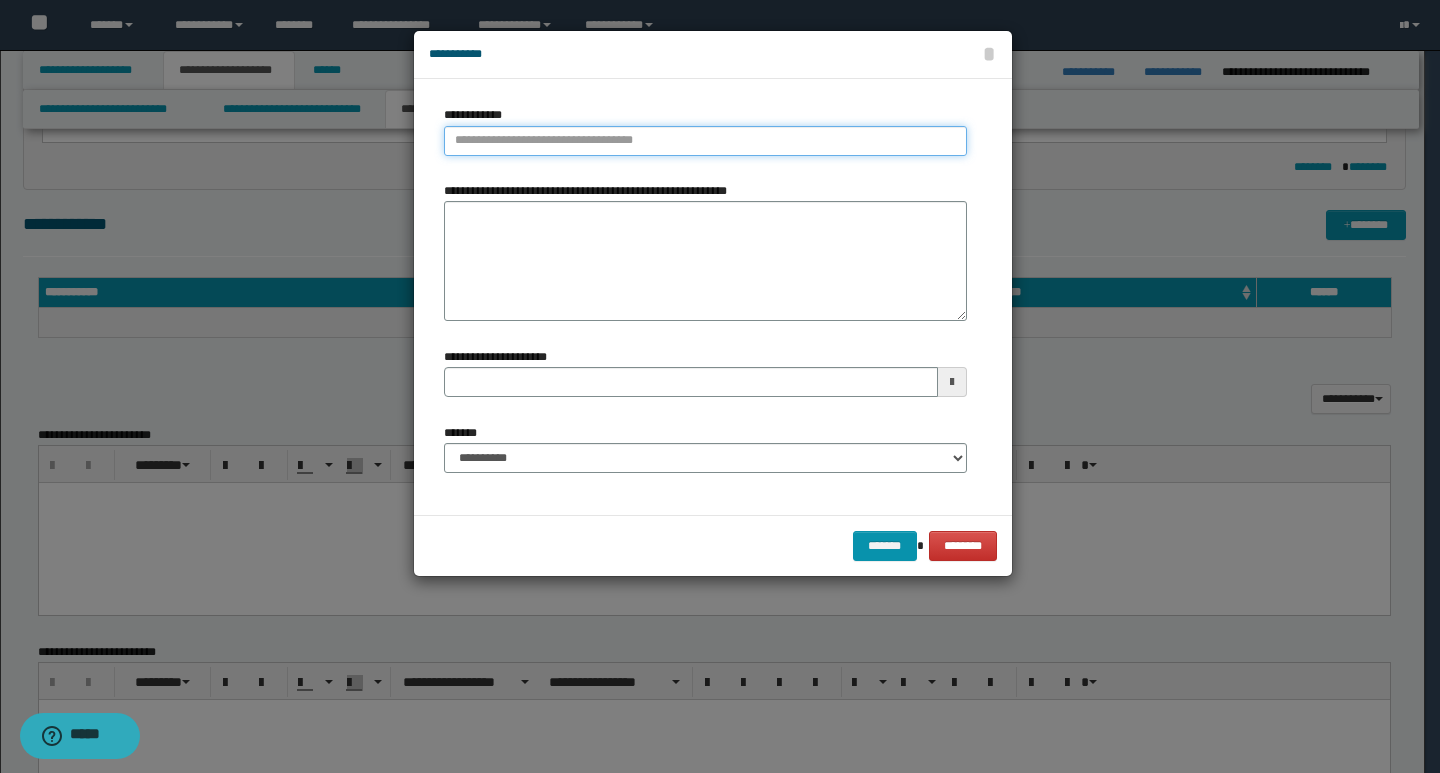 click on "**********" at bounding box center [705, 141] 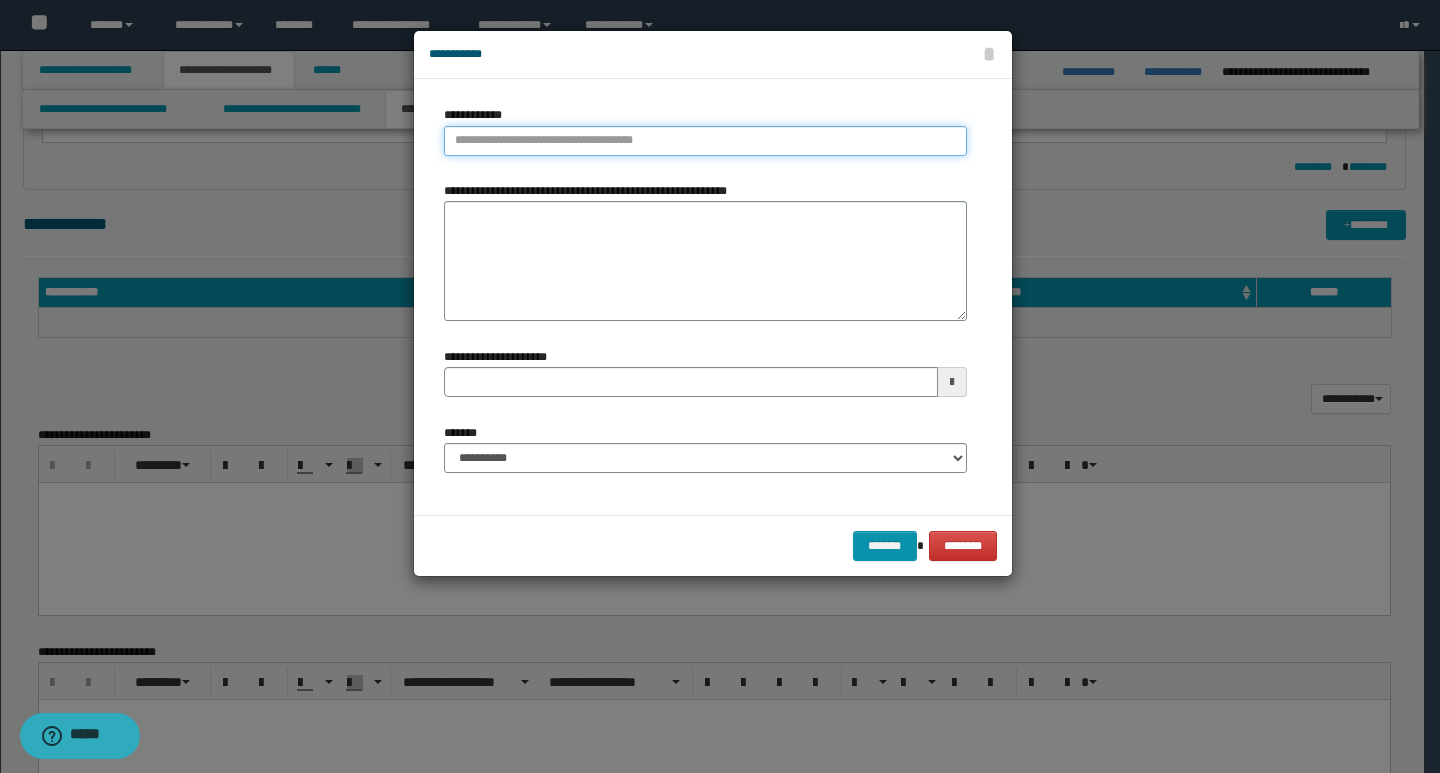 click on "**********" at bounding box center (705, 141) 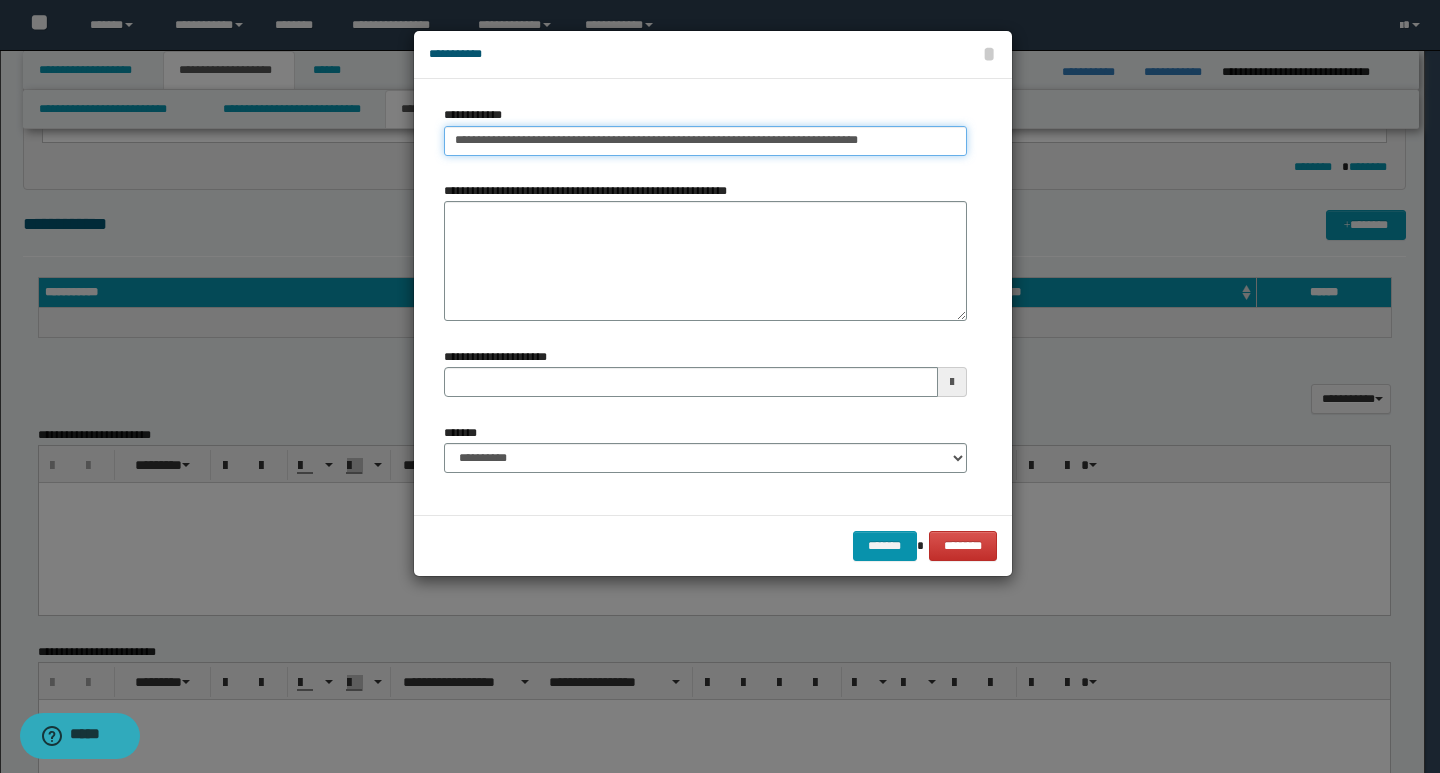 drag, startPoint x: 715, startPoint y: 140, endPoint x: 907, endPoint y: 147, distance: 192.12756 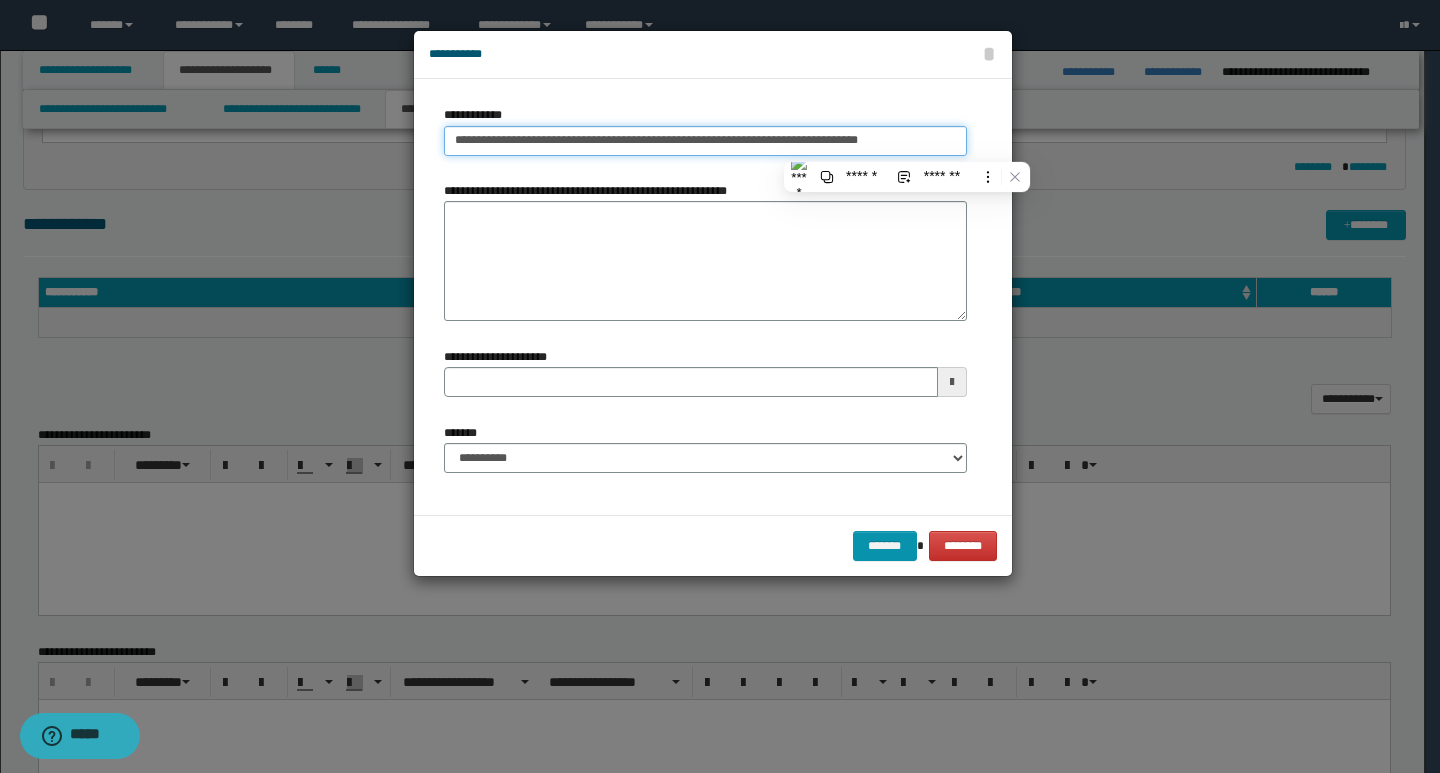 type on "**********" 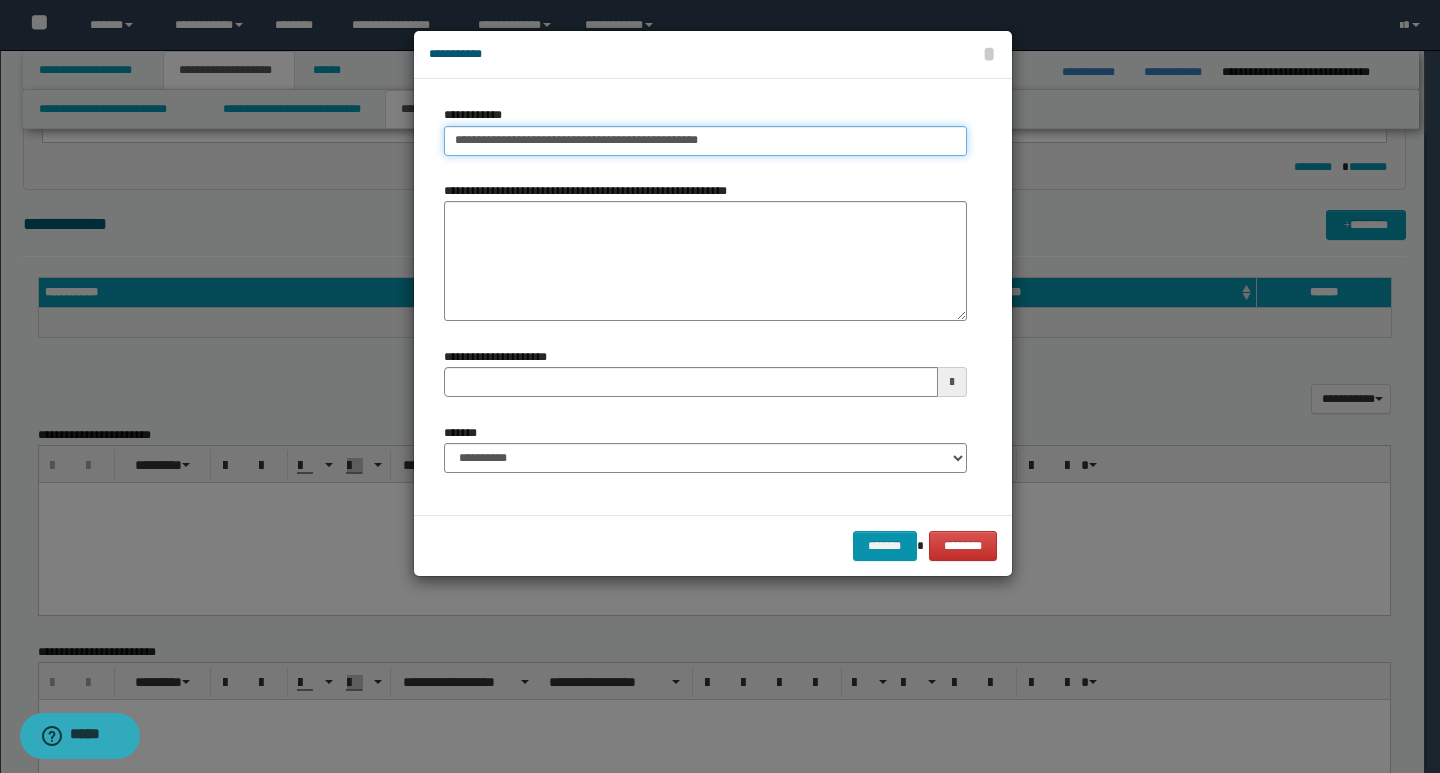 type on "**********" 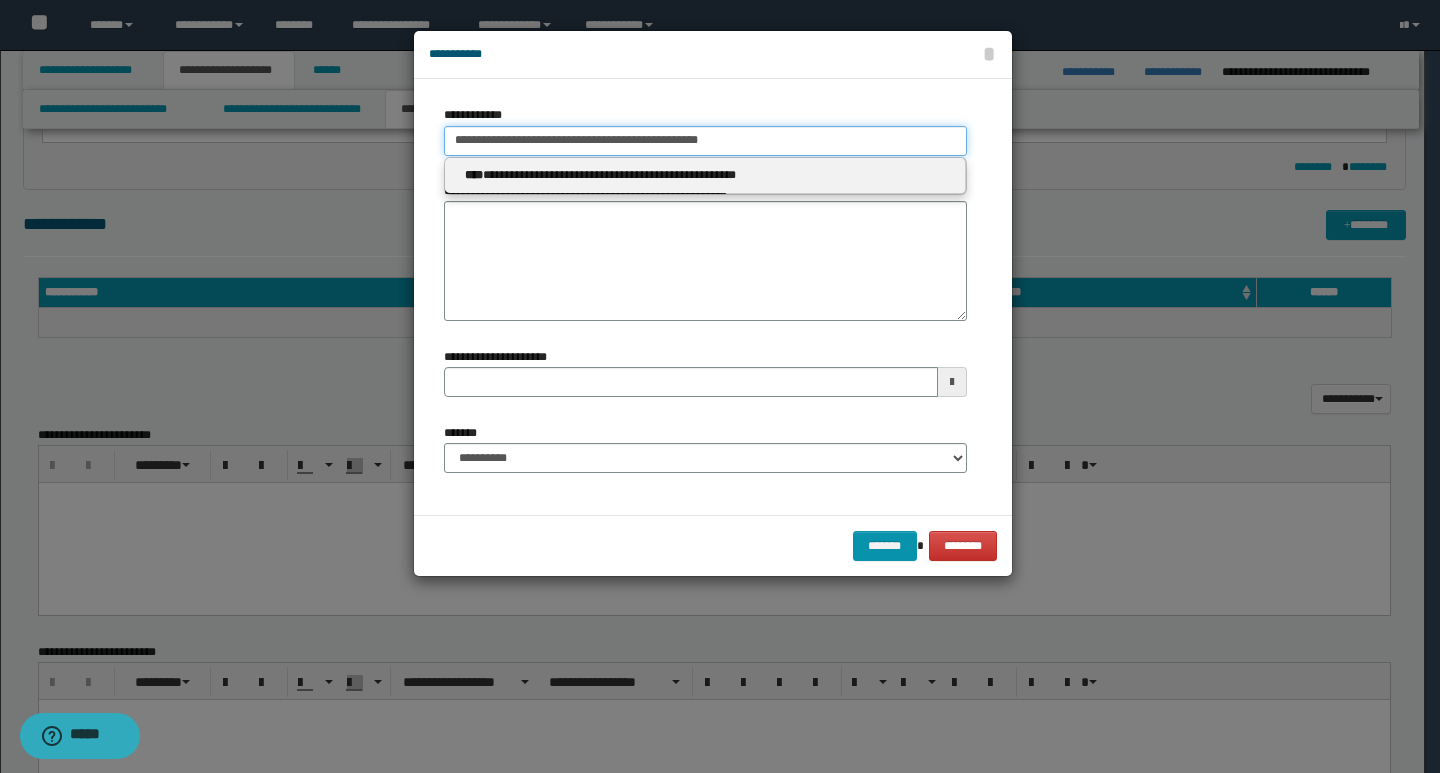 type on "**********" 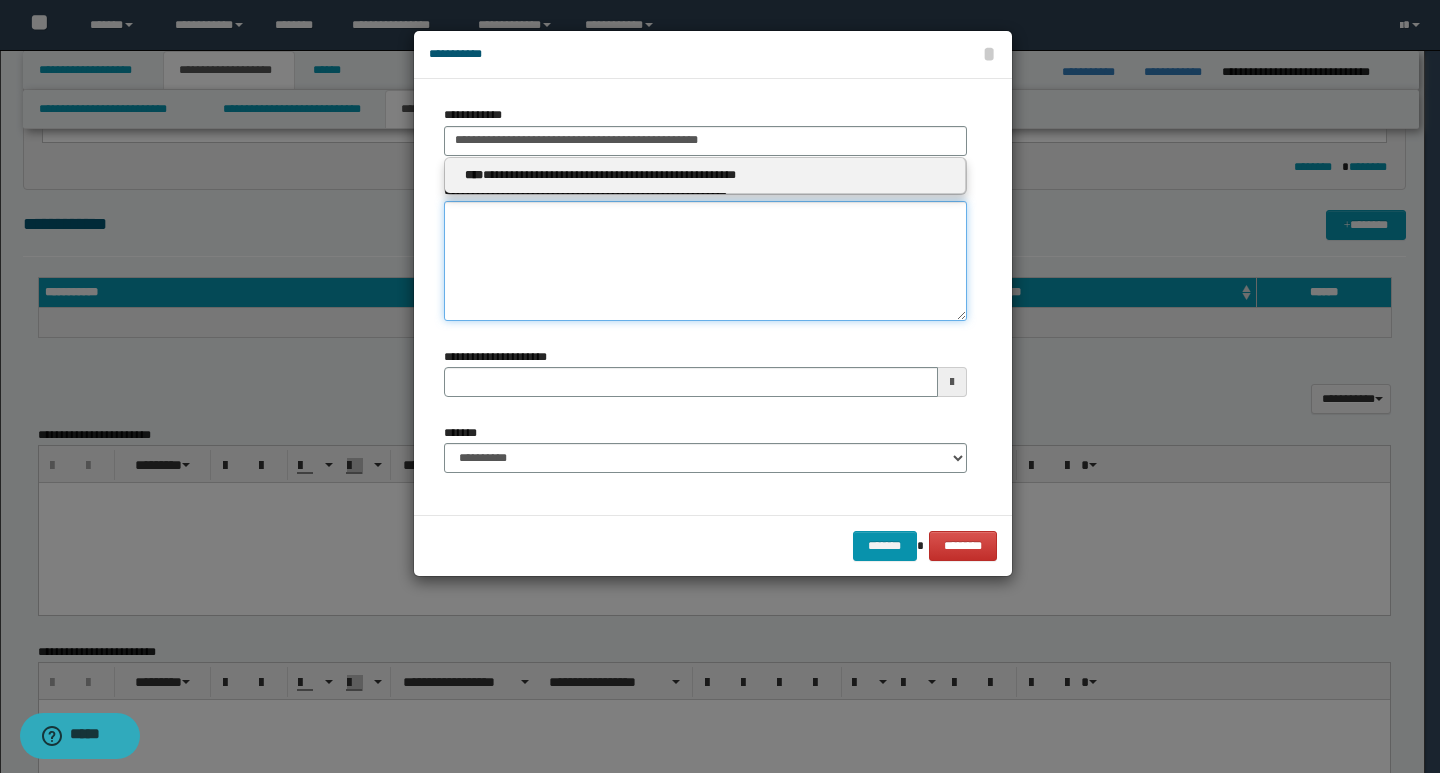 type 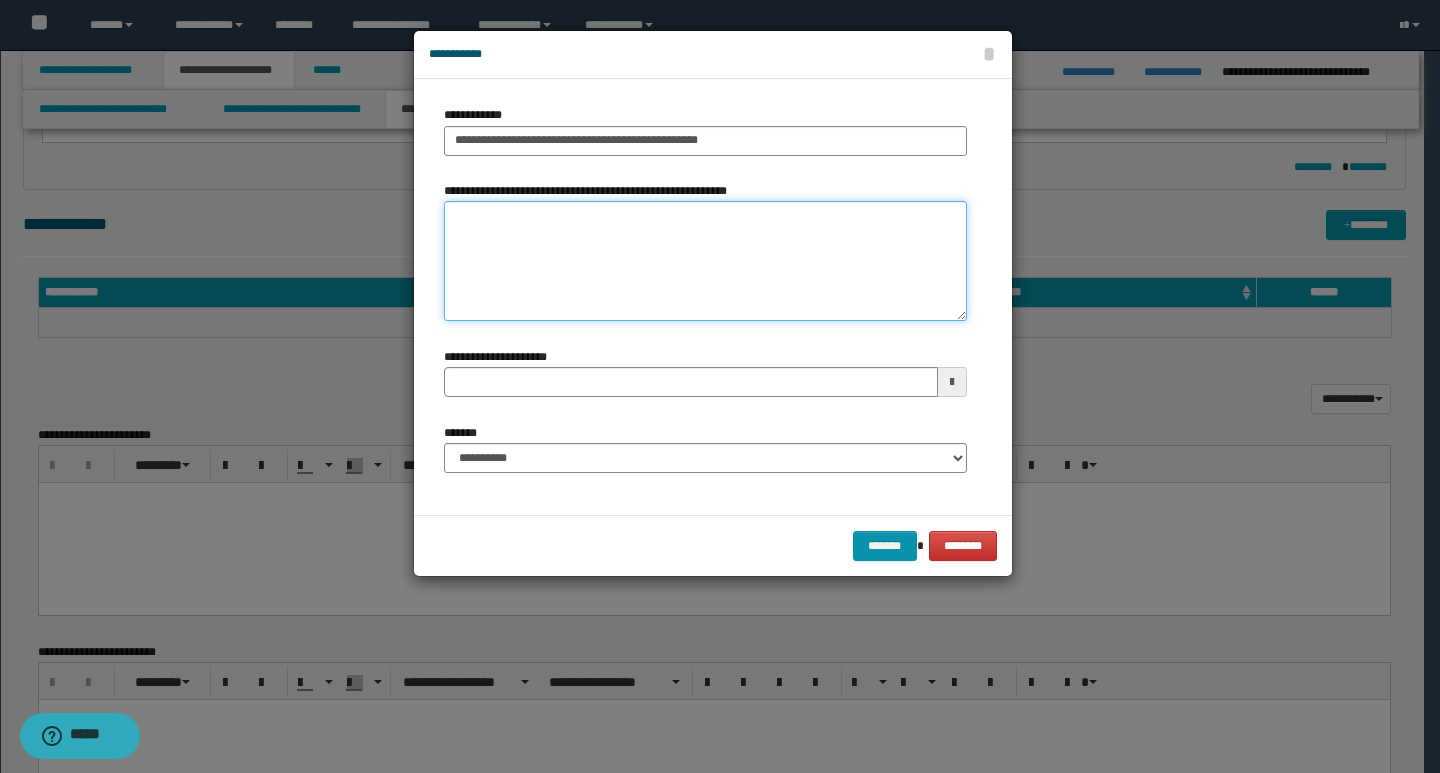 click on "**********" at bounding box center (705, 261) 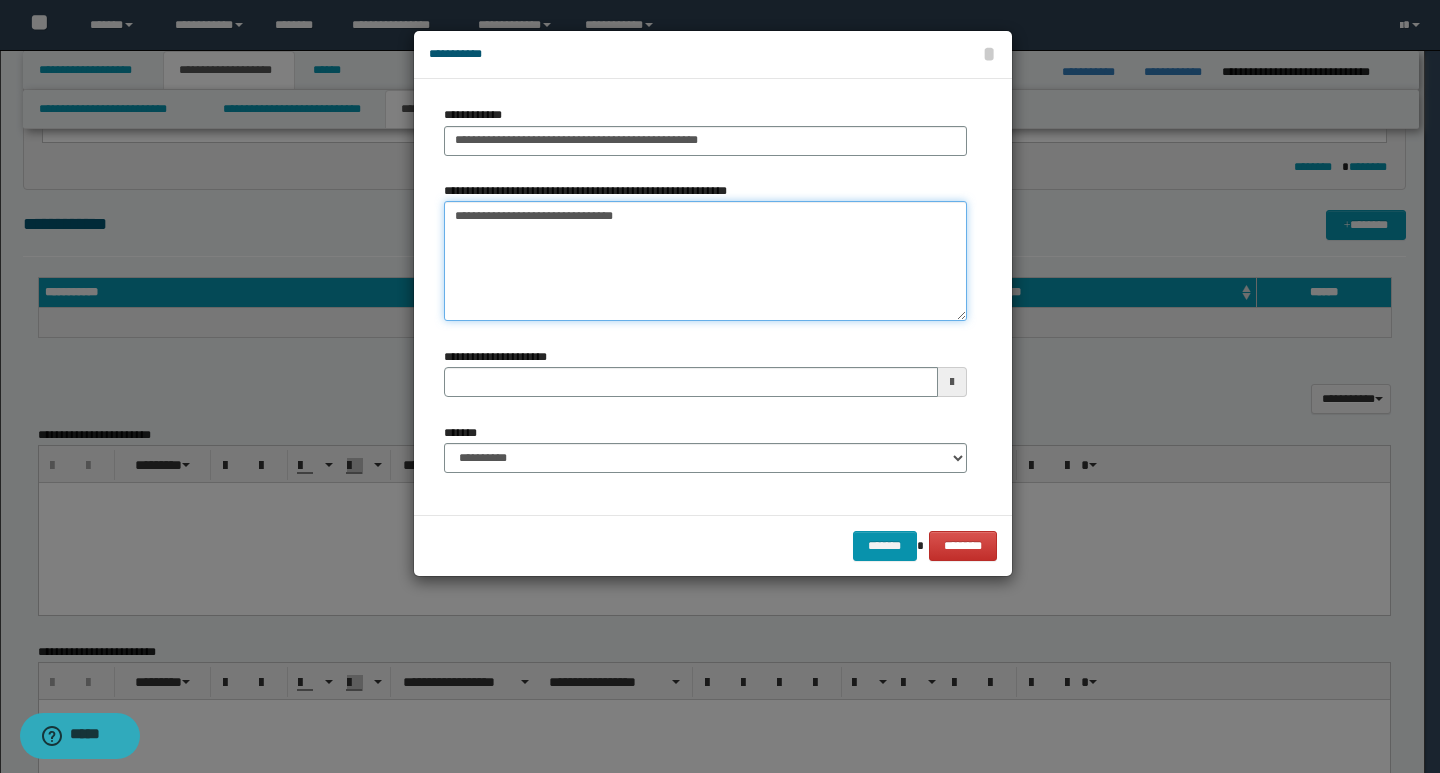 type on "**********" 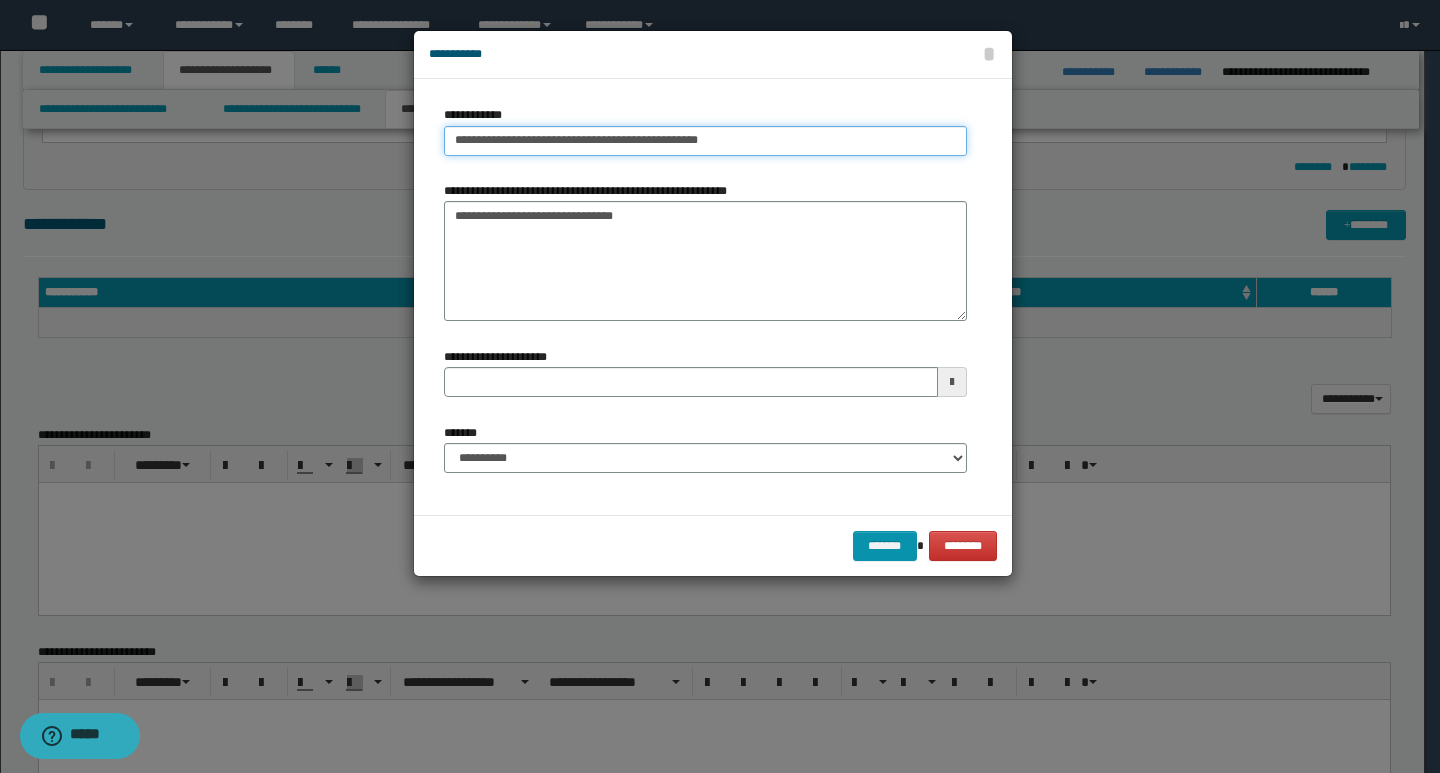 type on "**********" 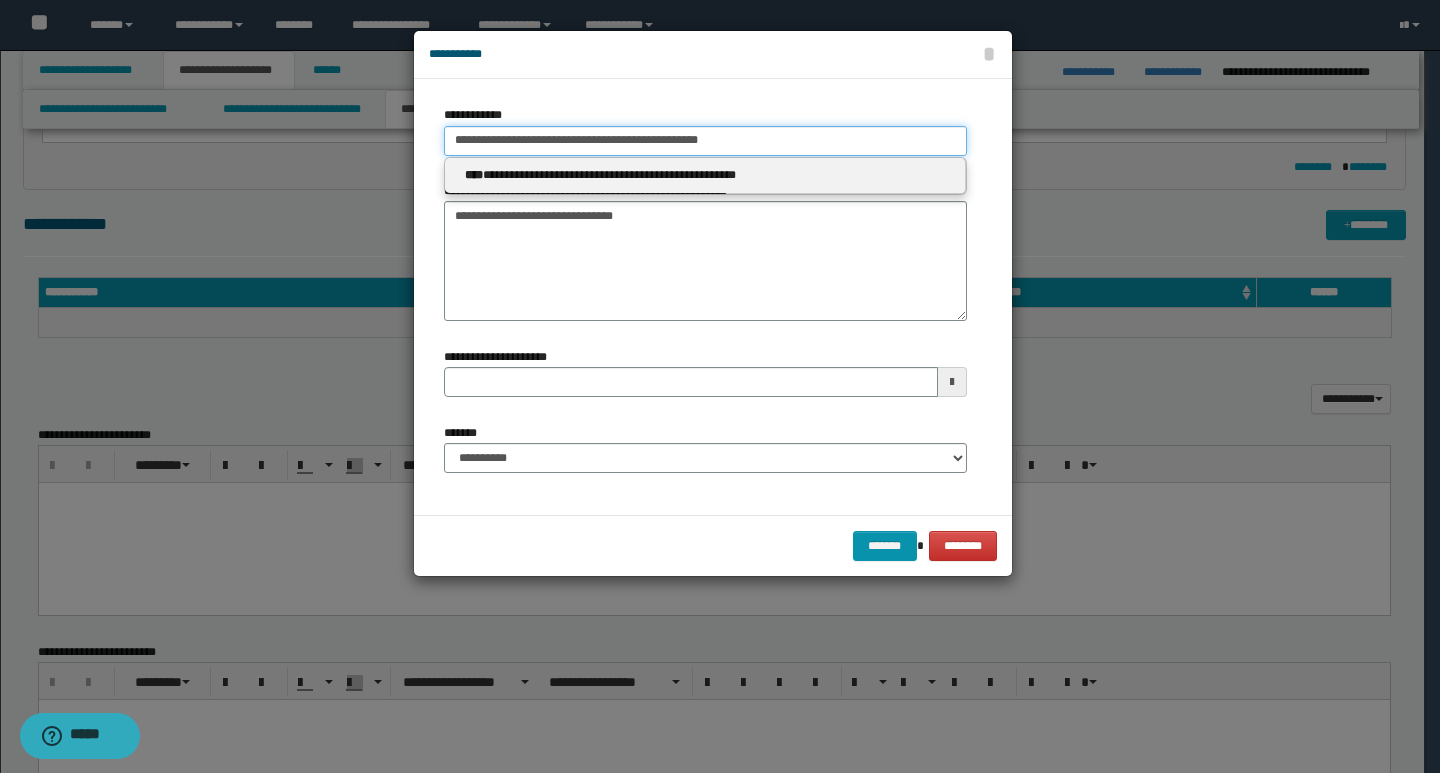 click on "**********" at bounding box center (705, 141) 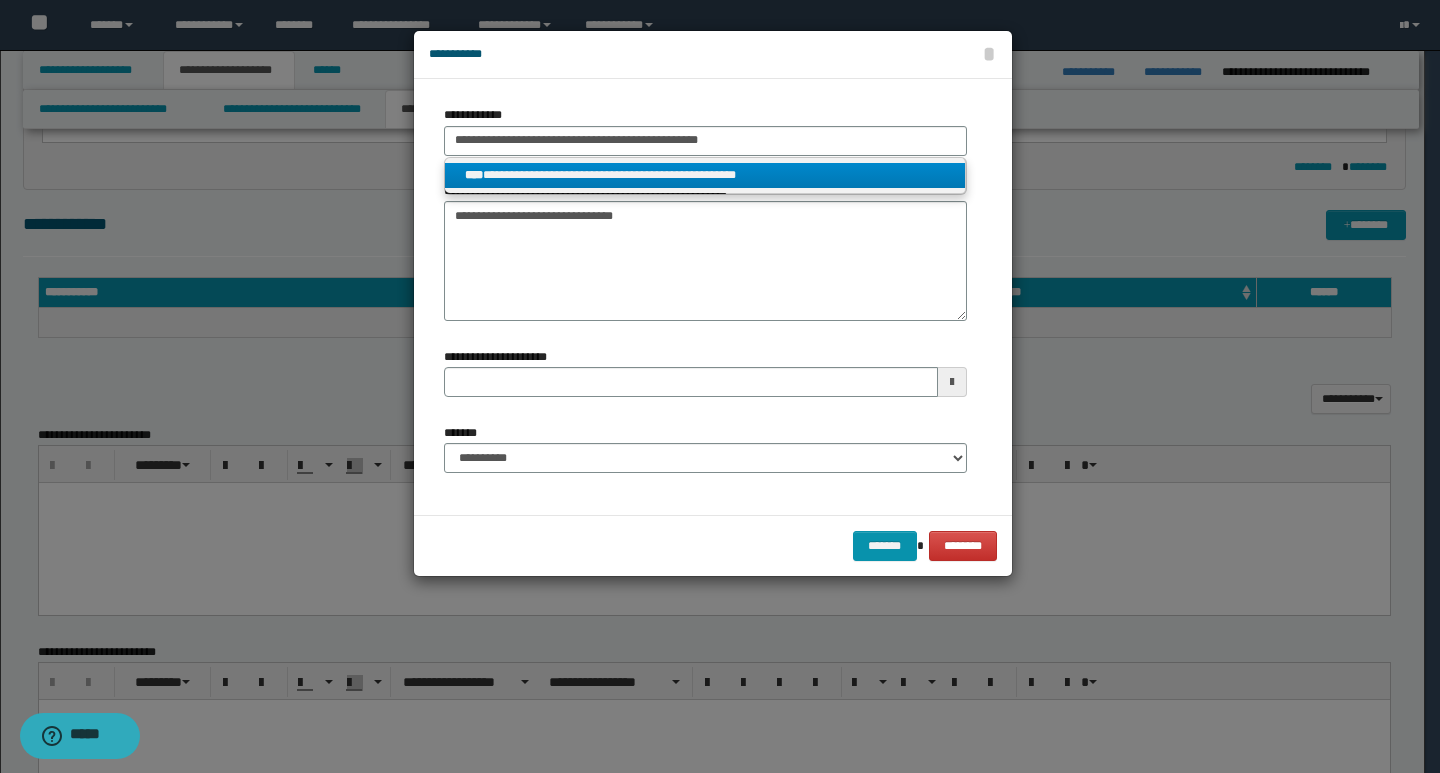 click on "**********" at bounding box center [705, 175] 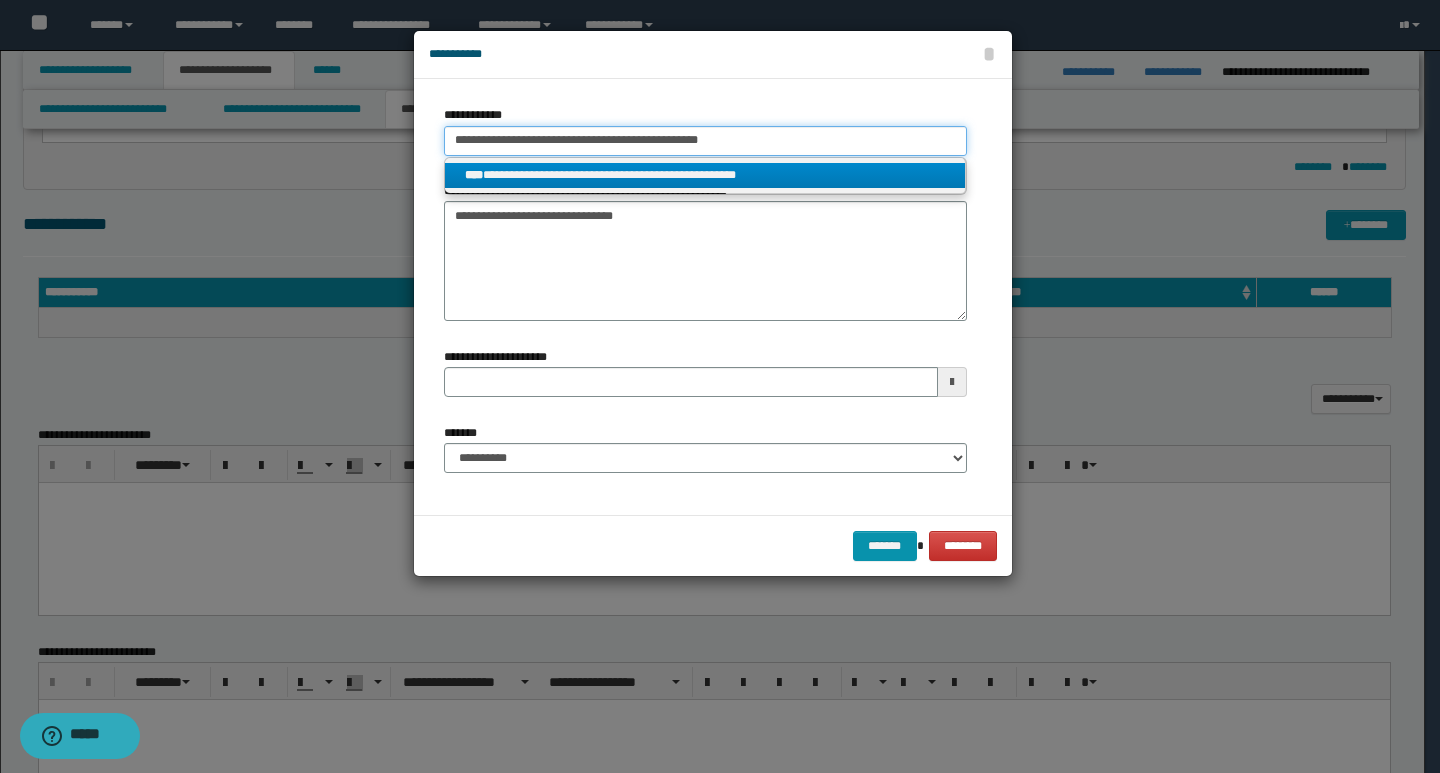 type 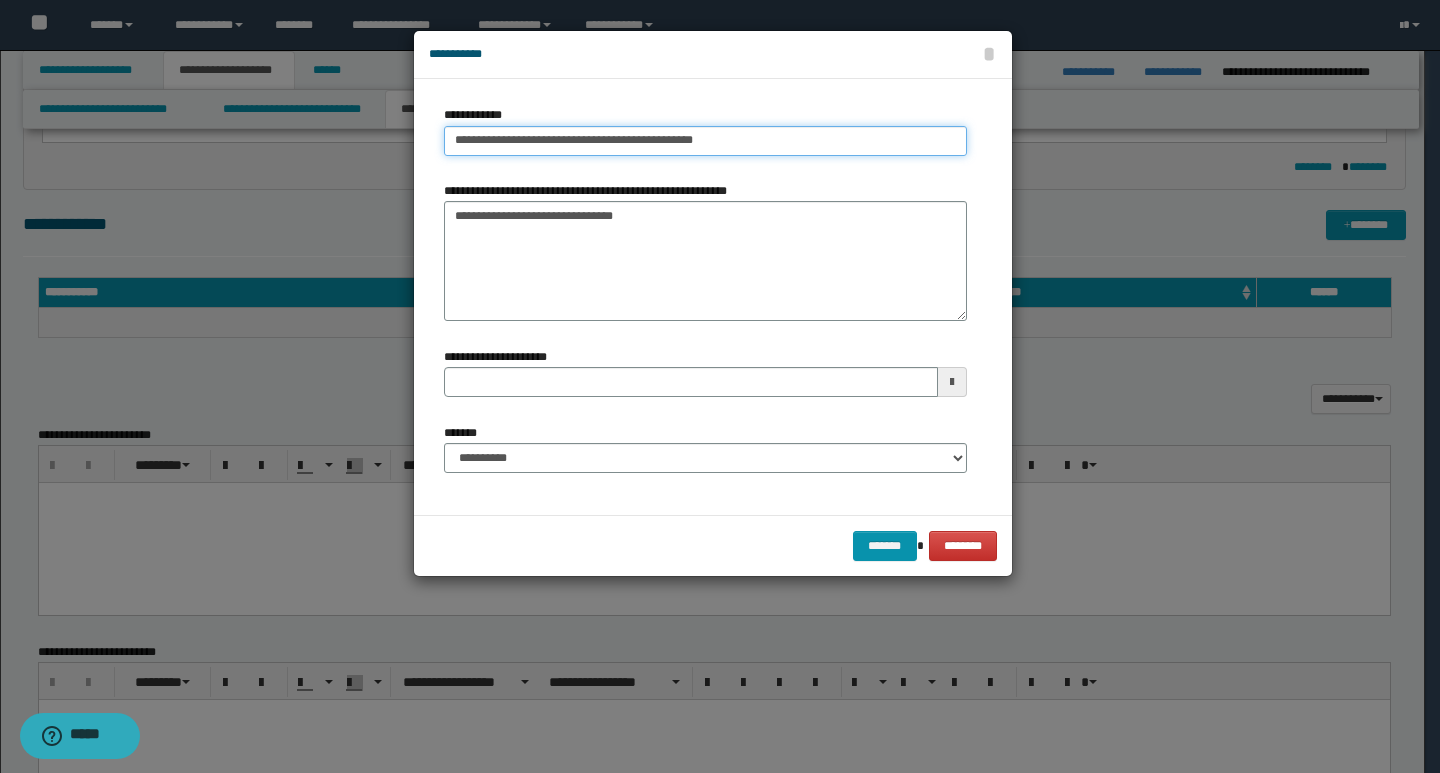 type 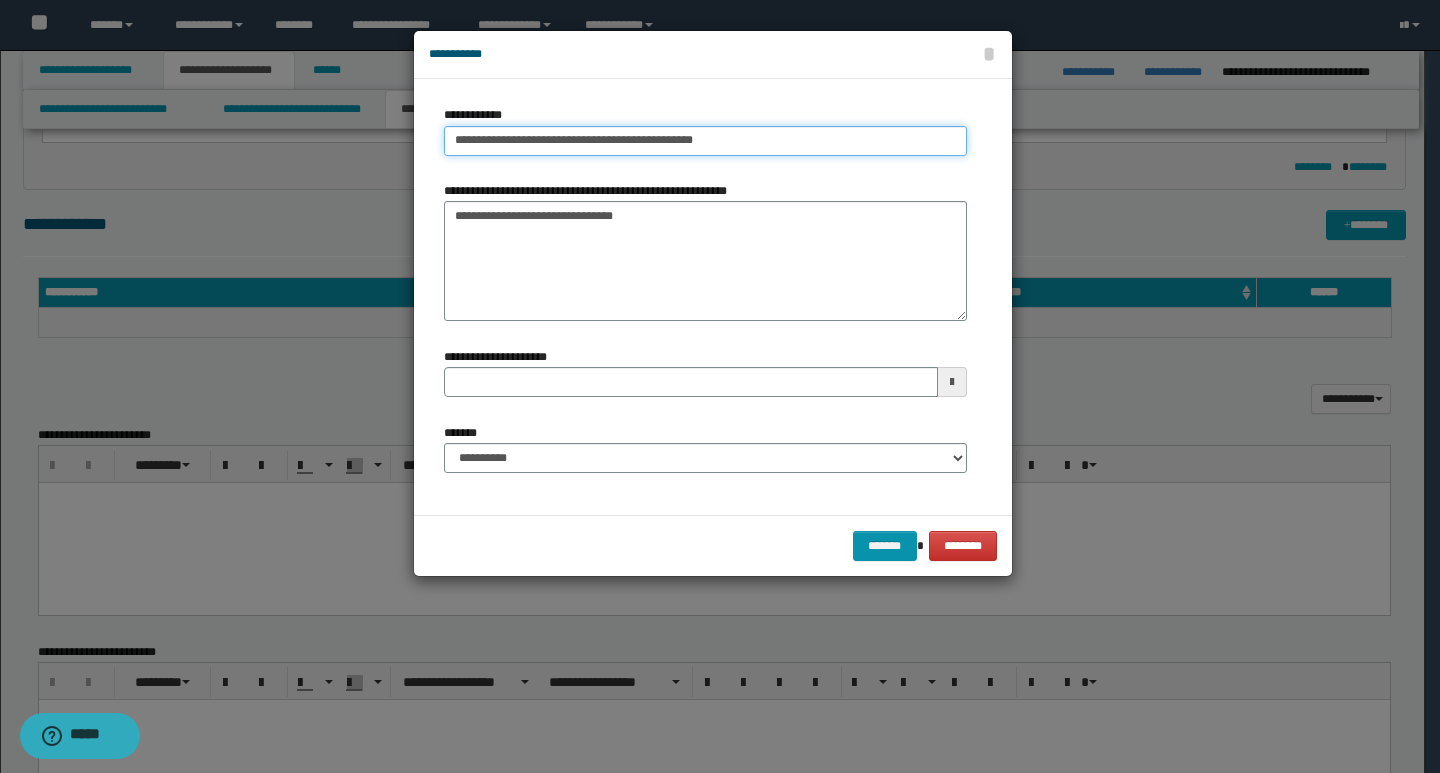 type on "**********" 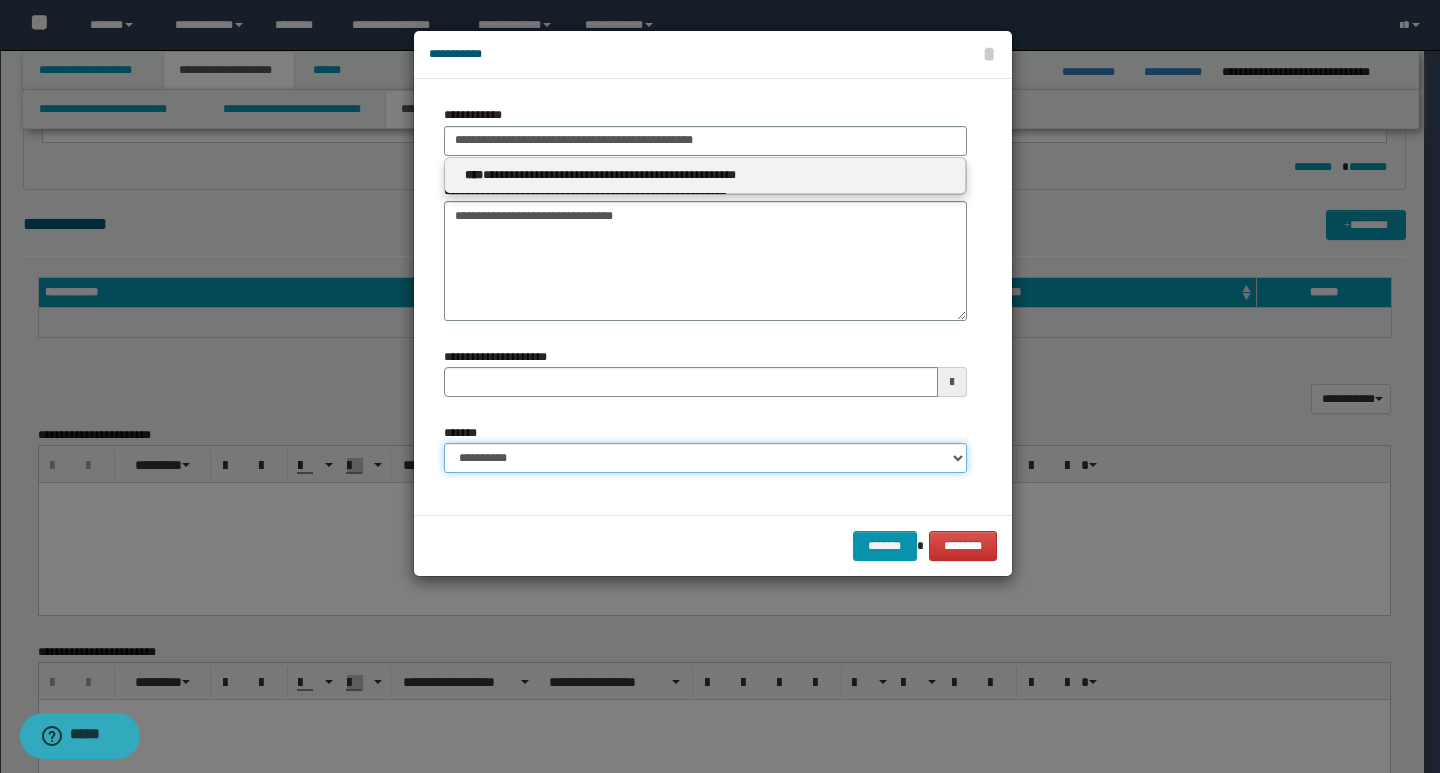 type 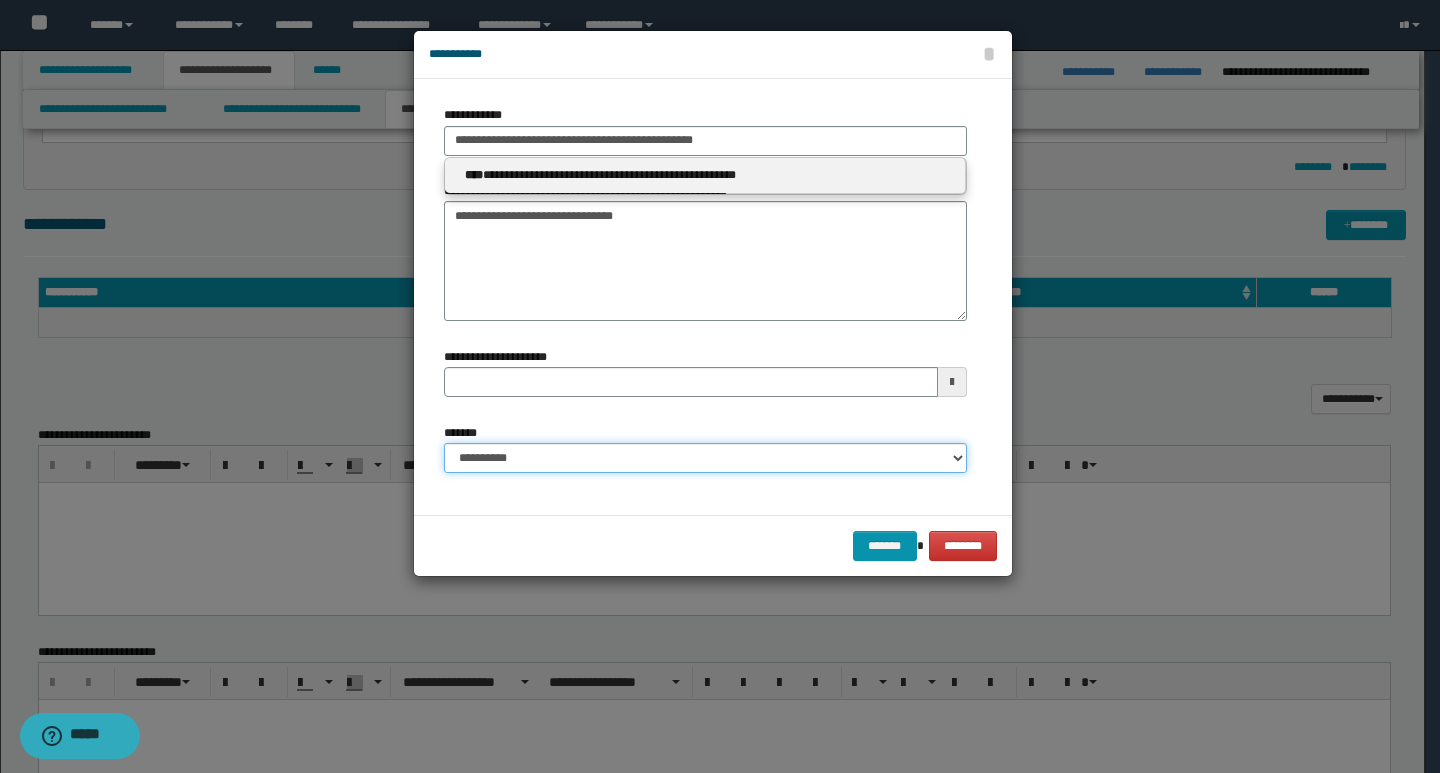 click on "**********" at bounding box center (705, 458) 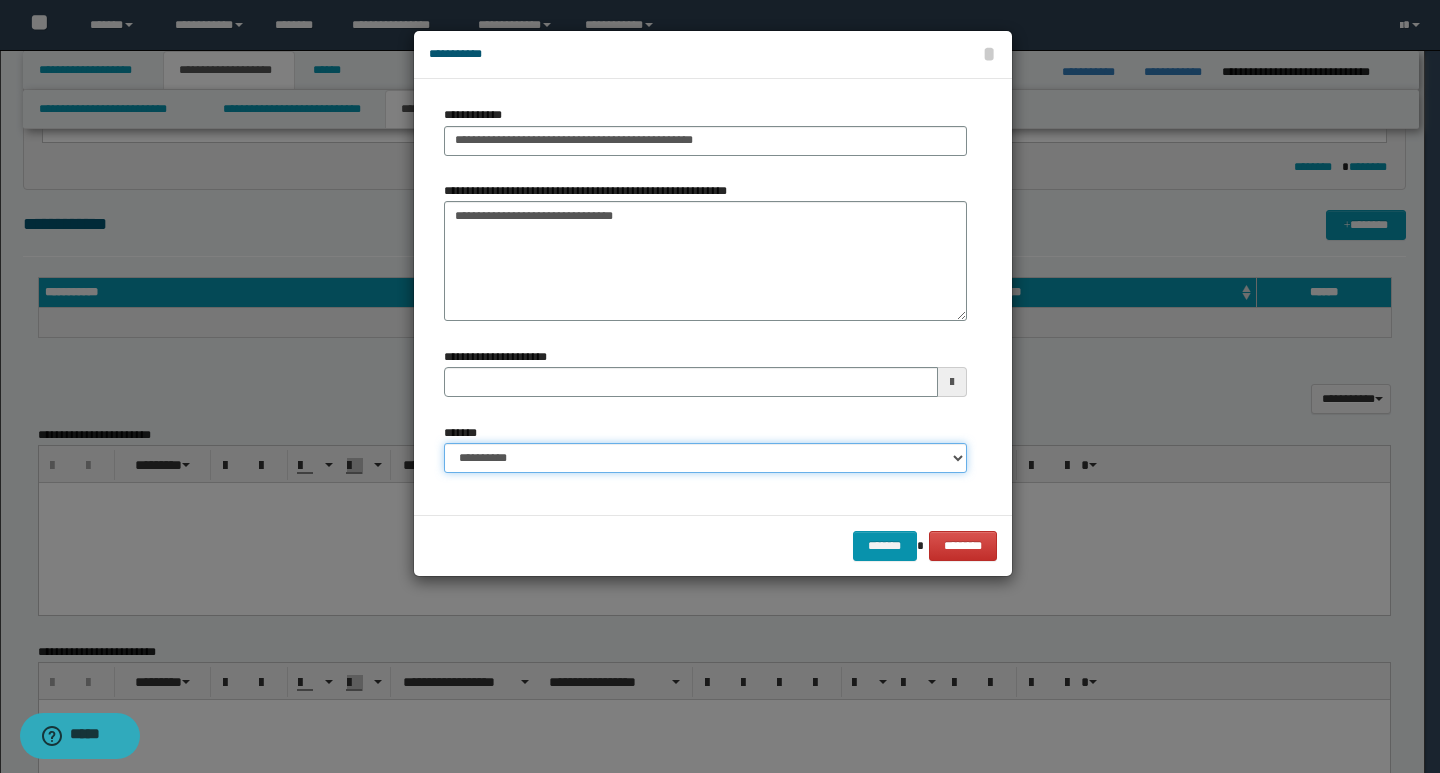 select on "*" 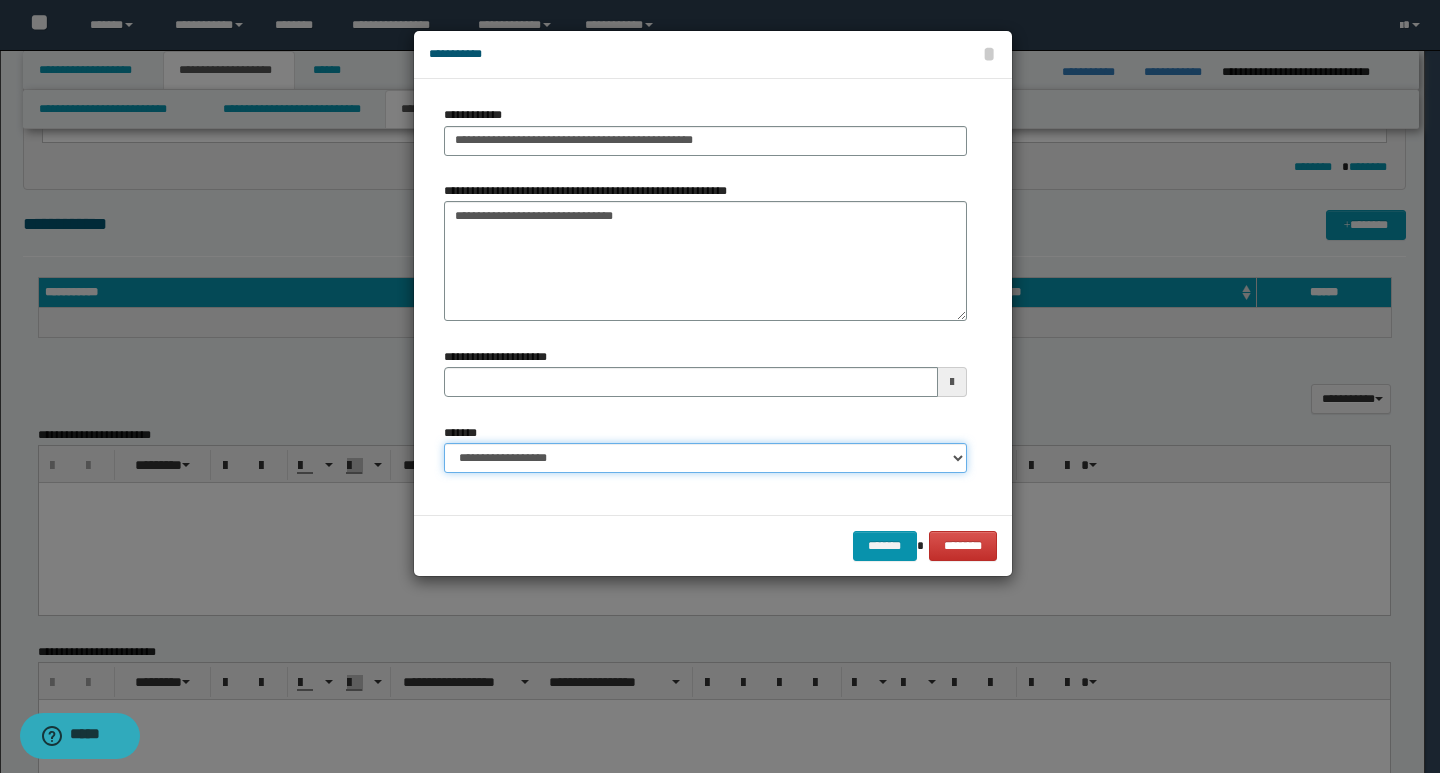 click on "**********" at bounding box center (705, 458) 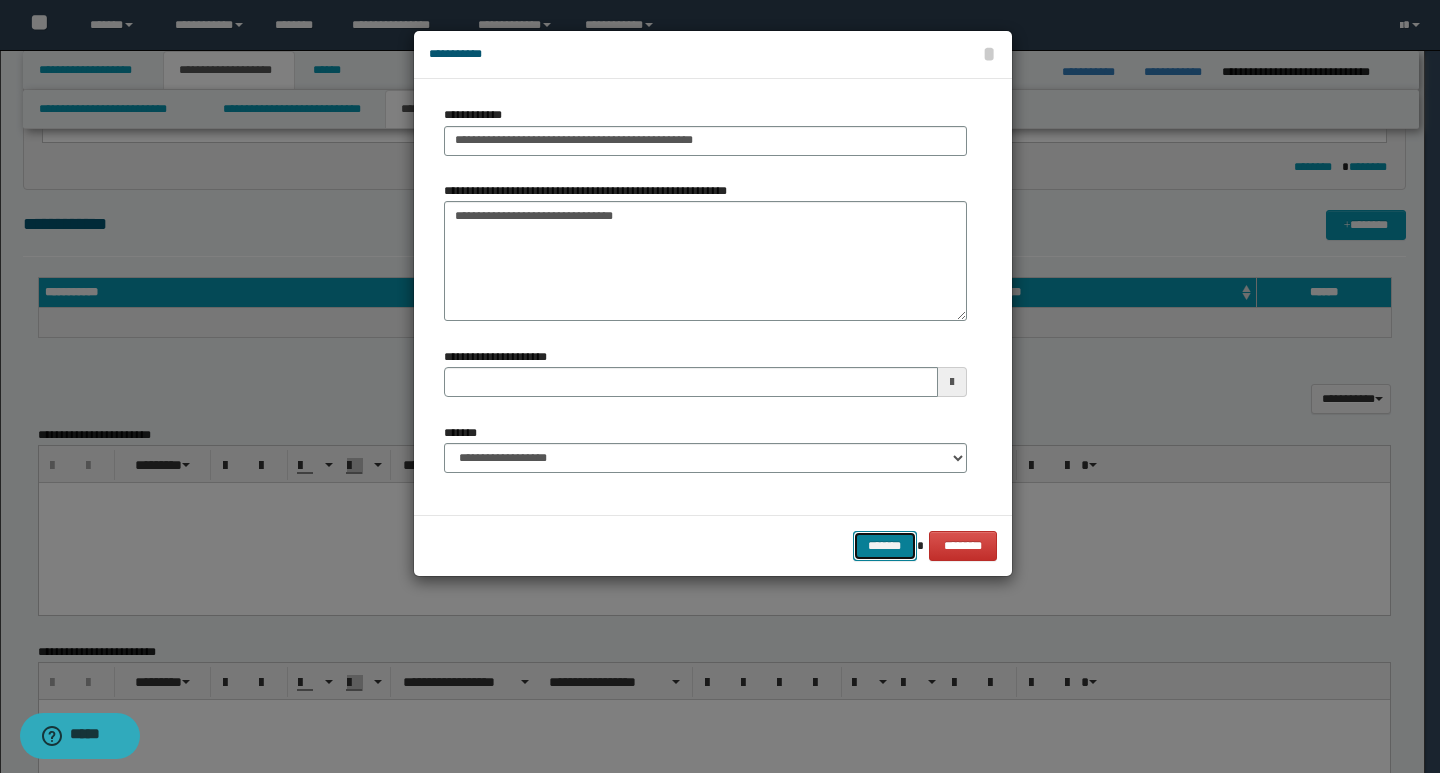 click on "*******" at bounding box center (885, 546) 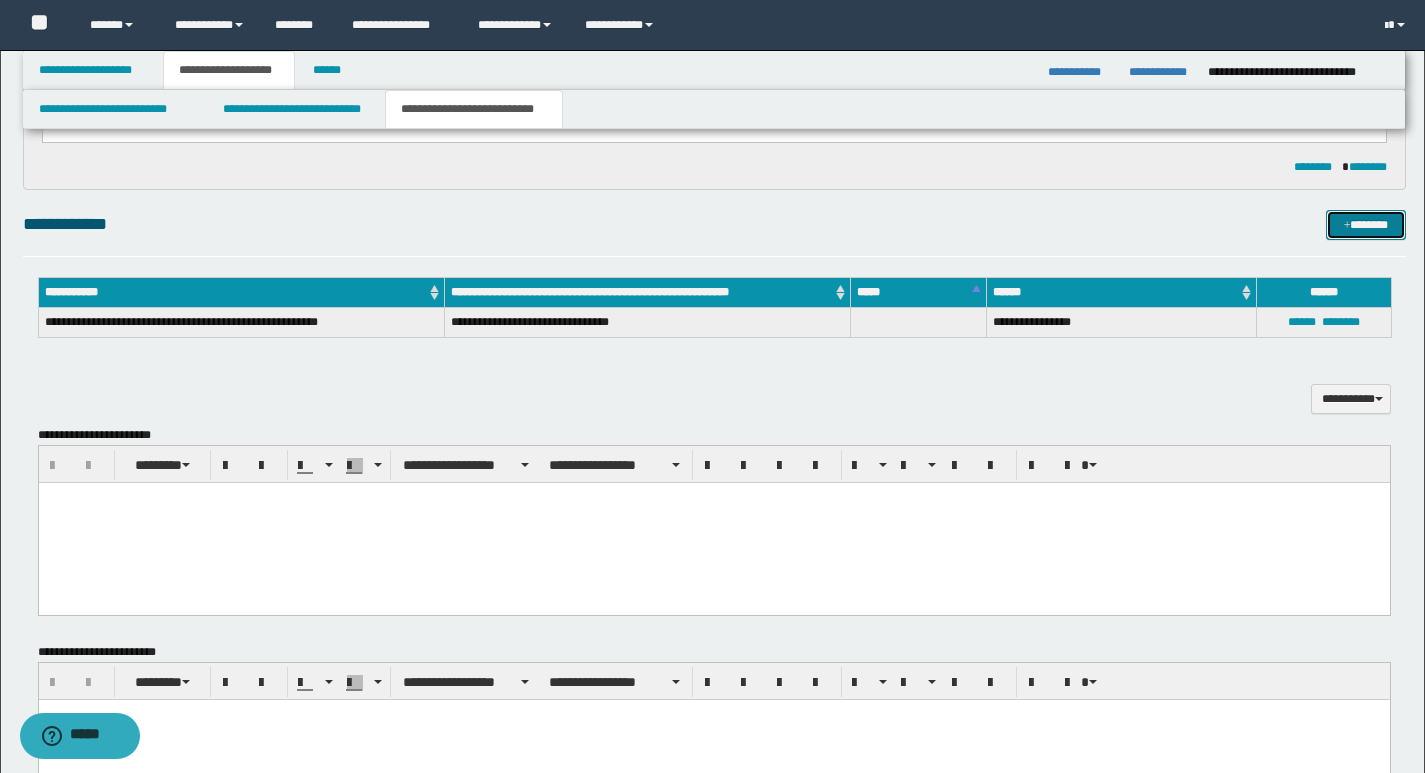 type 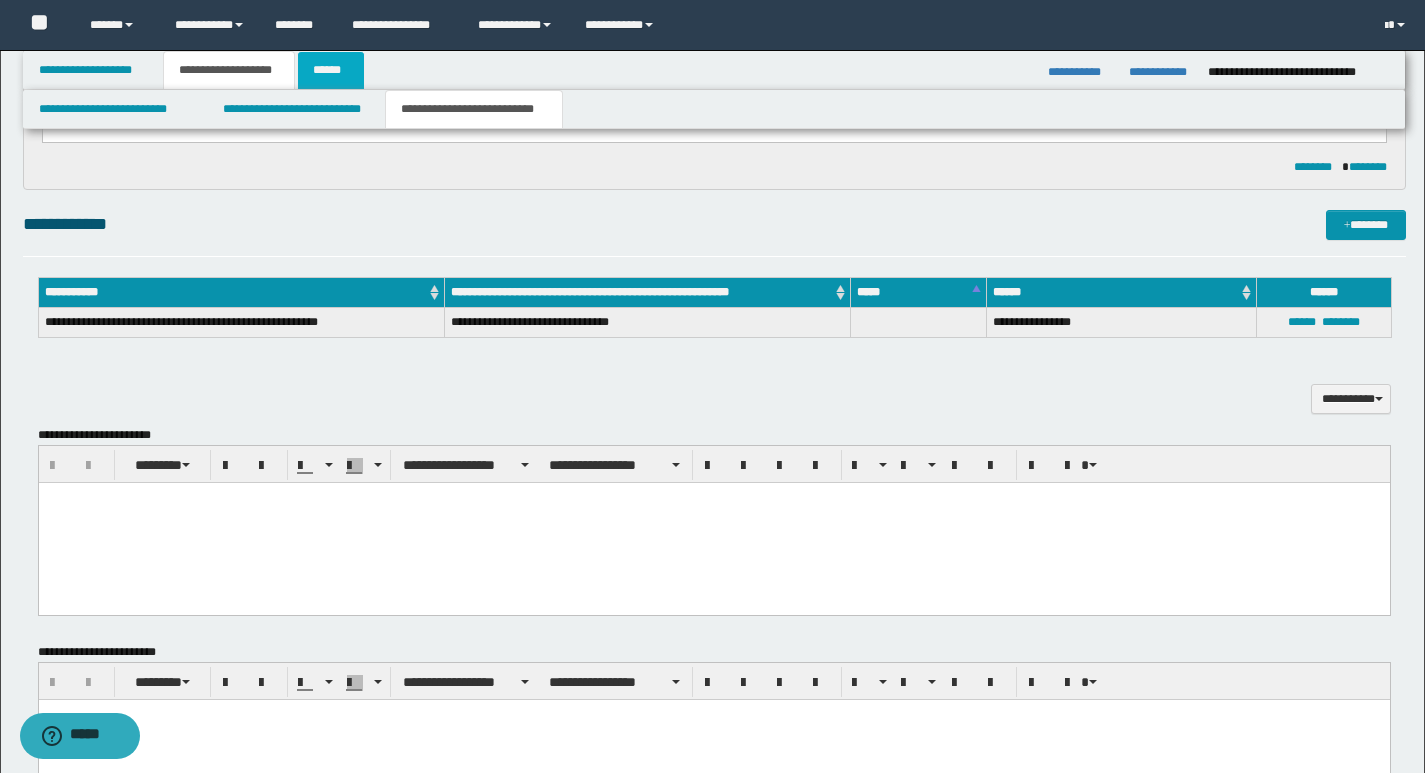 click on "******" at bounding box center (331, 70) 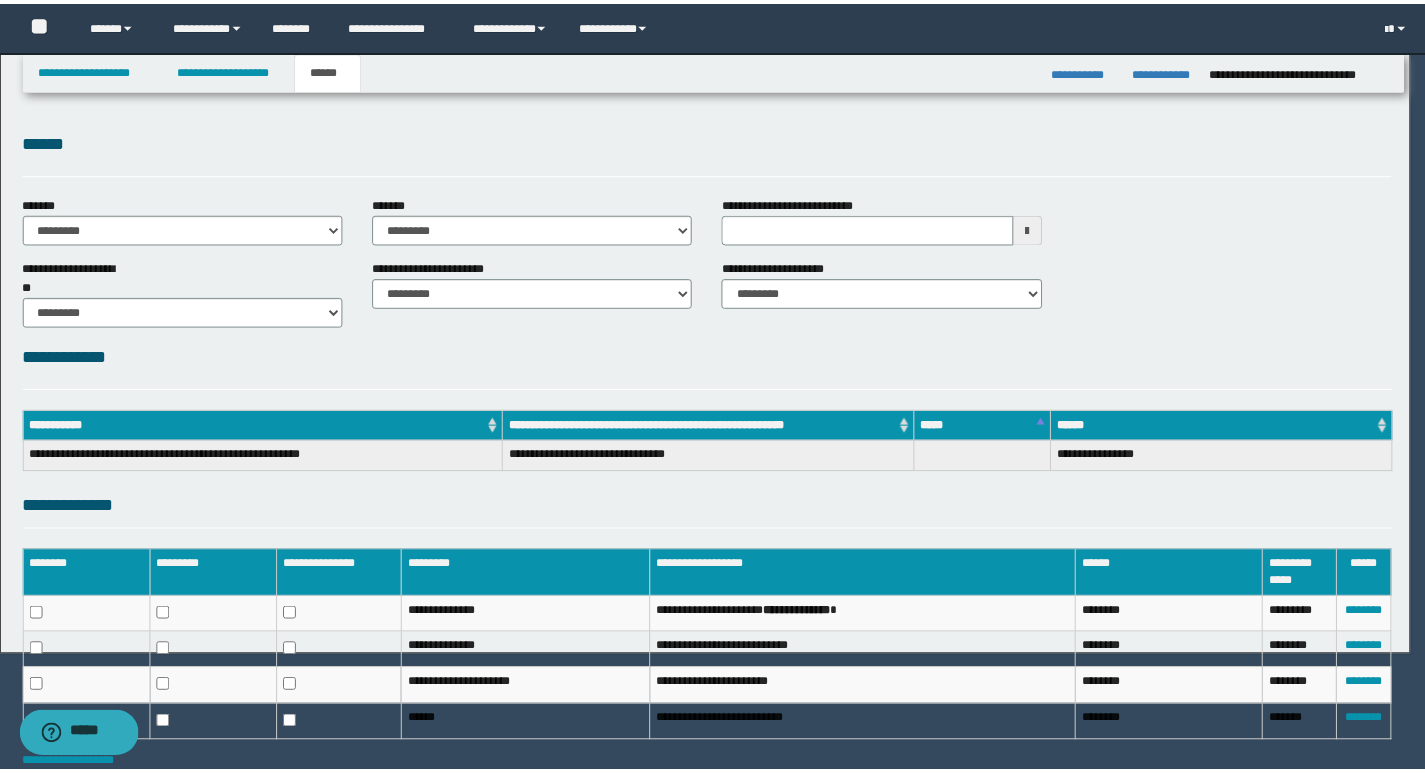 scroll, scrollTop: 0, scrollLeft: 0, axis: both 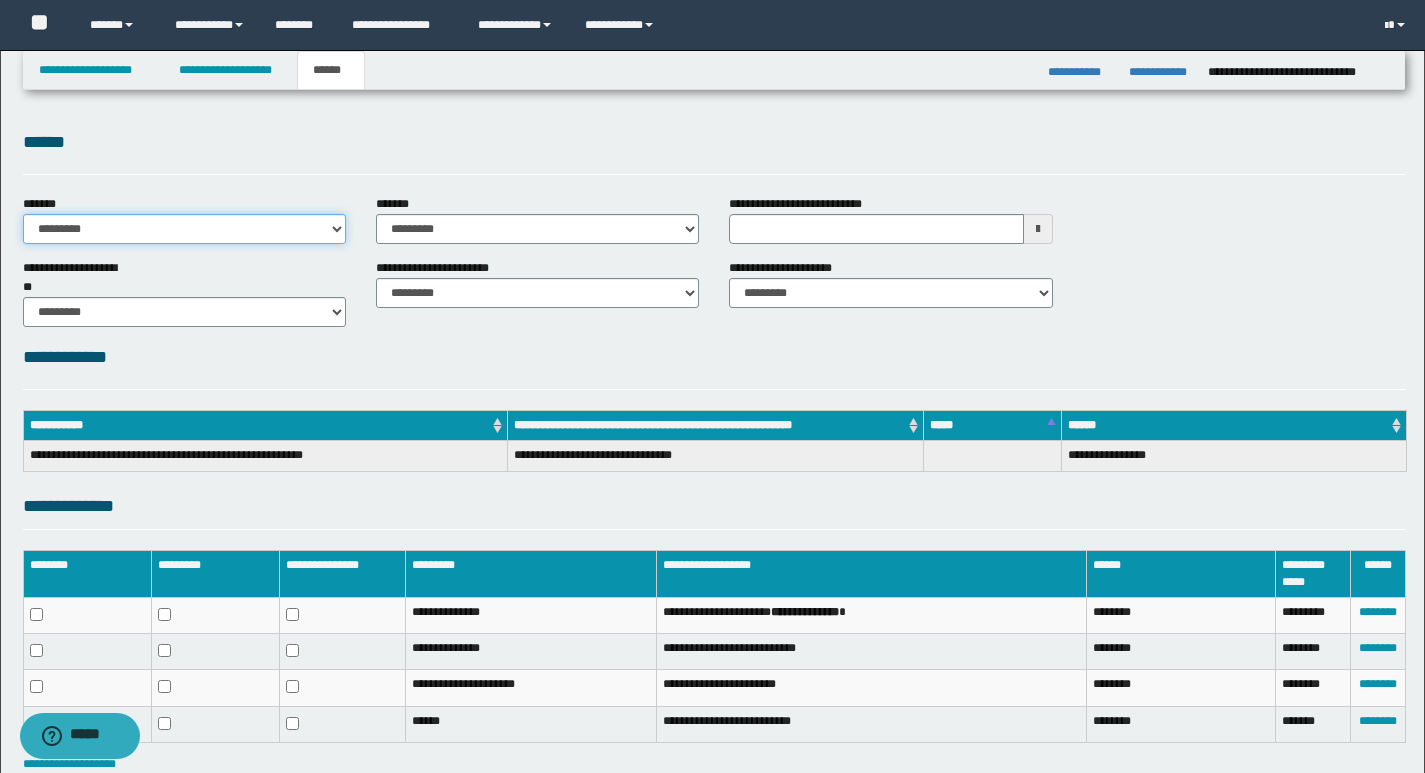 click on "**********" at bounding box center (184, 229) 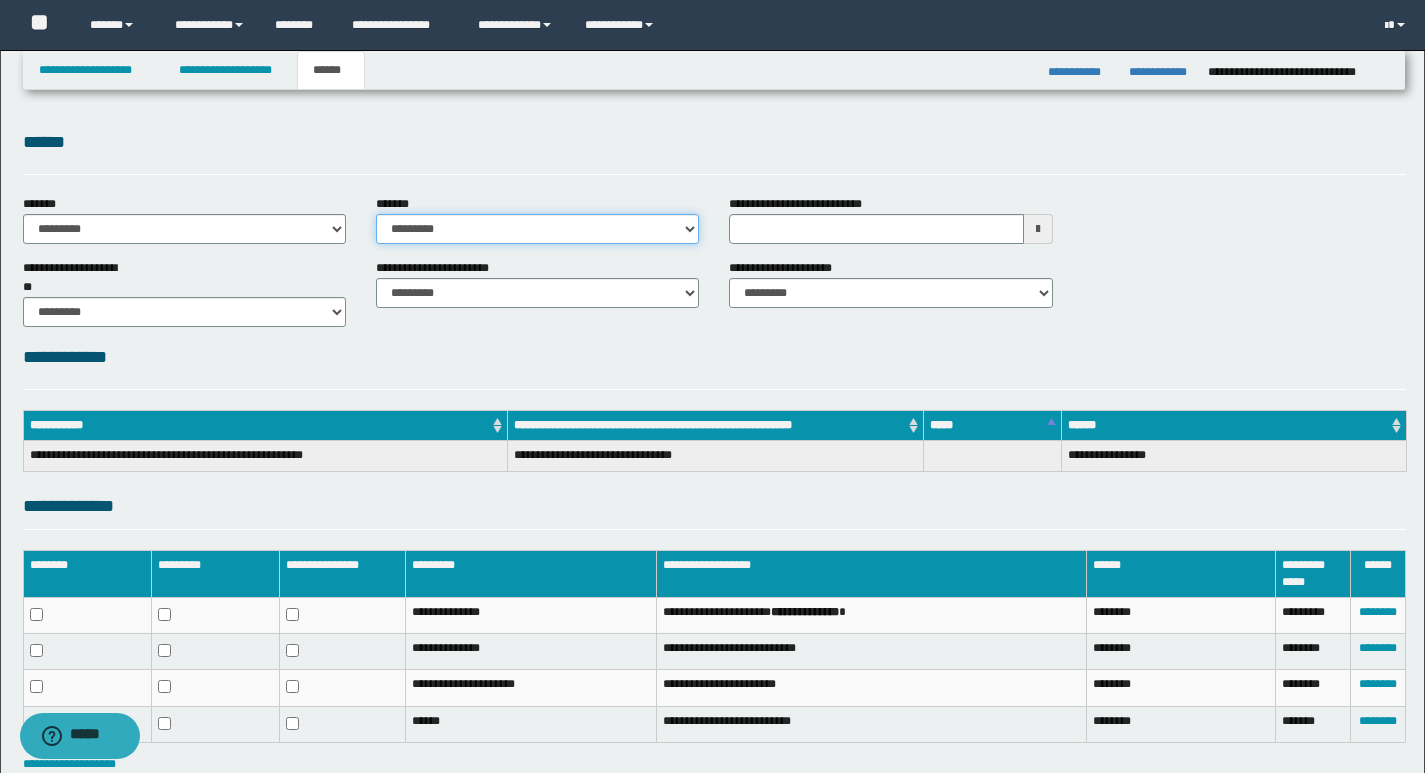 click on "**********" at bounding box center [537, 229] 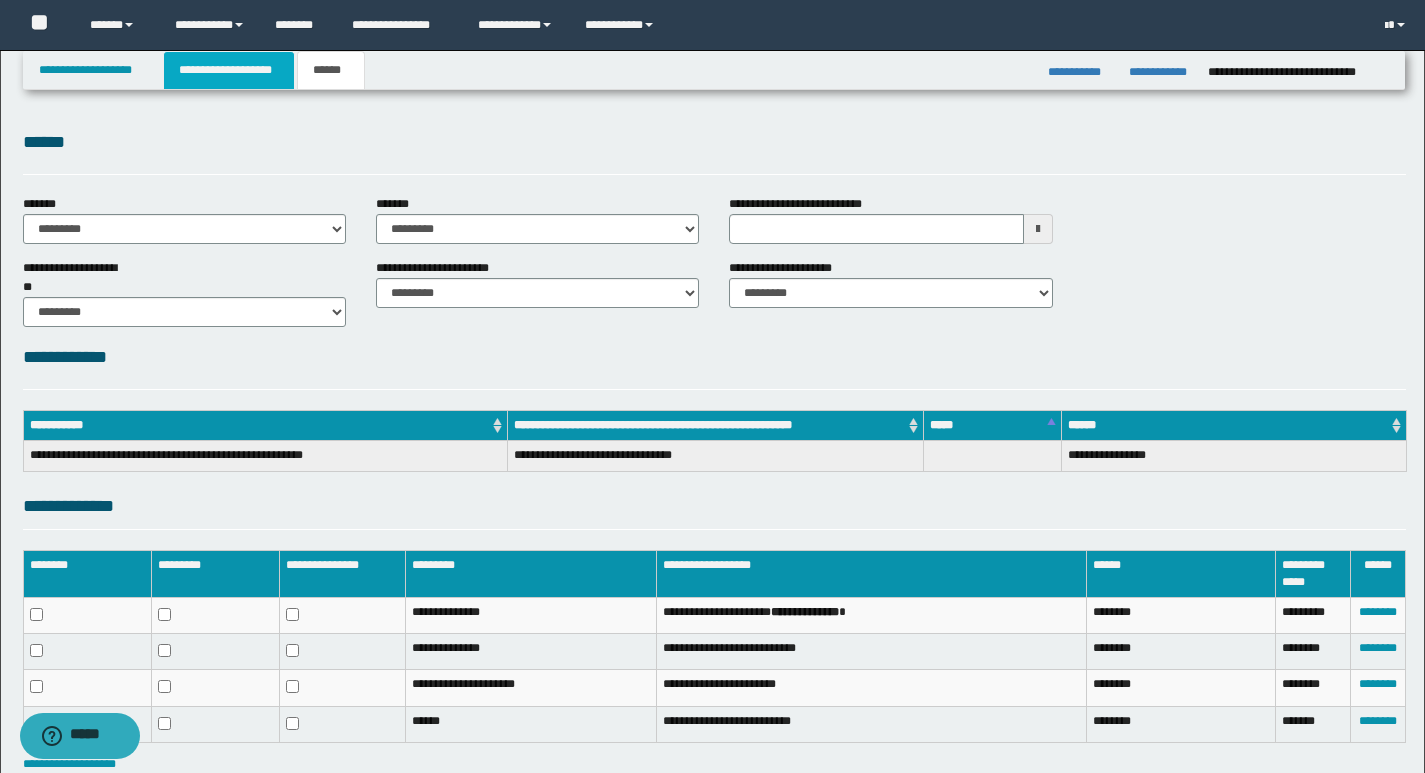 click on "**********" at bounding box center [229, 70] 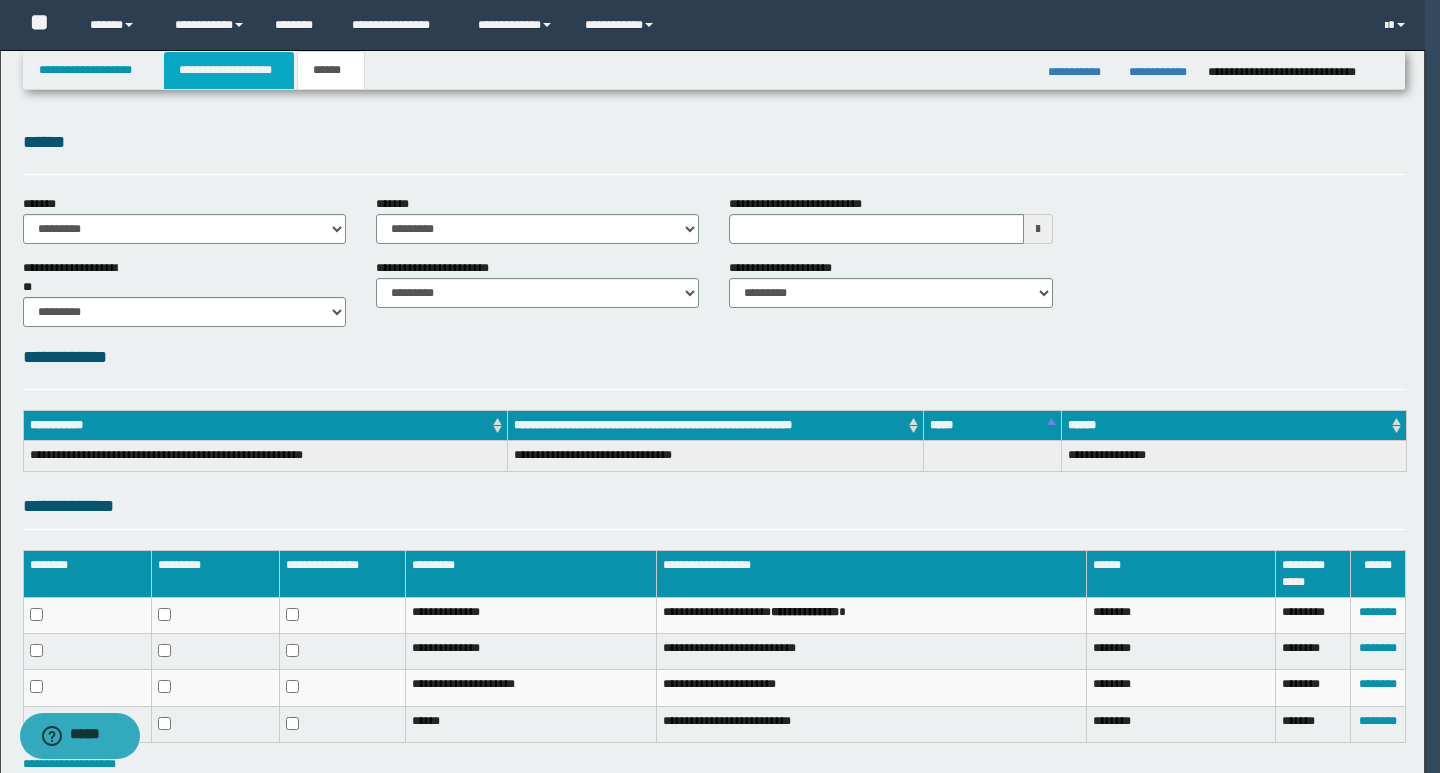 type 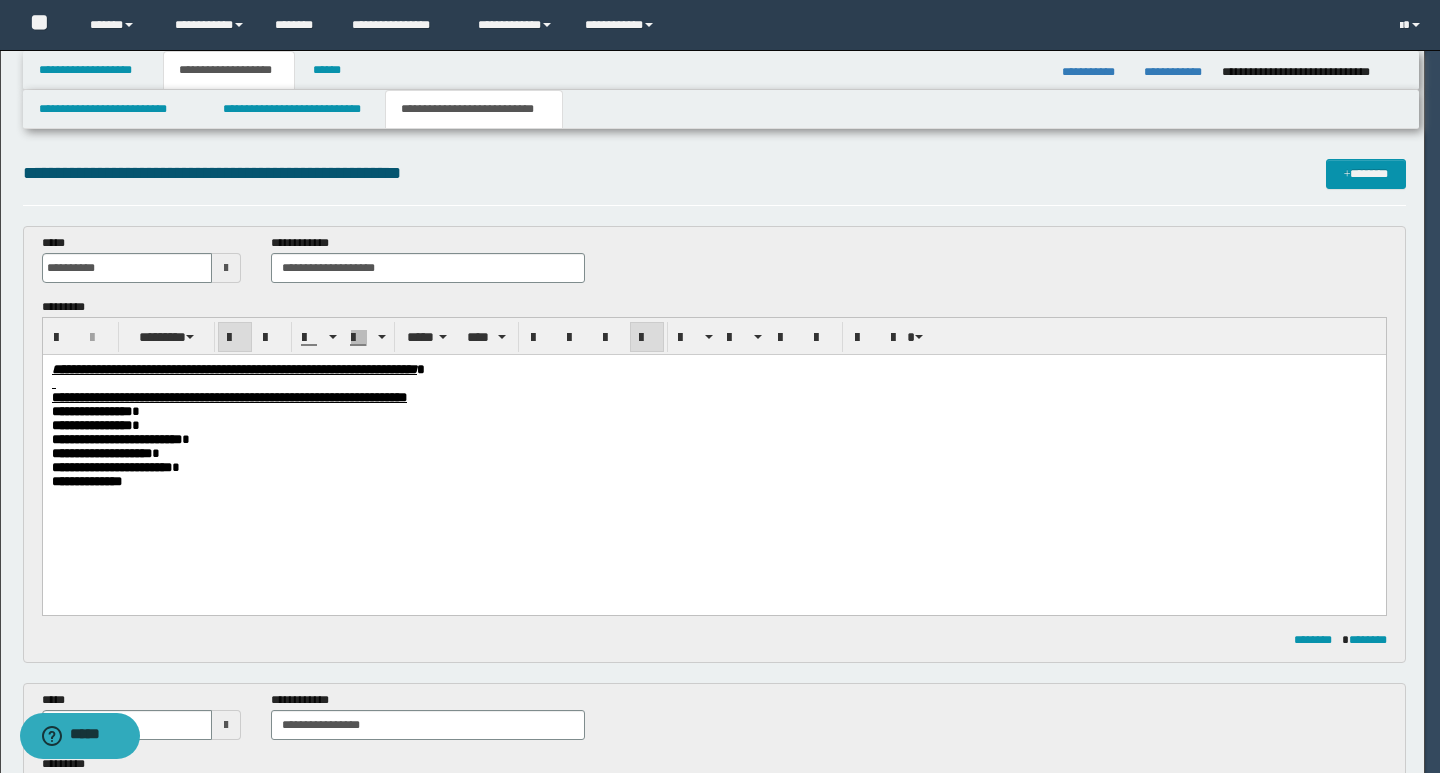type 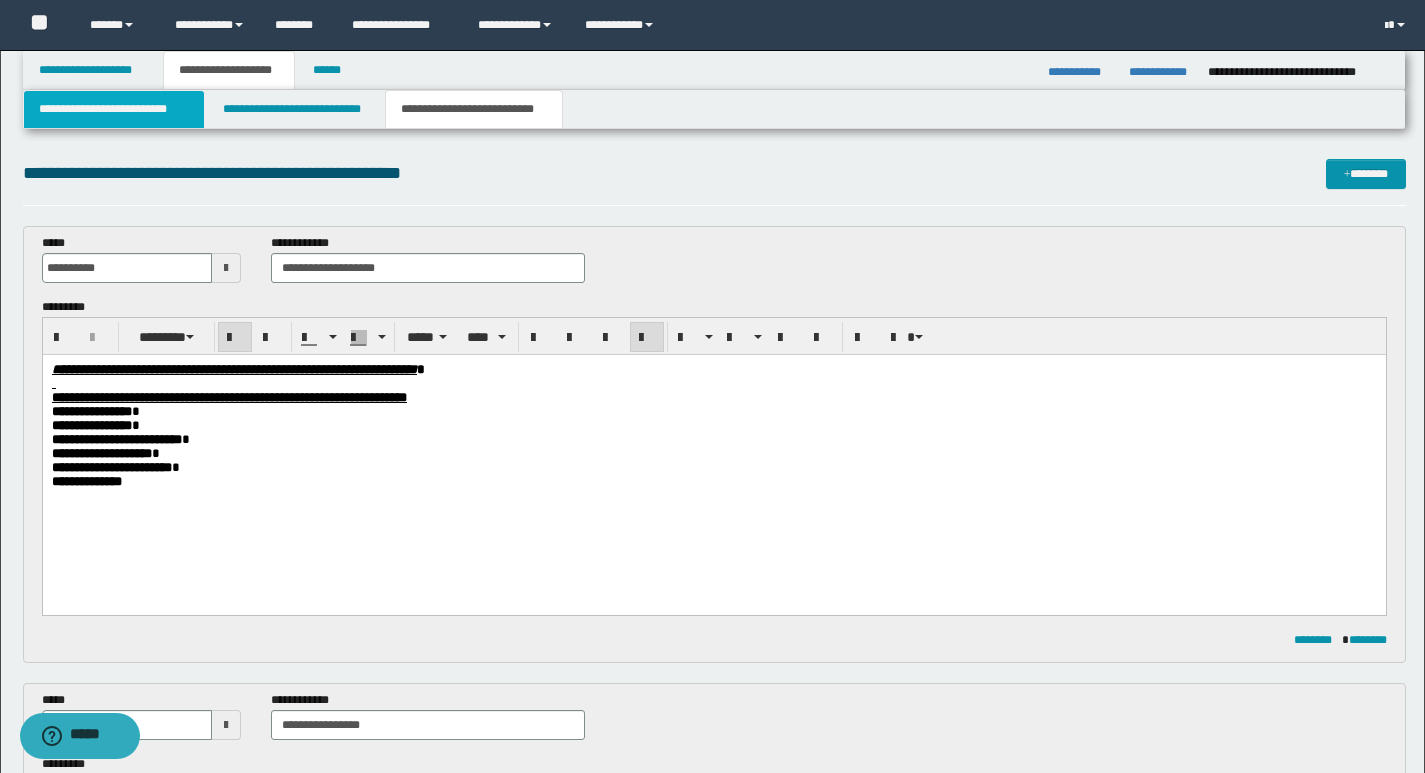 click on "**********" at bounding box center [114, 109] 